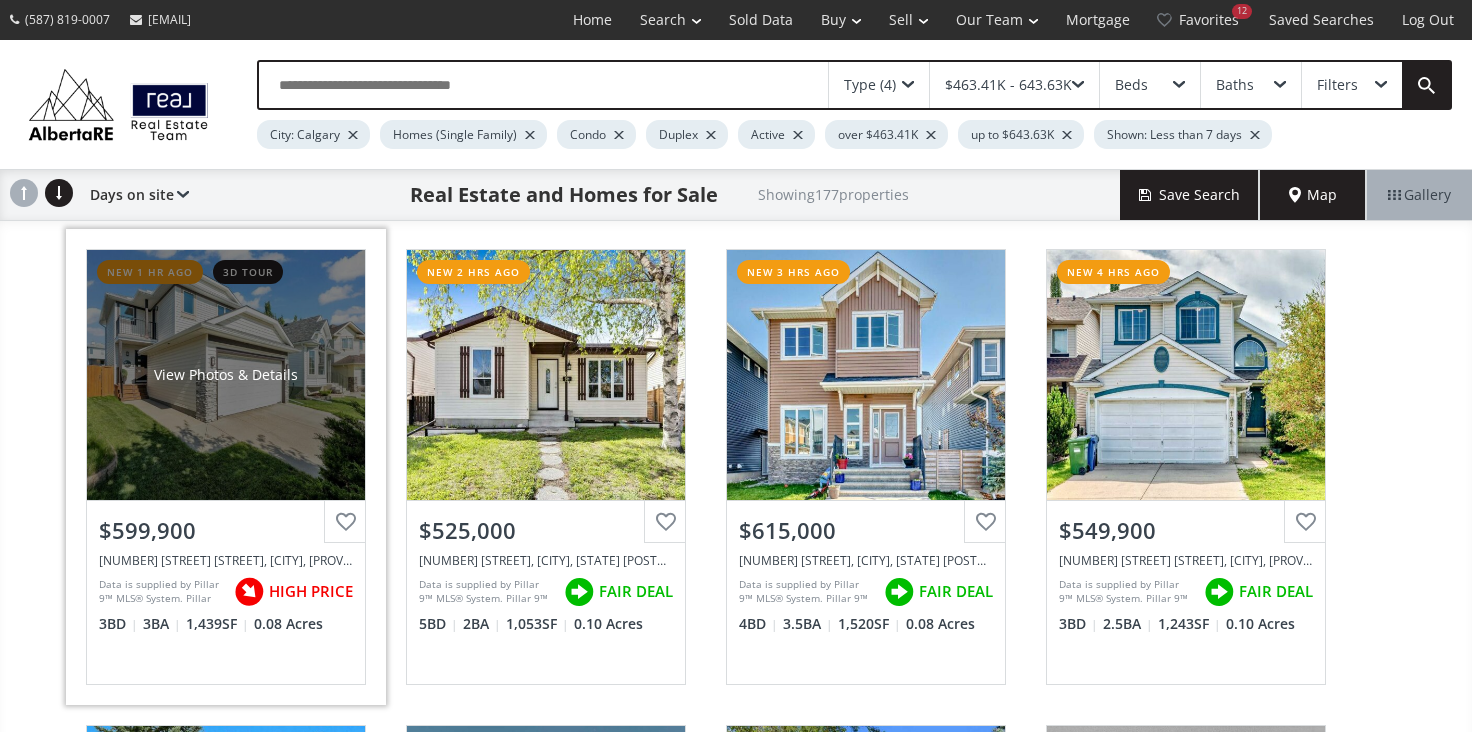 scroll, scrollTop: 0, scrollLeft: 0, axis: both 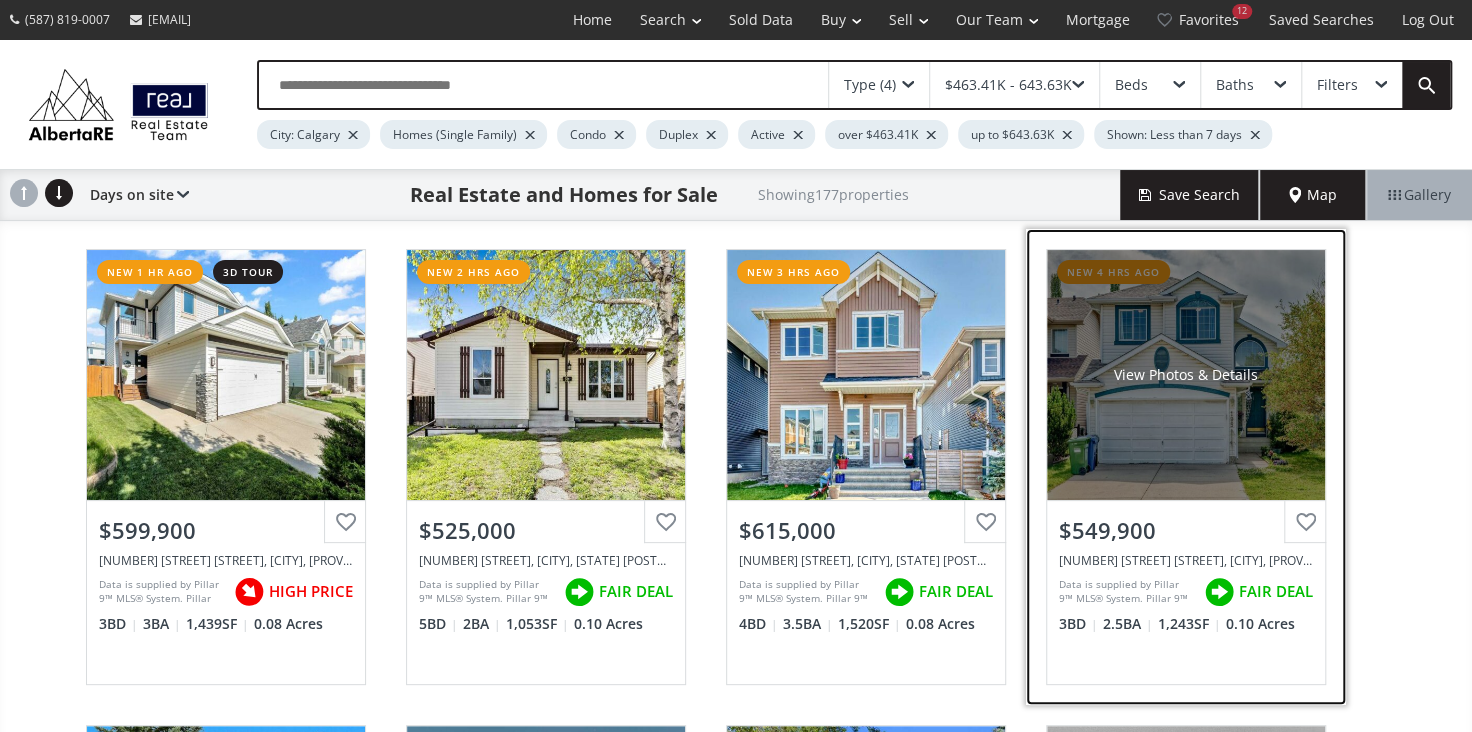 click on "View Photos & Details" at bounding box center [1186, 375] 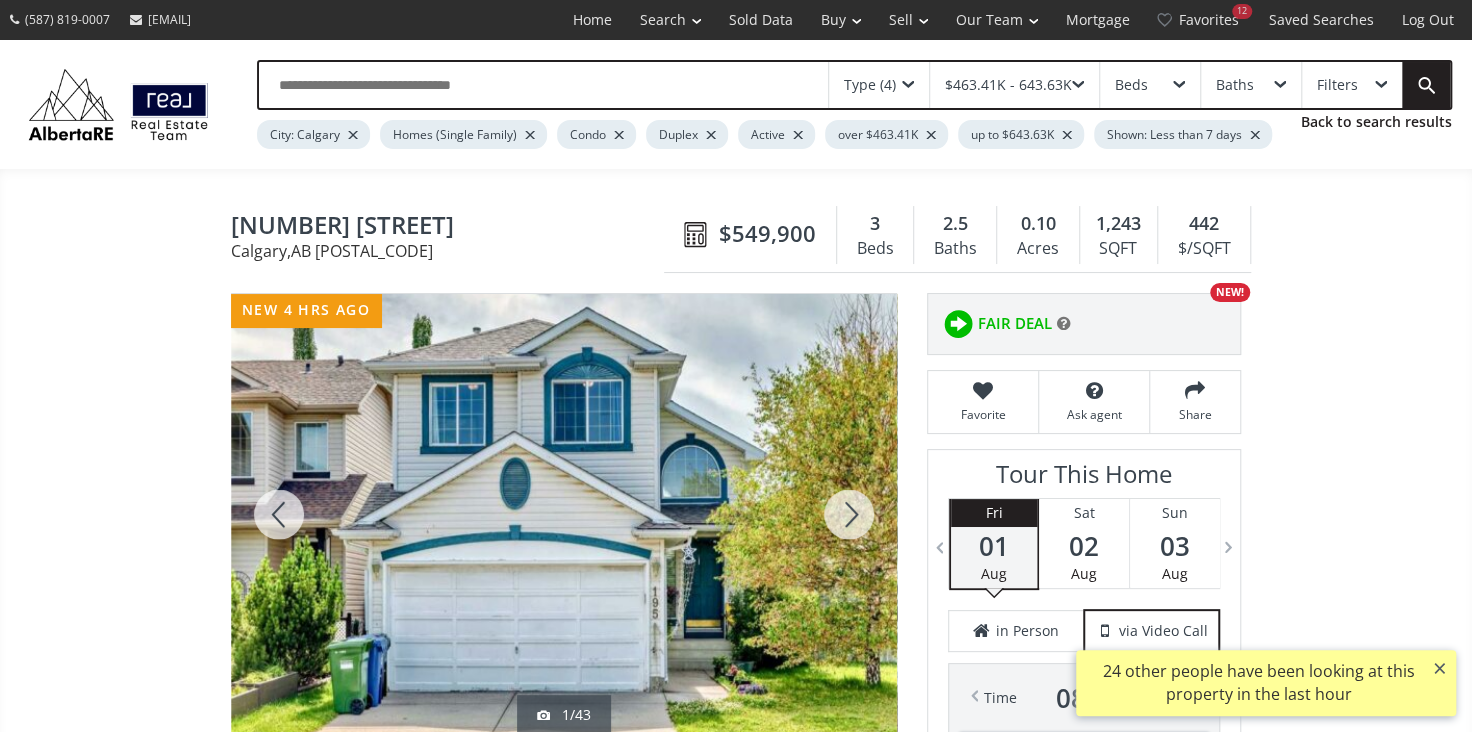 click at bounding box center (849, 514) 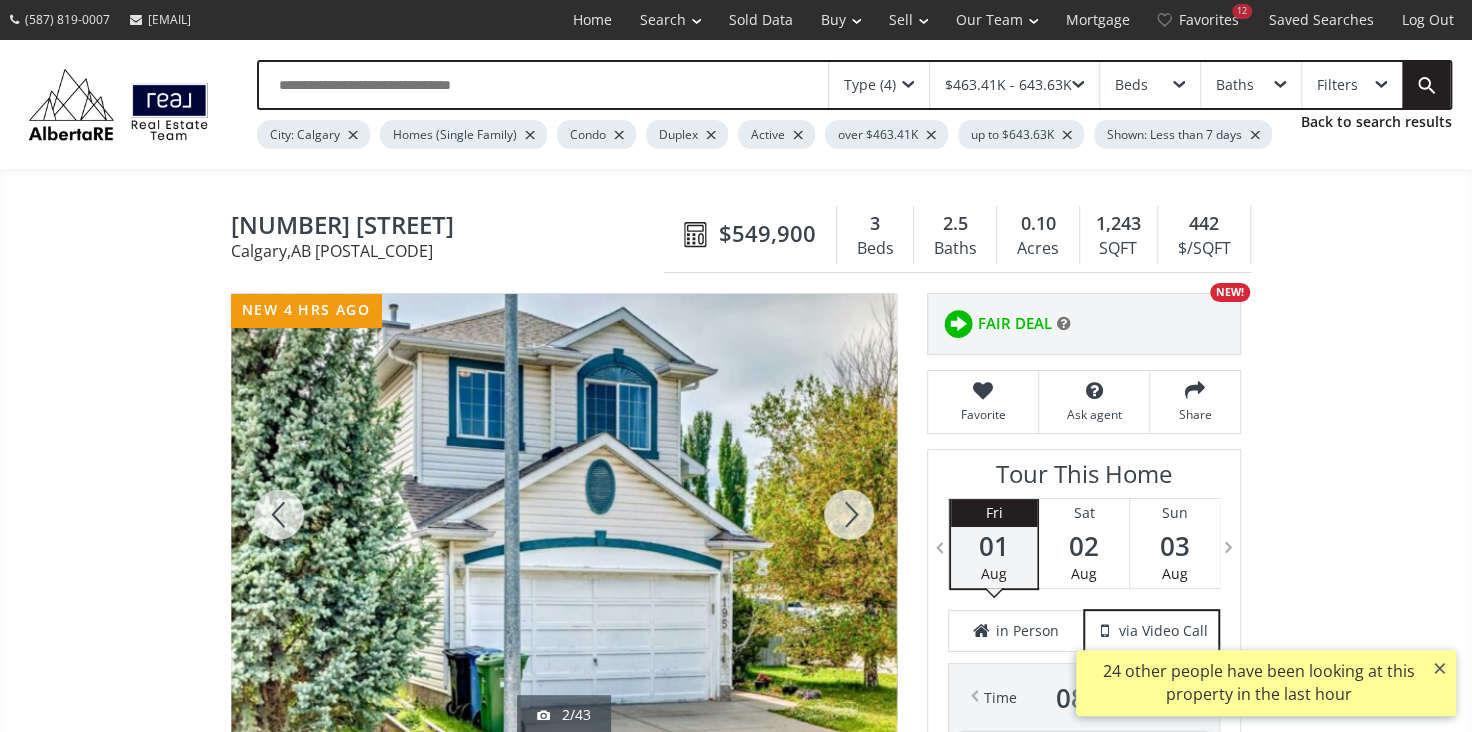 click at bounding box center (849, 514) 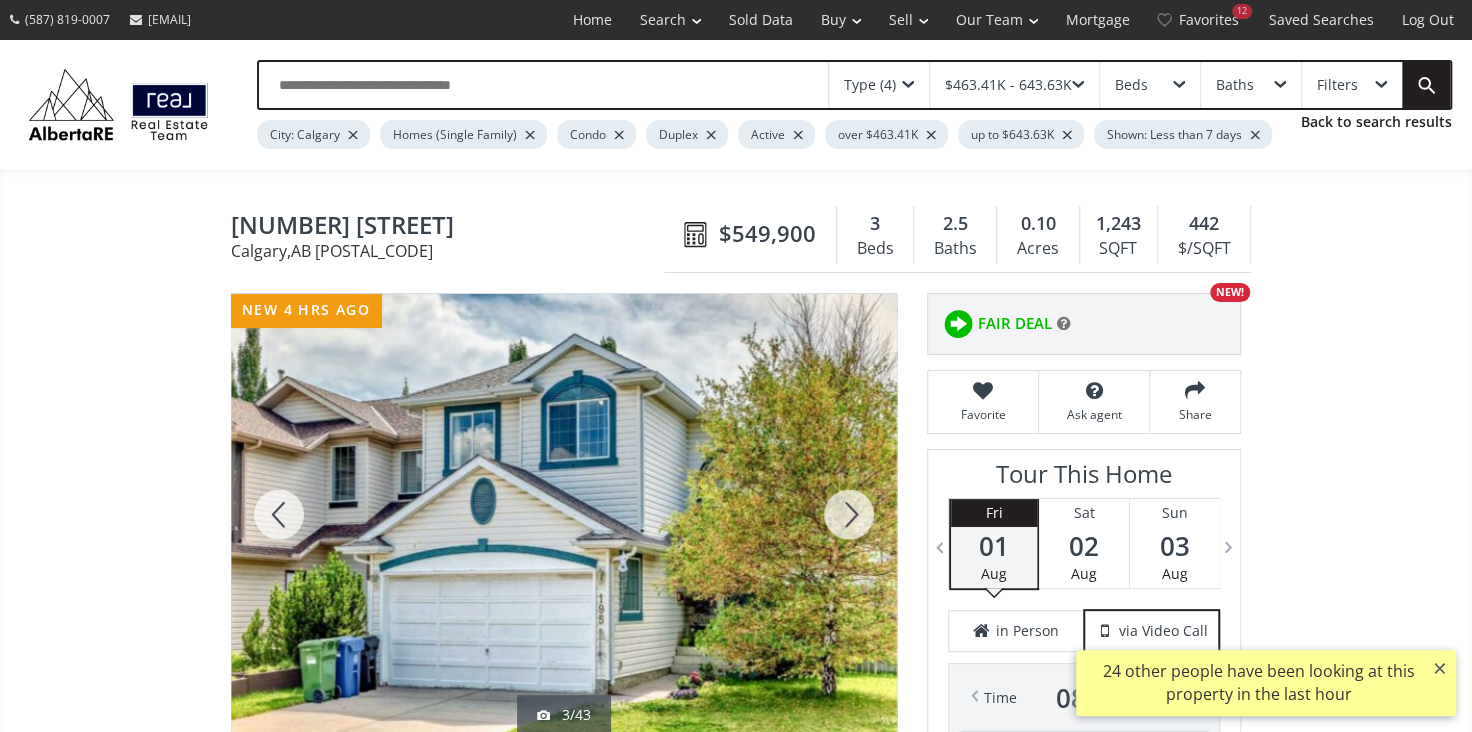 click at bounding box center (849, 514) 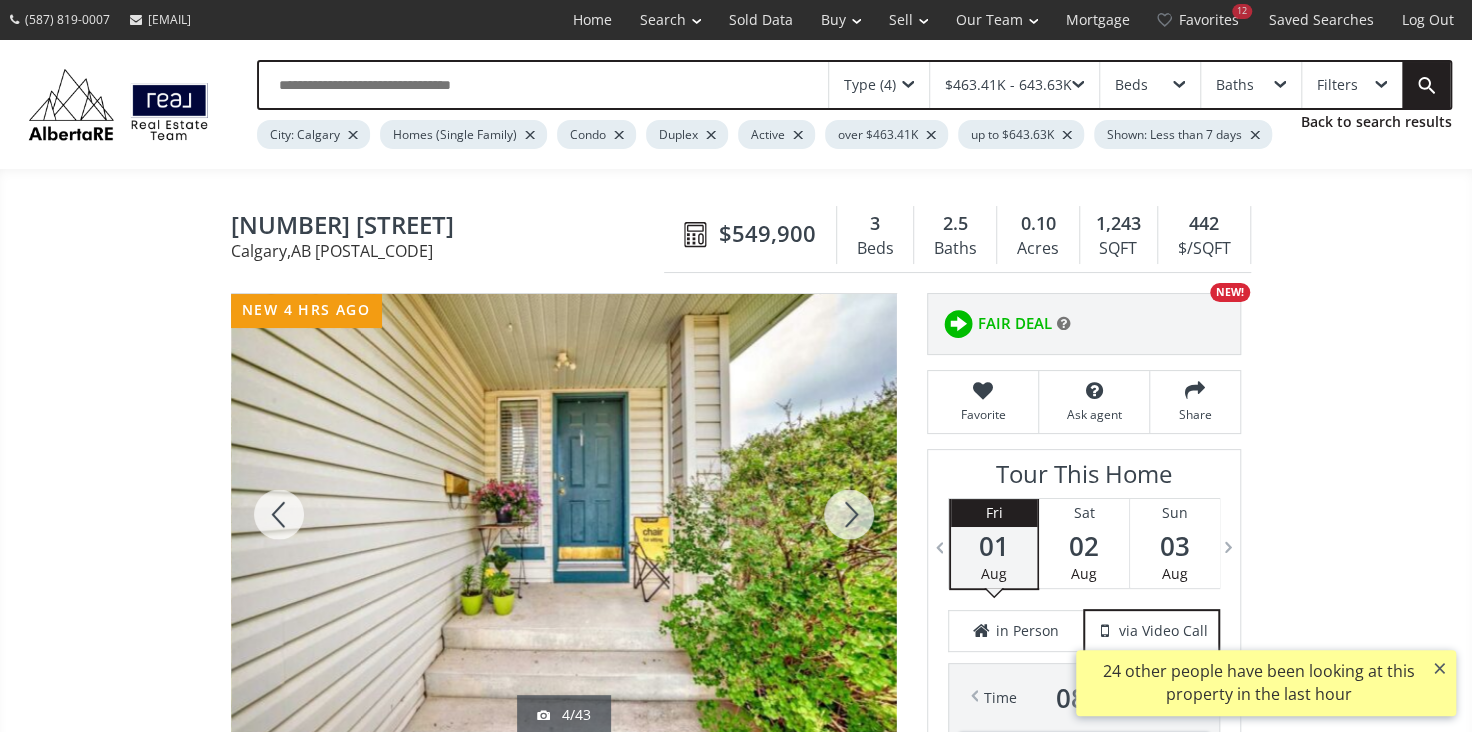 click at bounding box center (849, 514) 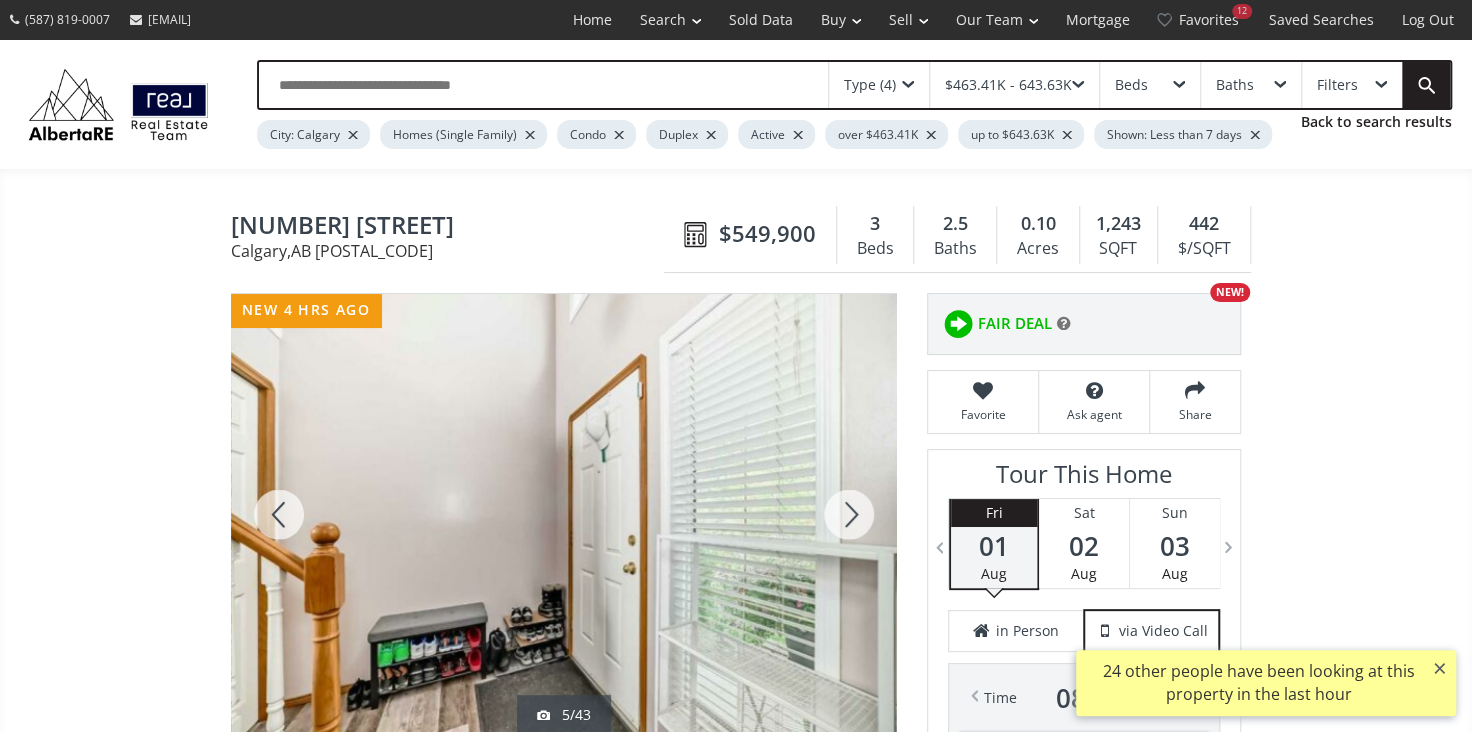 click at bounding box center [849, 514] 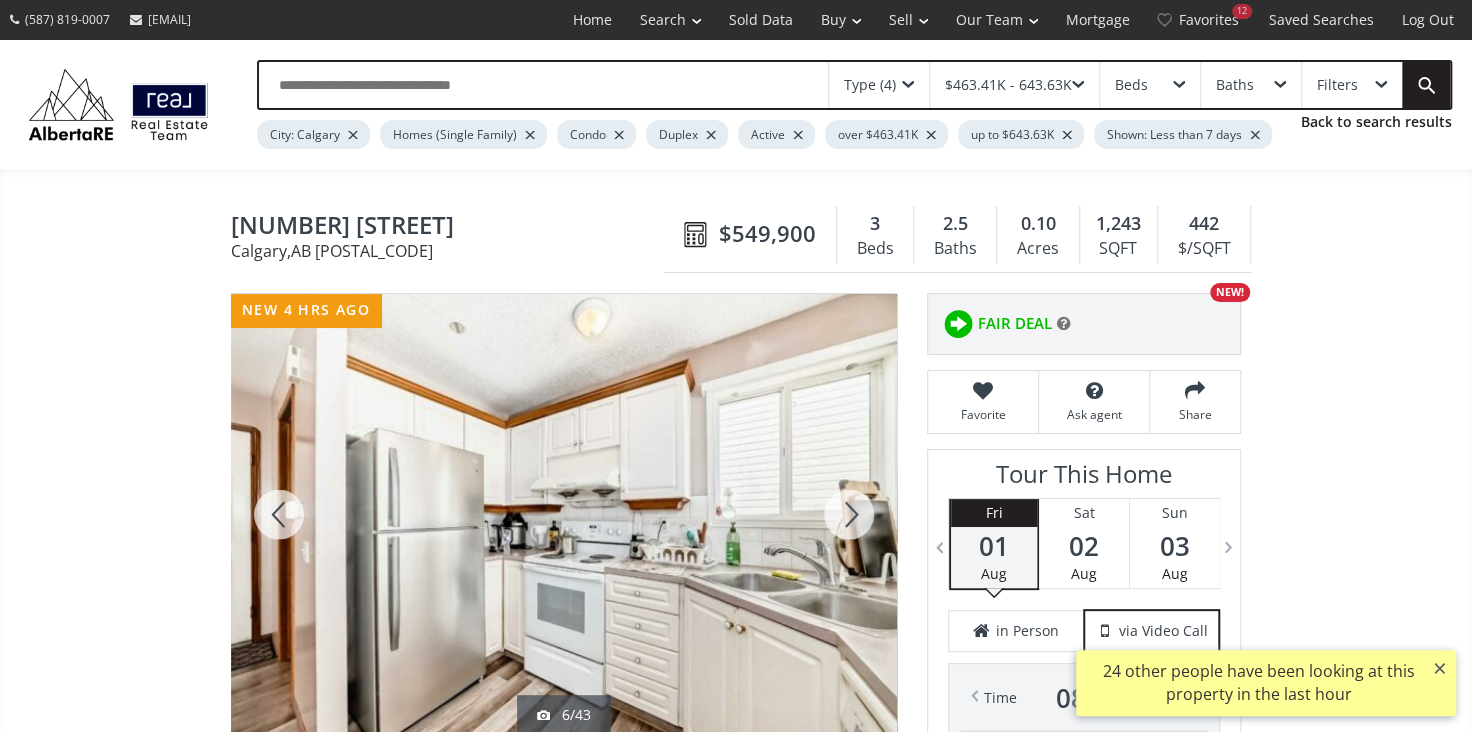 click at bounding box center [849, 514] 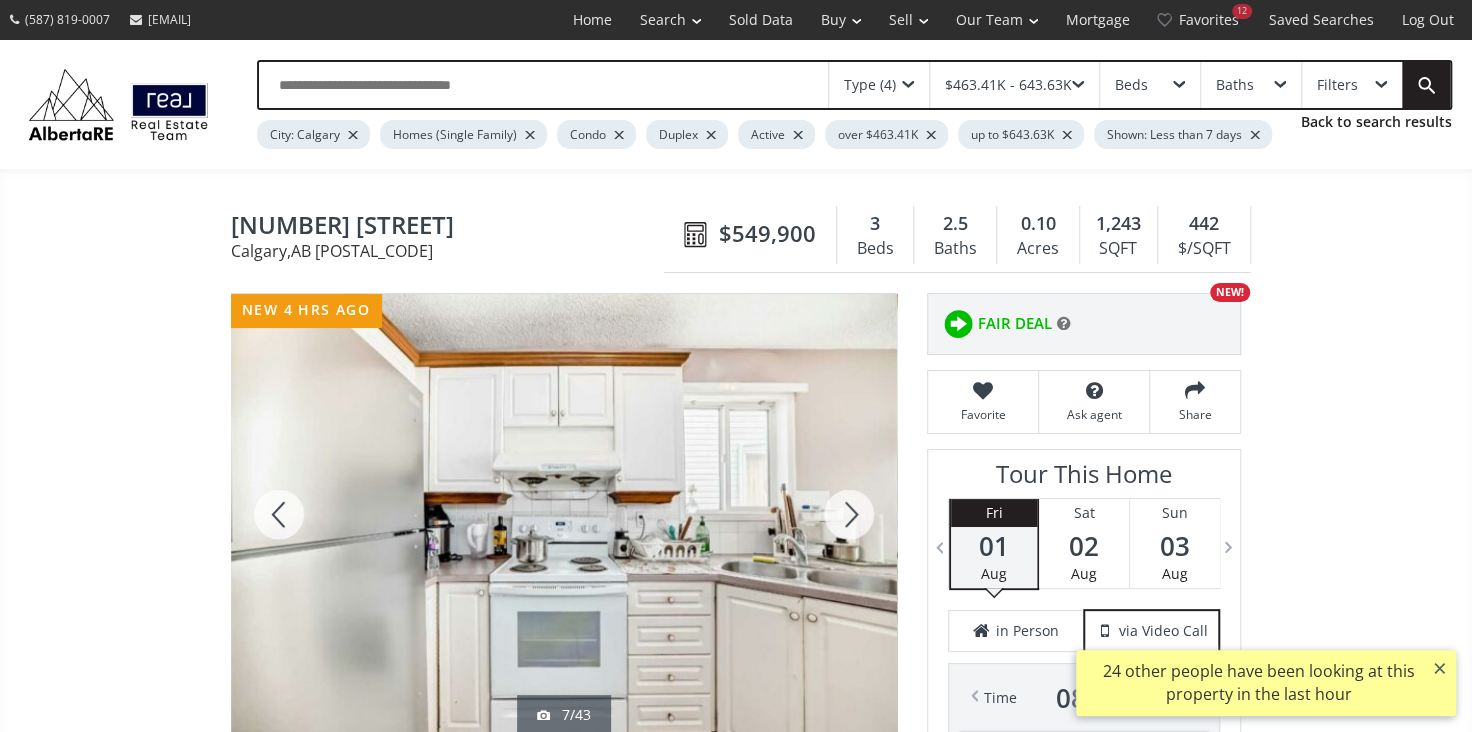click at bounding box center (849, 514) 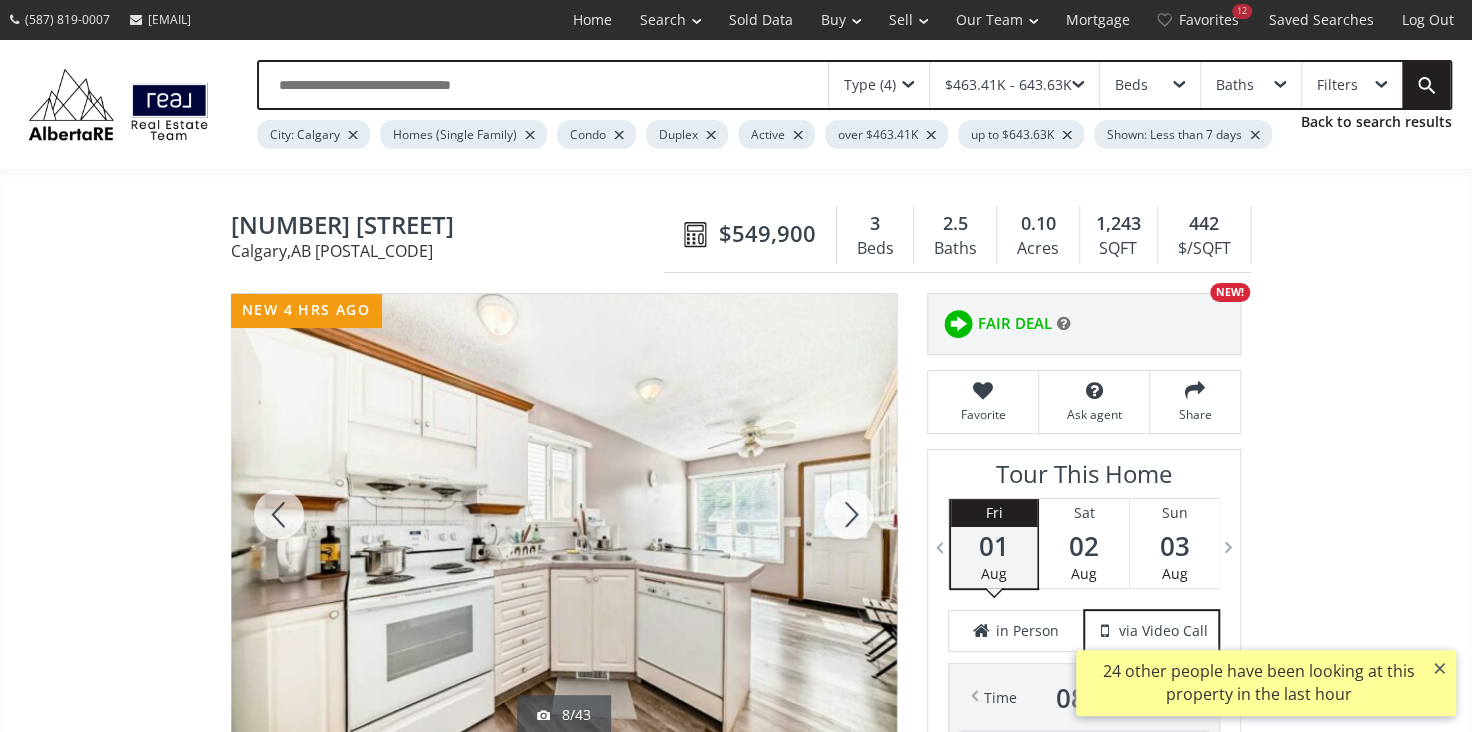 click at bounding box center [849, 514] 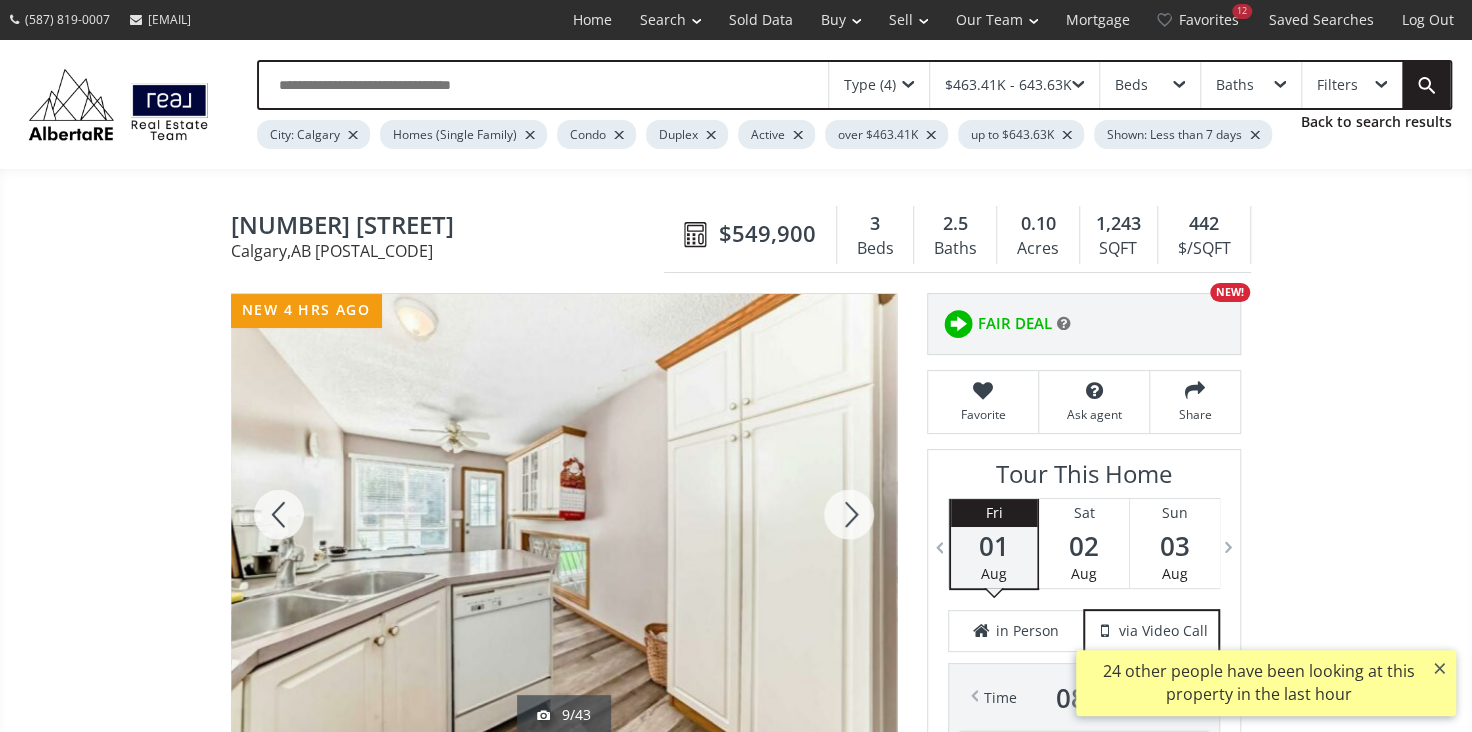 click at bounding box center [849, 514] 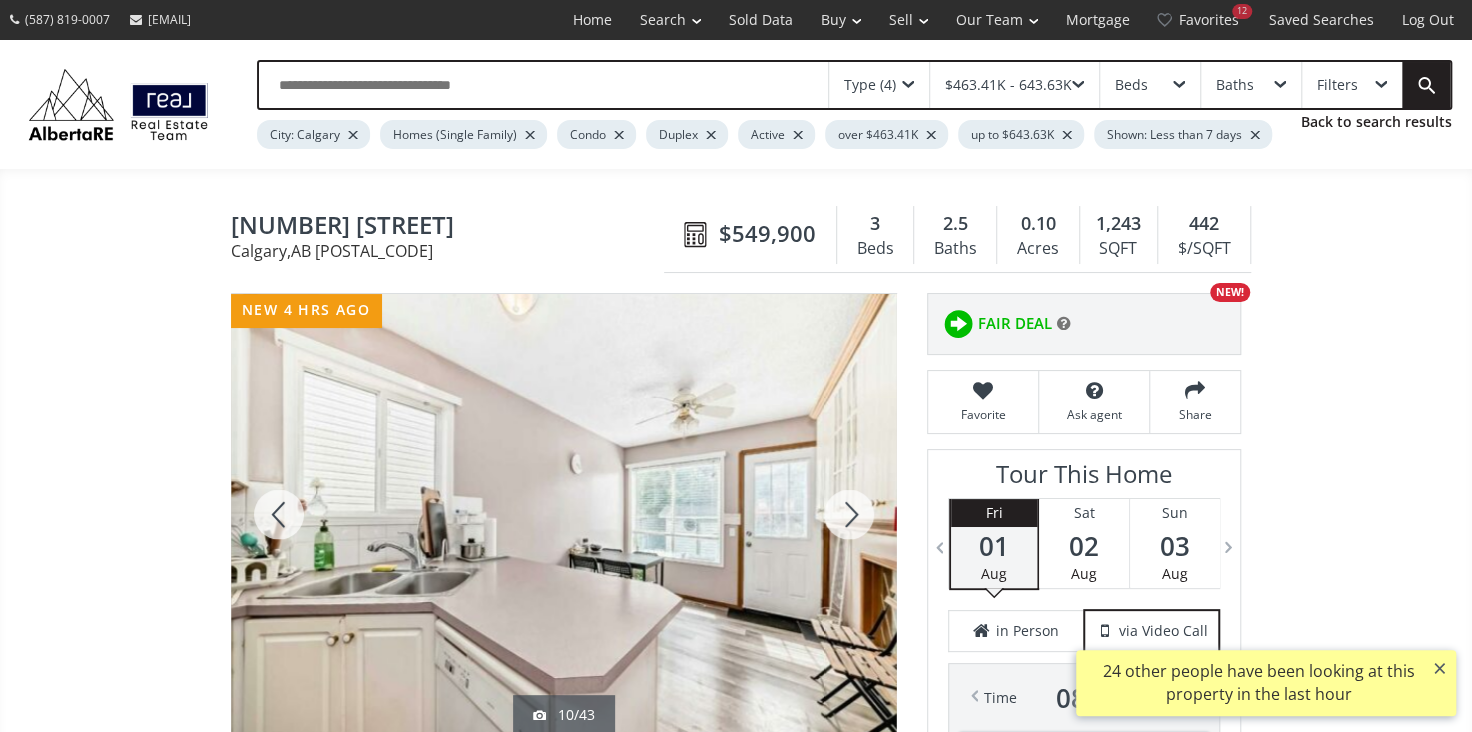 click at bounding box center (849, 514) 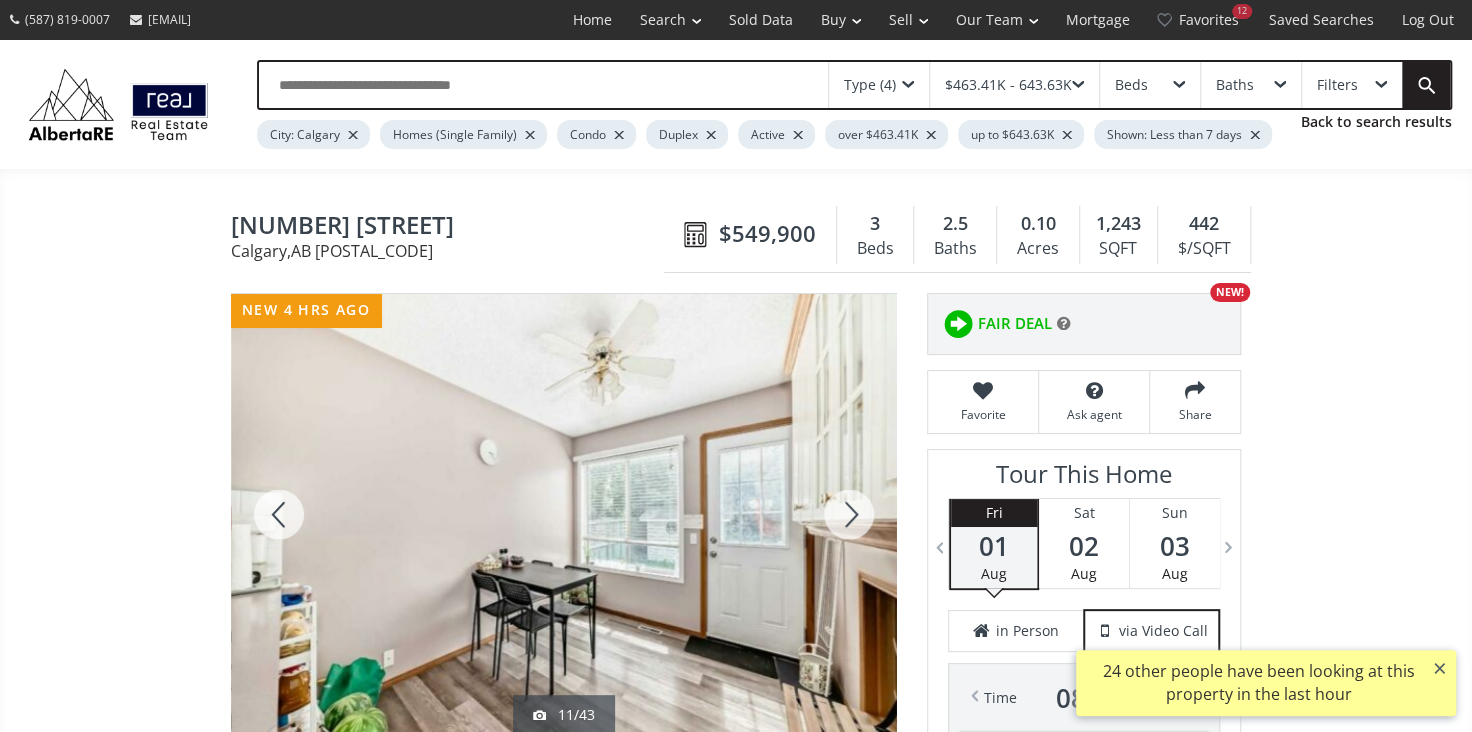 click at bounding box center [849, 514] 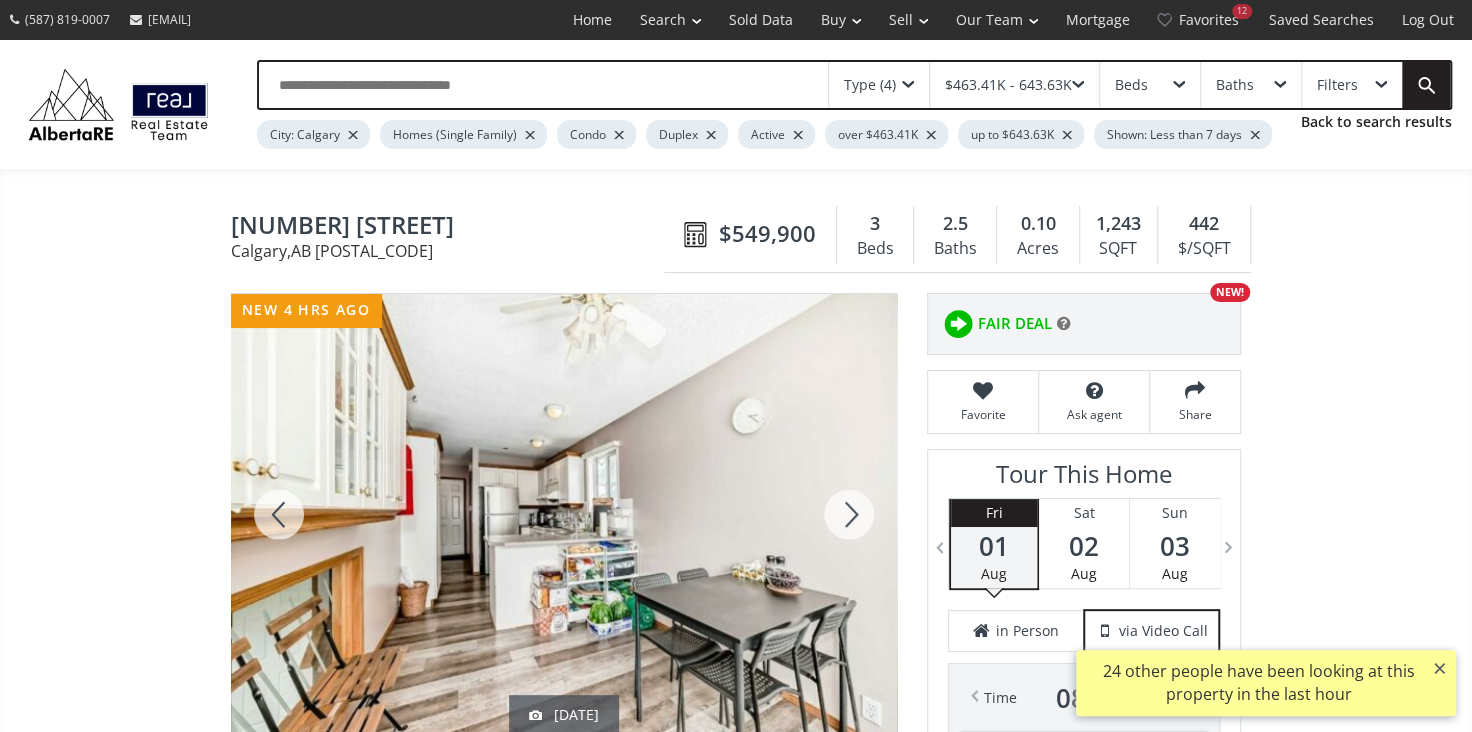 click at bounding box center (849, 514) 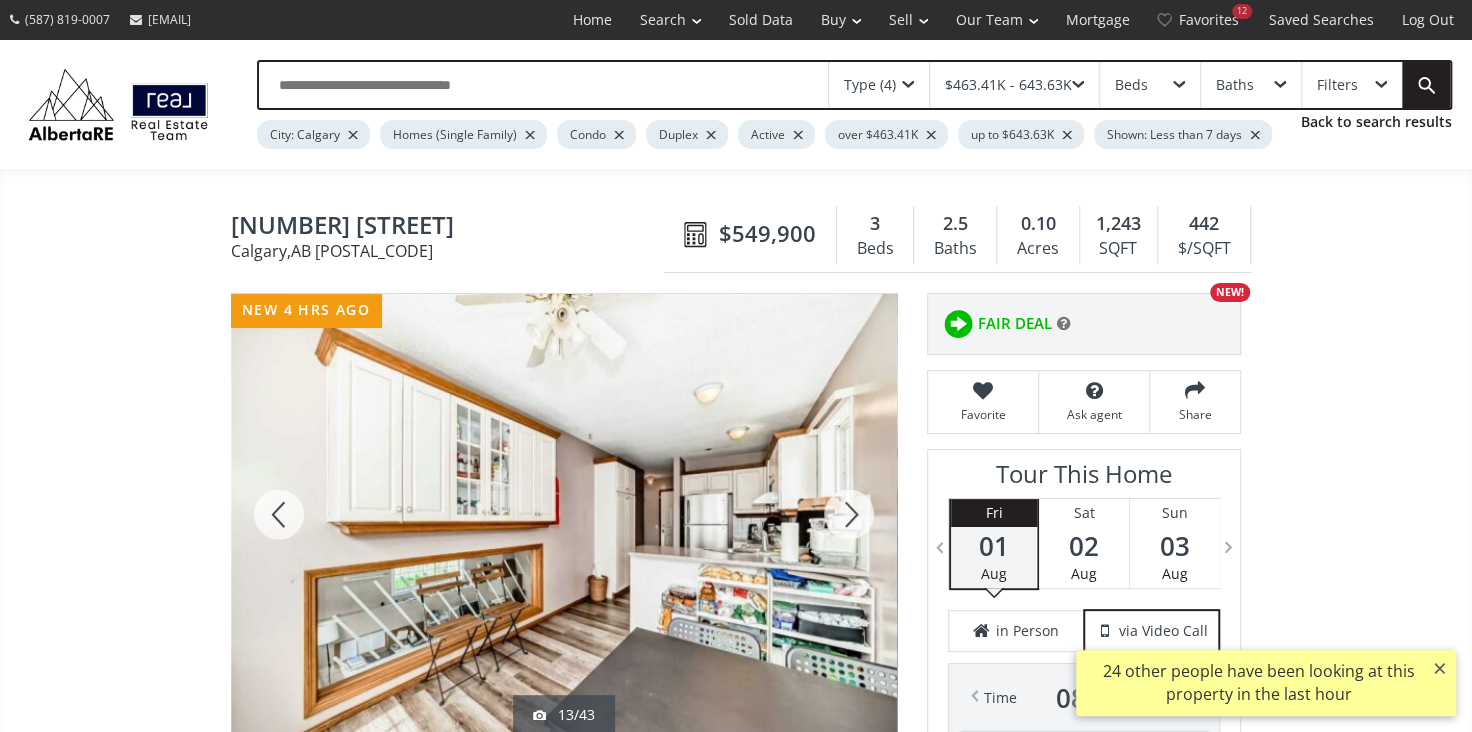 click at bounding box center [849, 514] 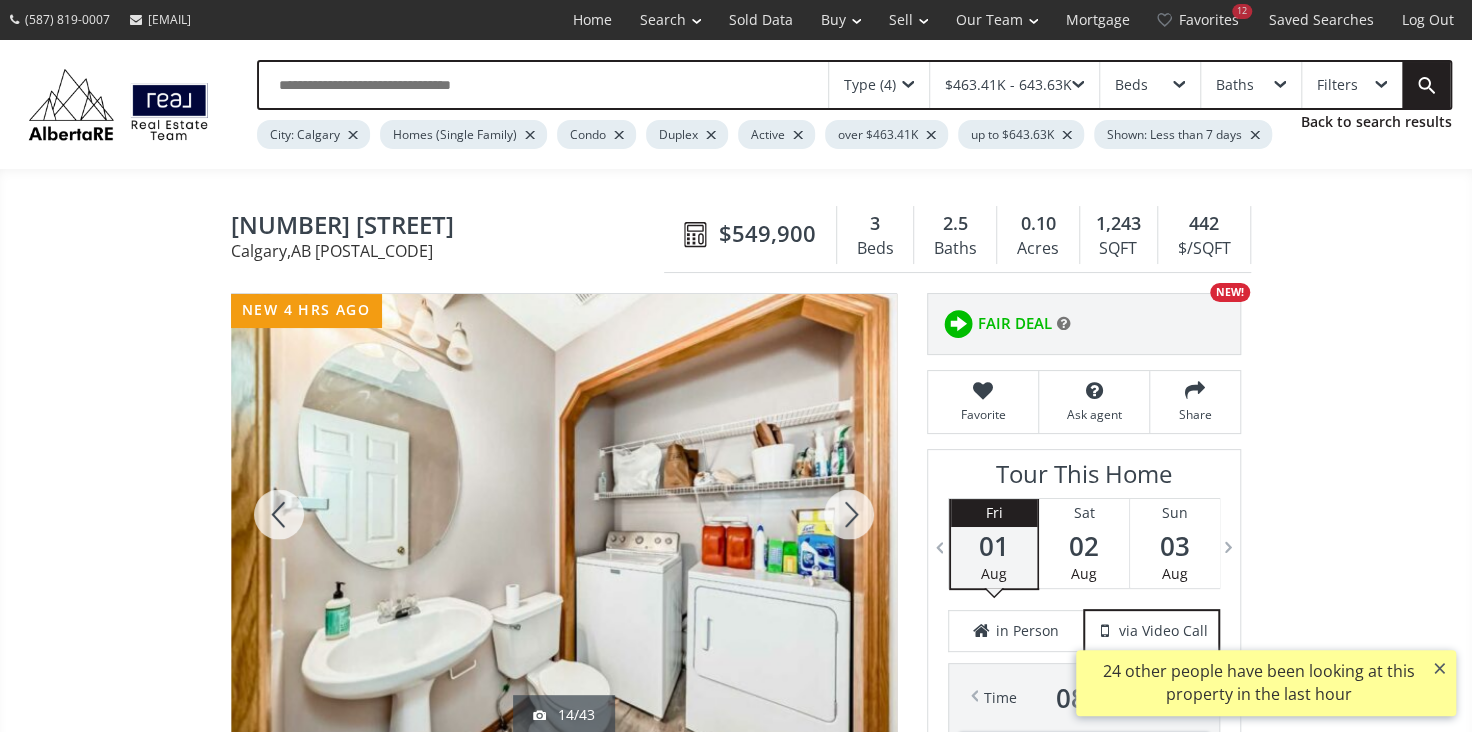 click at bounding box center (849, 514) 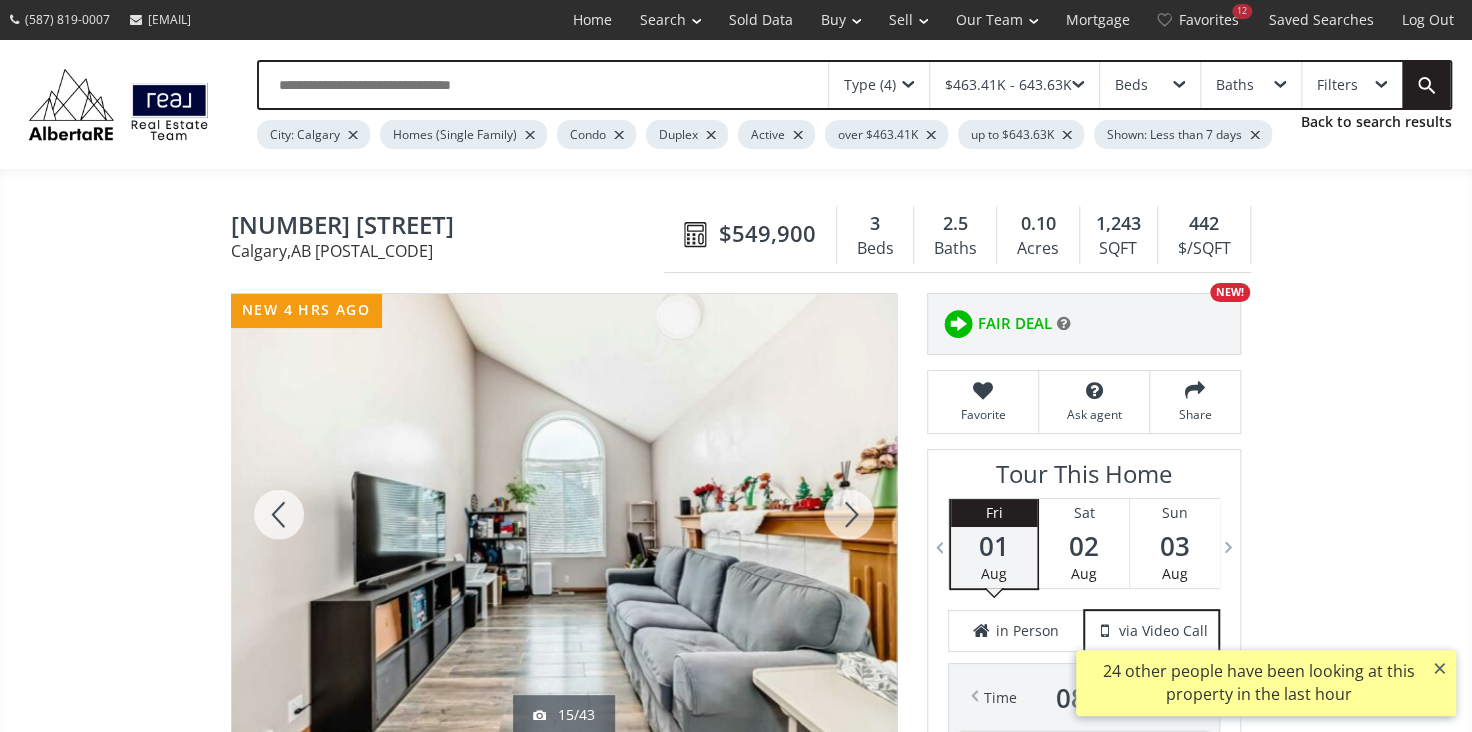 click at bounding box center [849, 514] 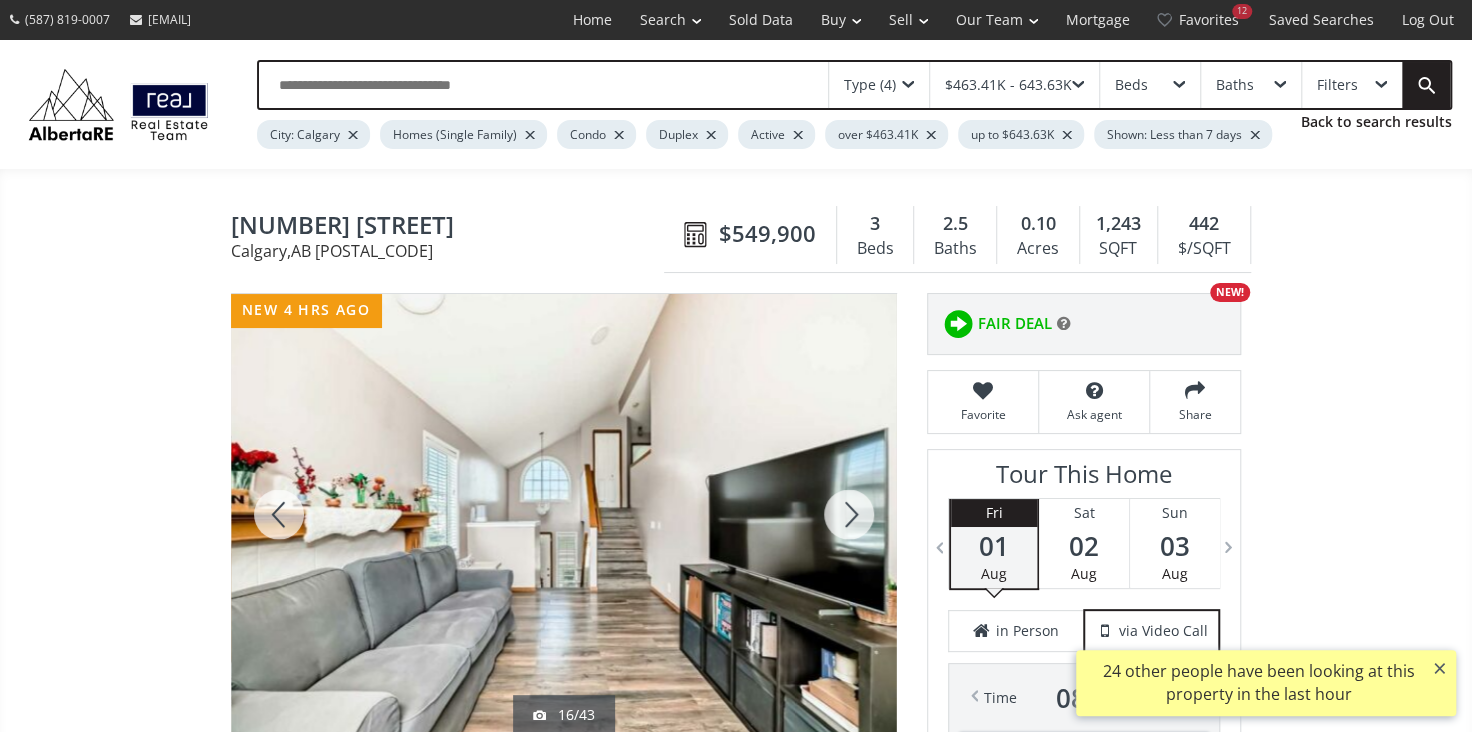 click at bounding box center (849, 514) 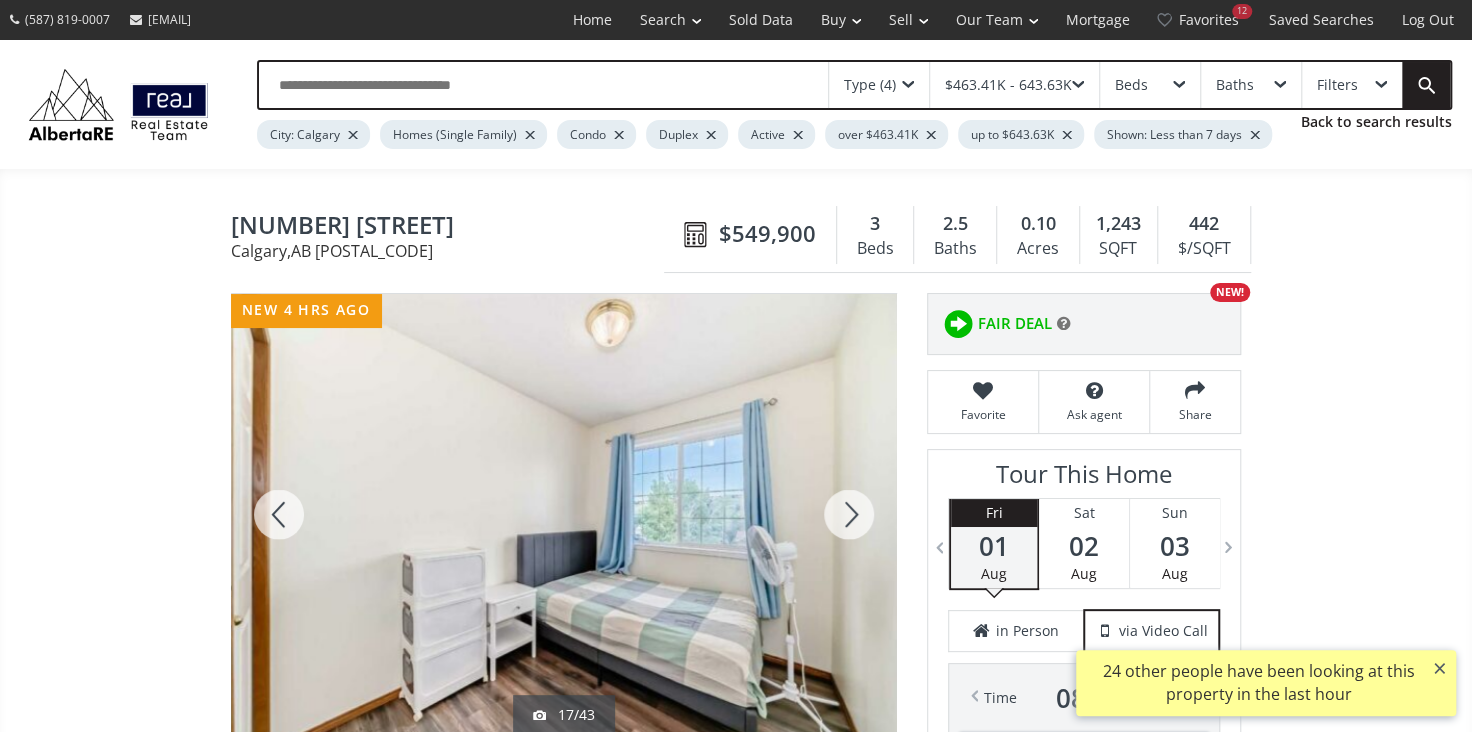 click at bounding box center [849, 514] 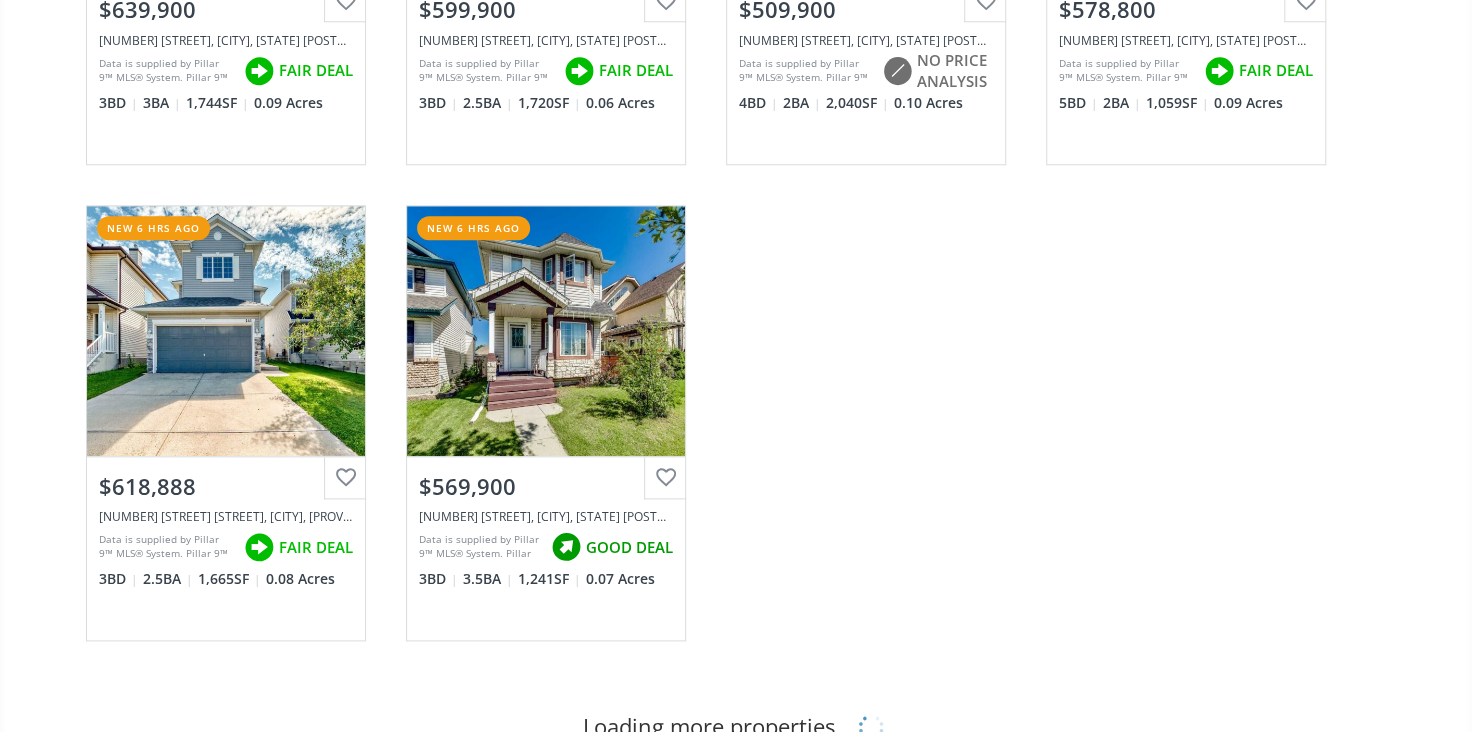 scroll, scrollTop: 1000, scrollLeft: 0, axis: vertical 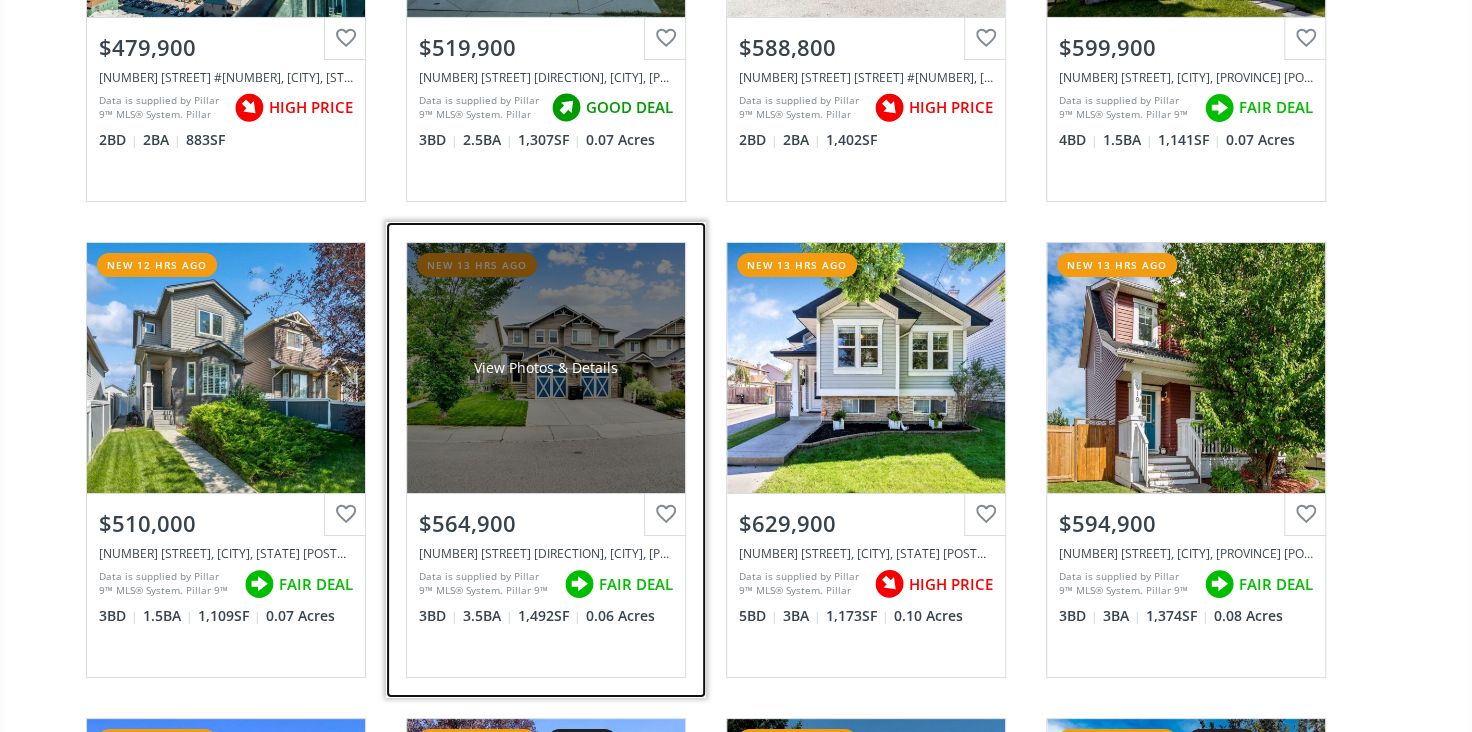 click on "View Photos & Details" at bounding box center (546, 368) 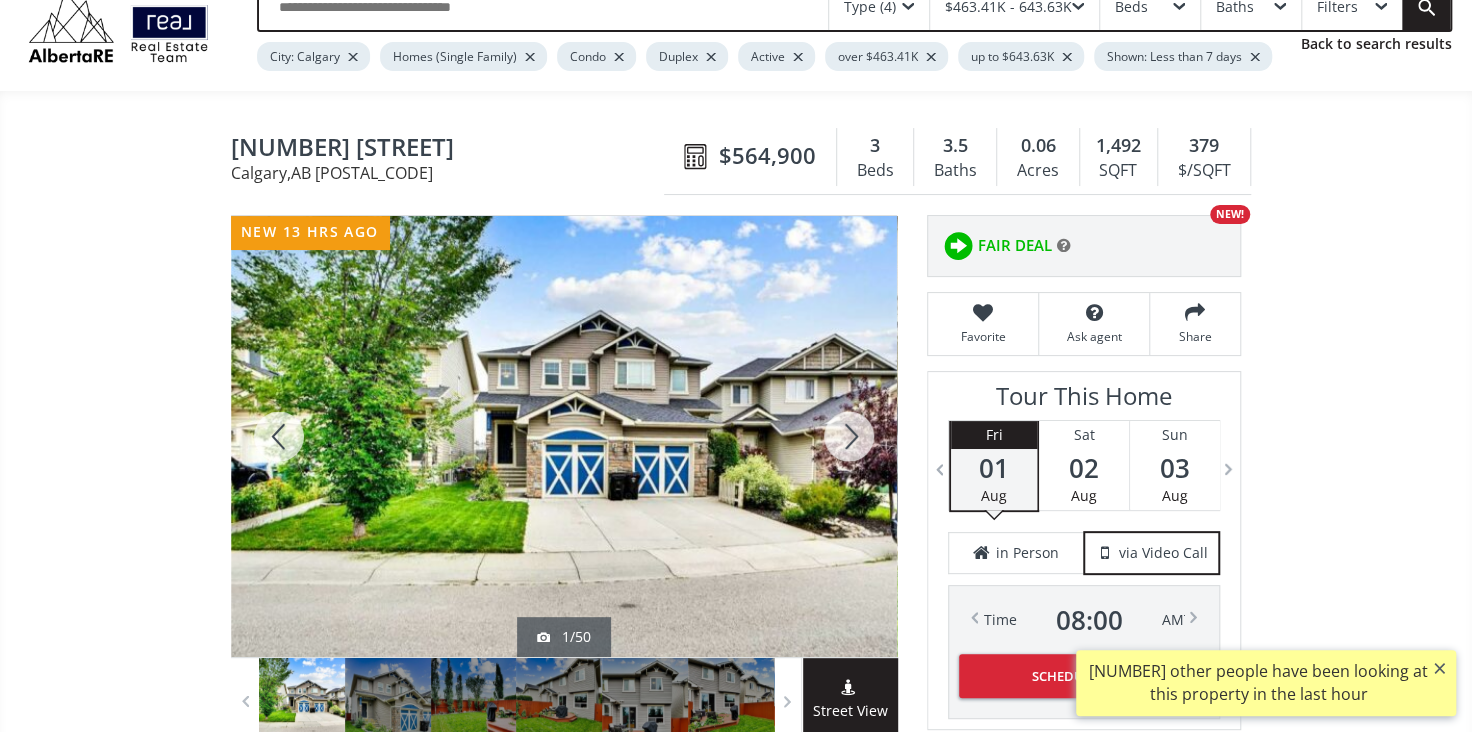scroll, scrollTop: 0, scrollLeft: 0, axis: both 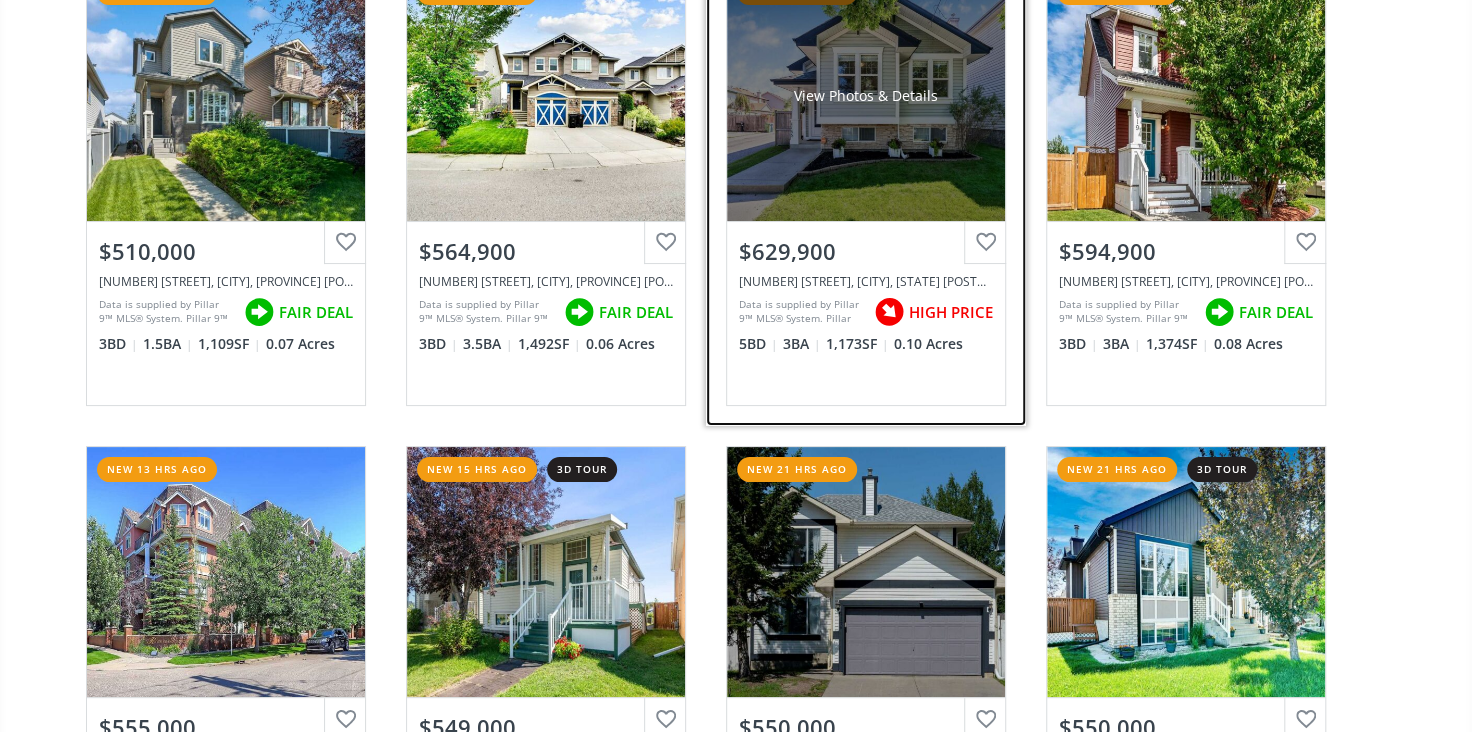 click on "View Photos & Details" at bounding box center (866, 96) 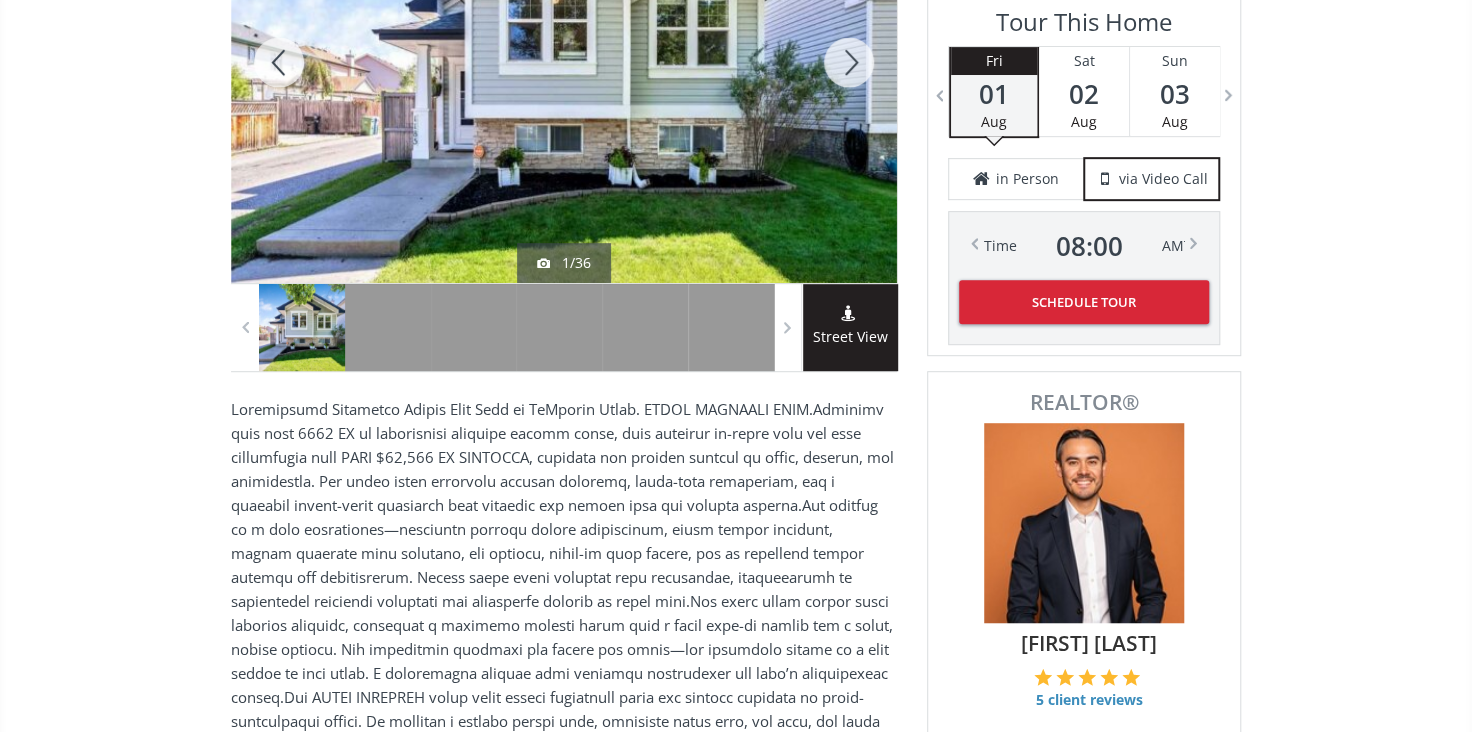 scroll, scrollTop: 272, scrollLeft: 0, axis: vertical 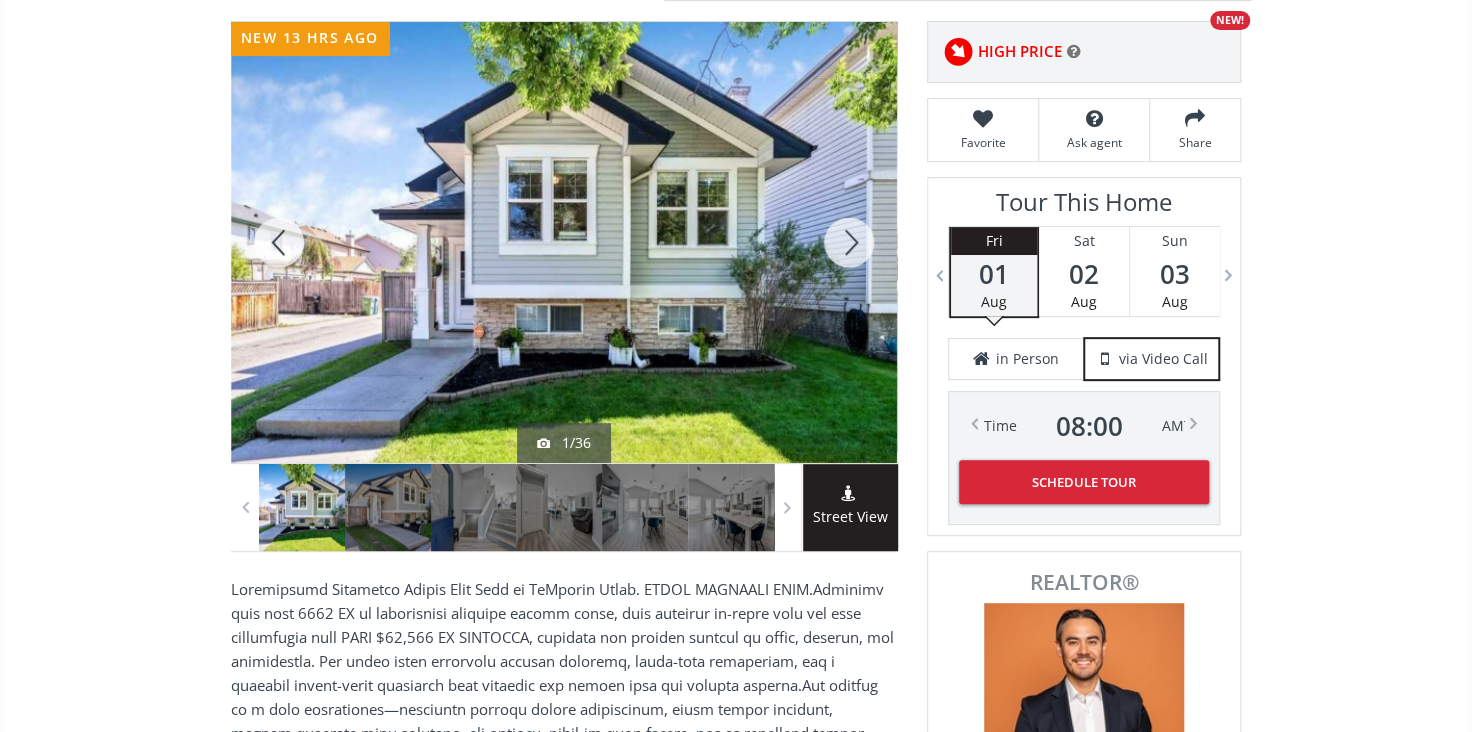 click at bounding box center (849, 242) 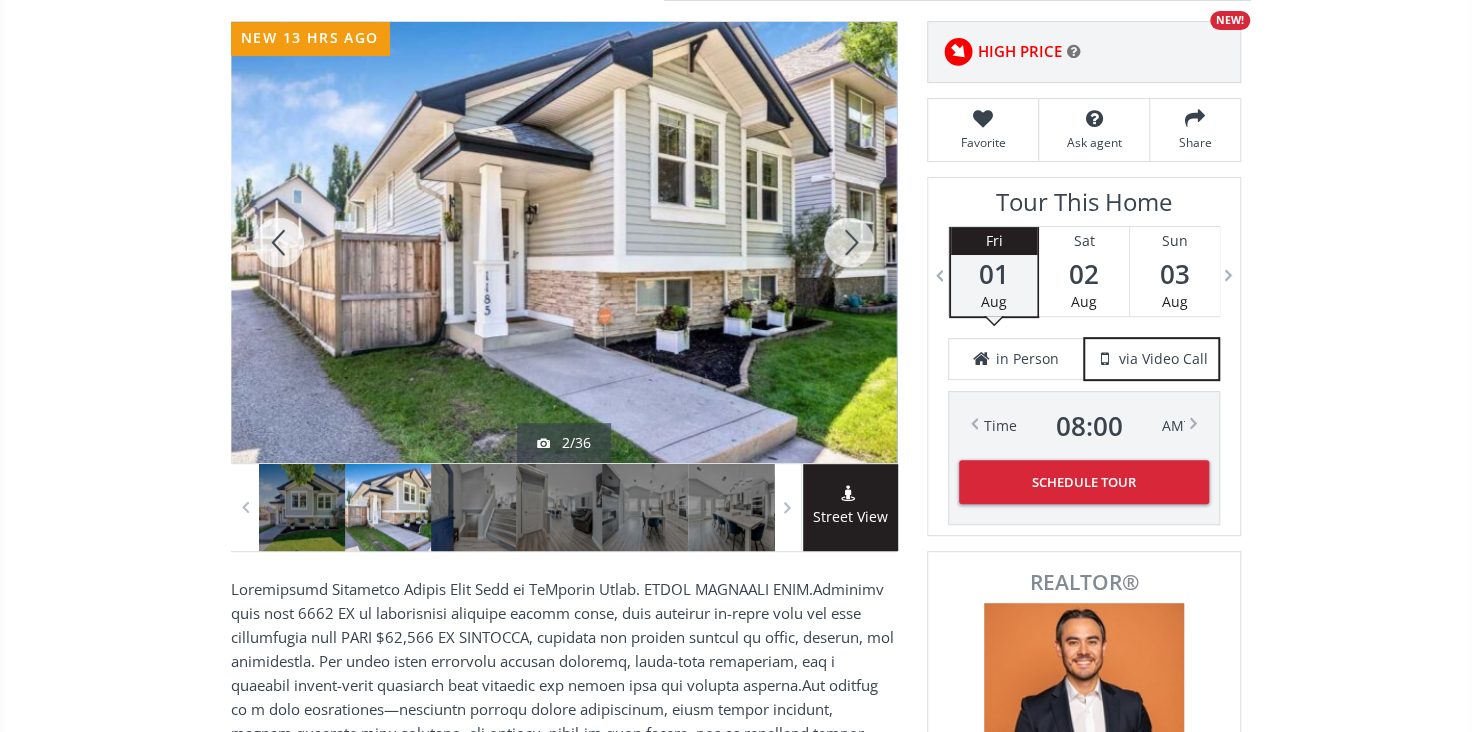 click at bounding box center (849, 242) 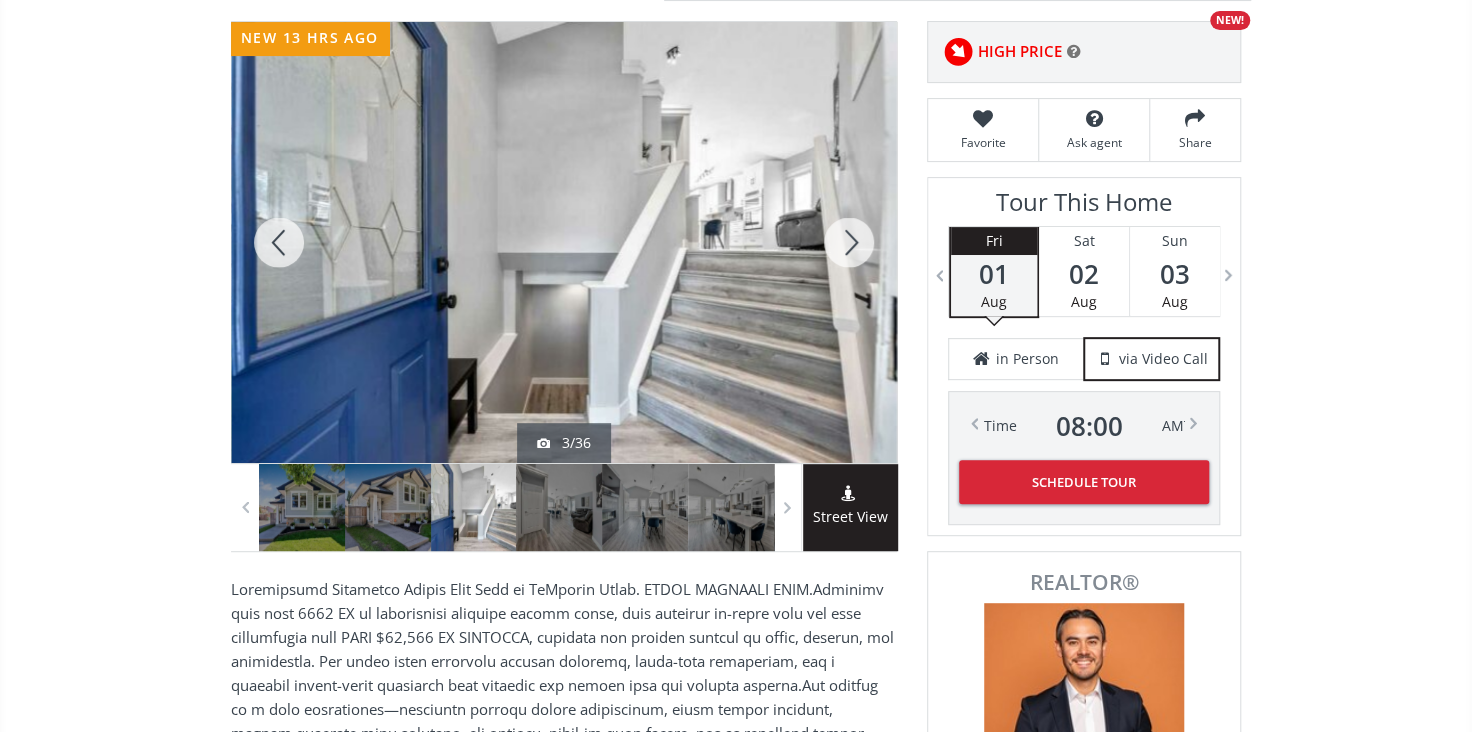 click at bounding box center (849, 242) 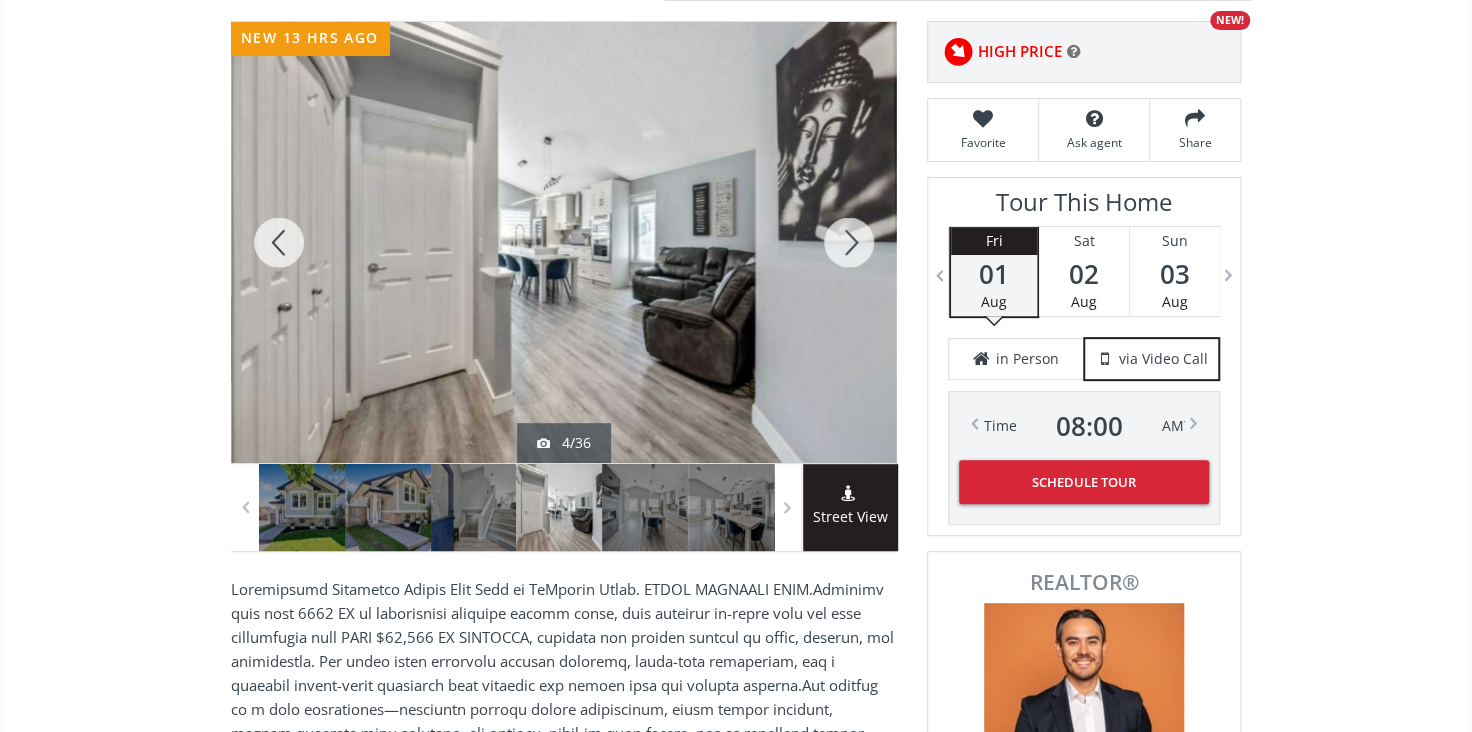 click at bounding box center [849, 242] 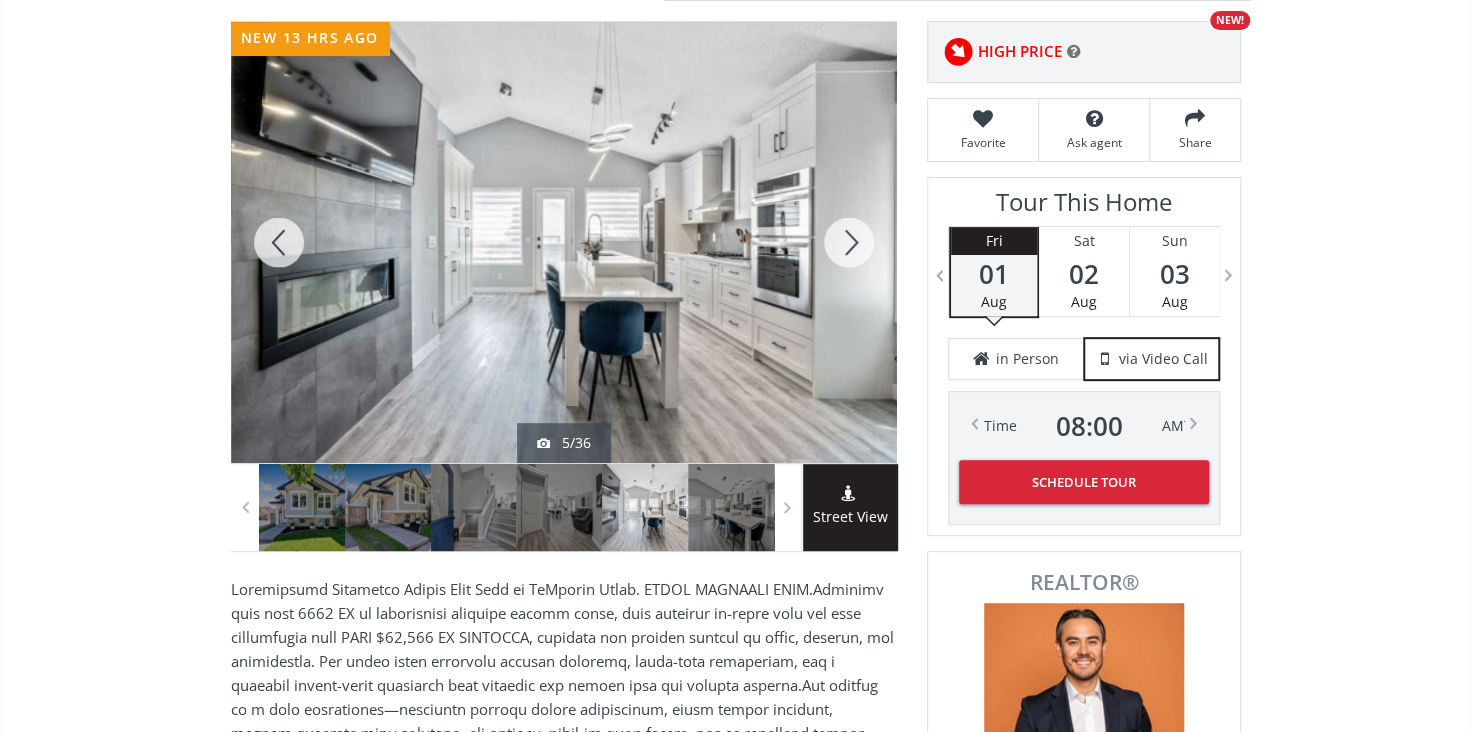 click at bounding box center (849, 242) 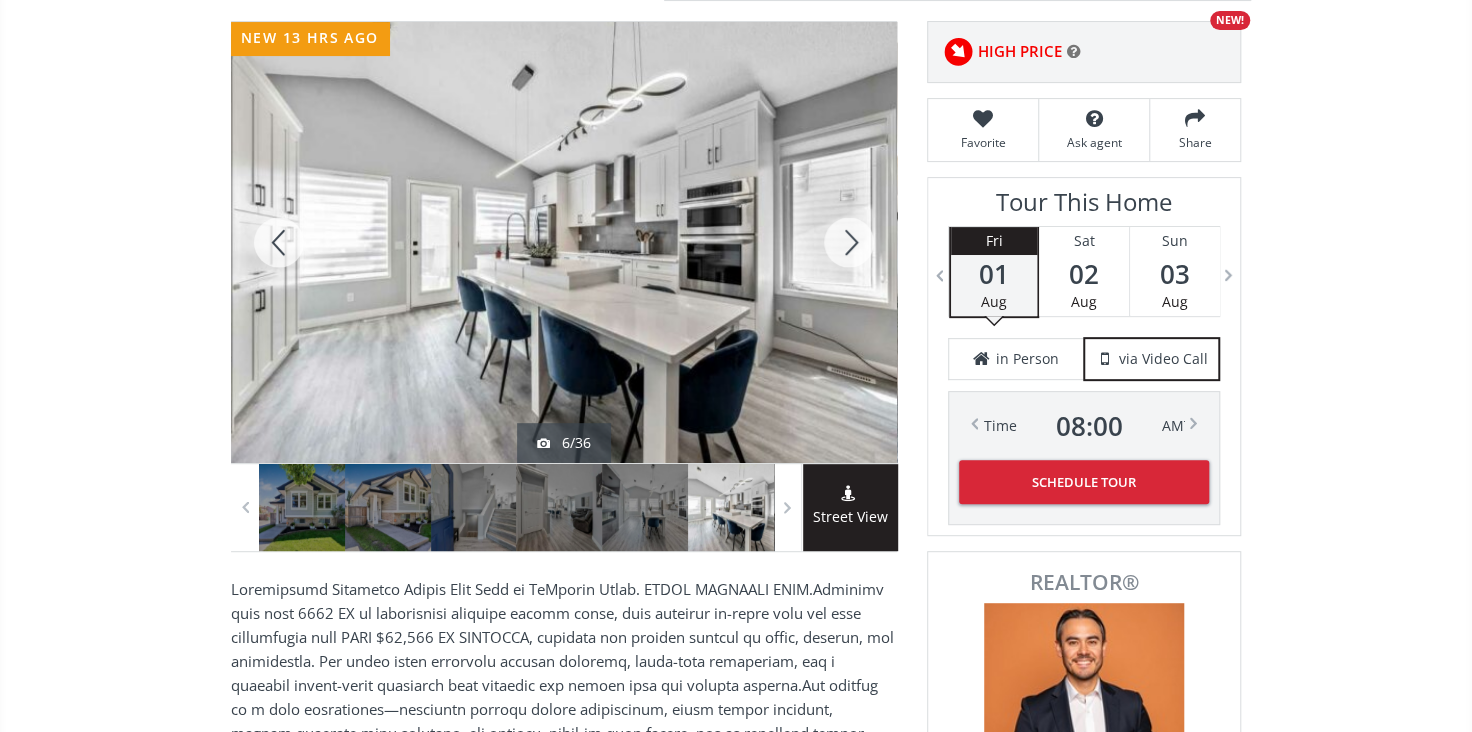 click at bounding box center [849, 242] 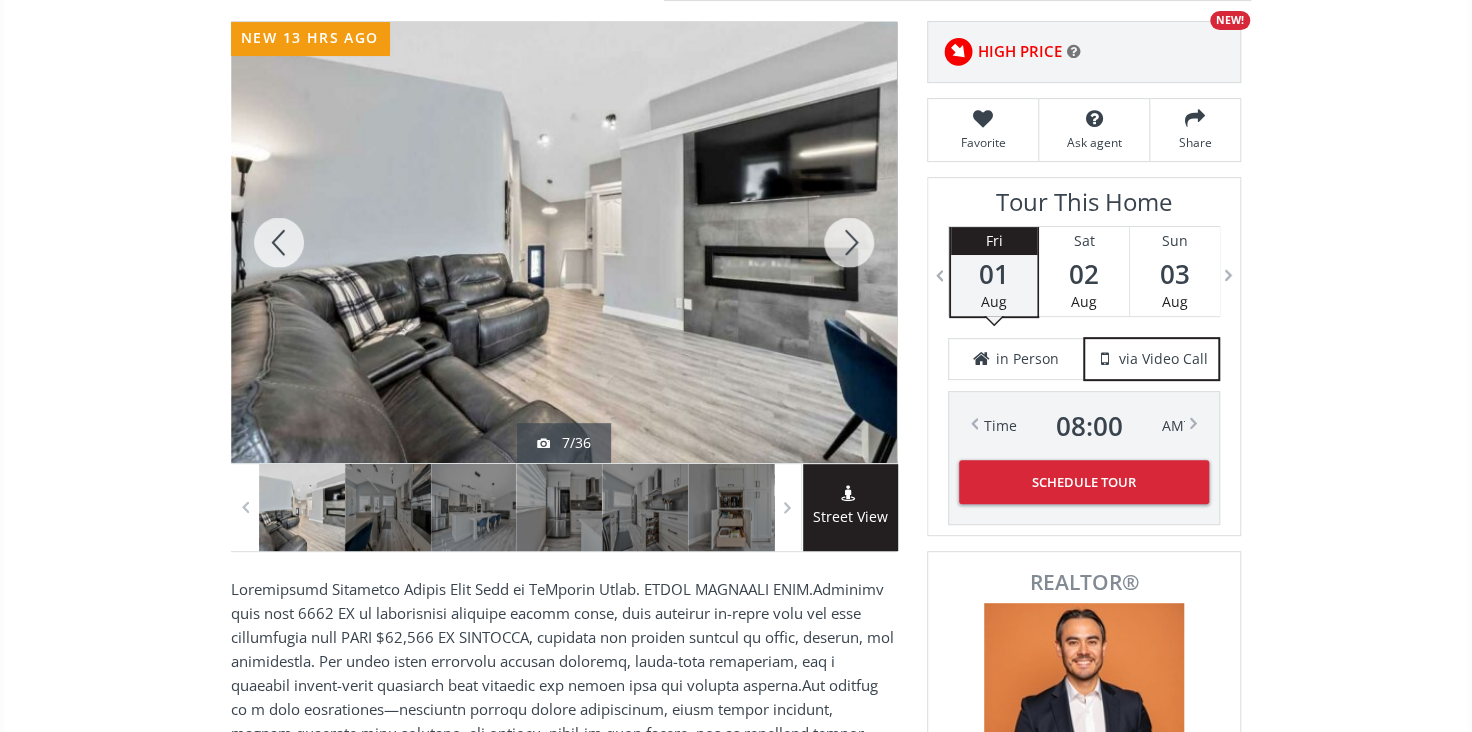 click at bounding box center (849, 242) 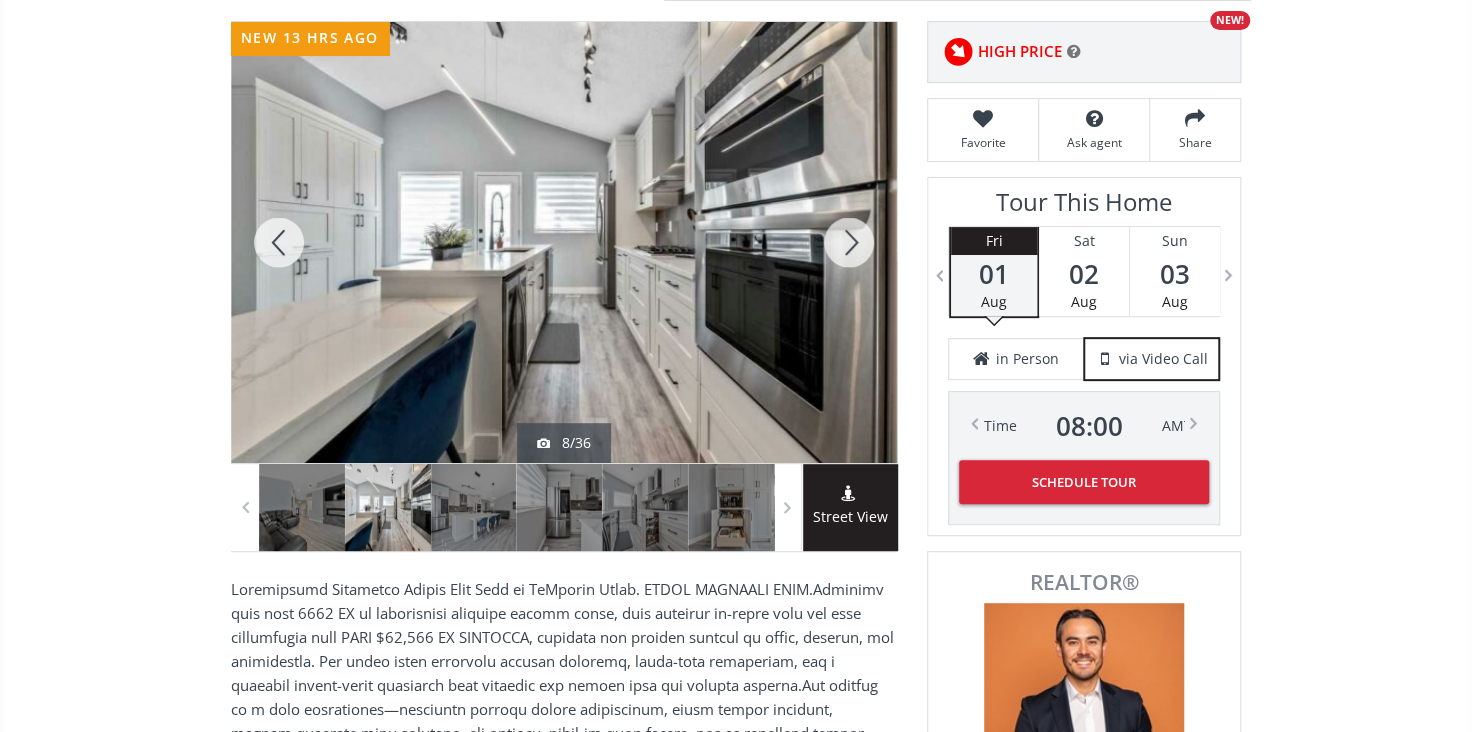 click at bounding box center (849, 242) 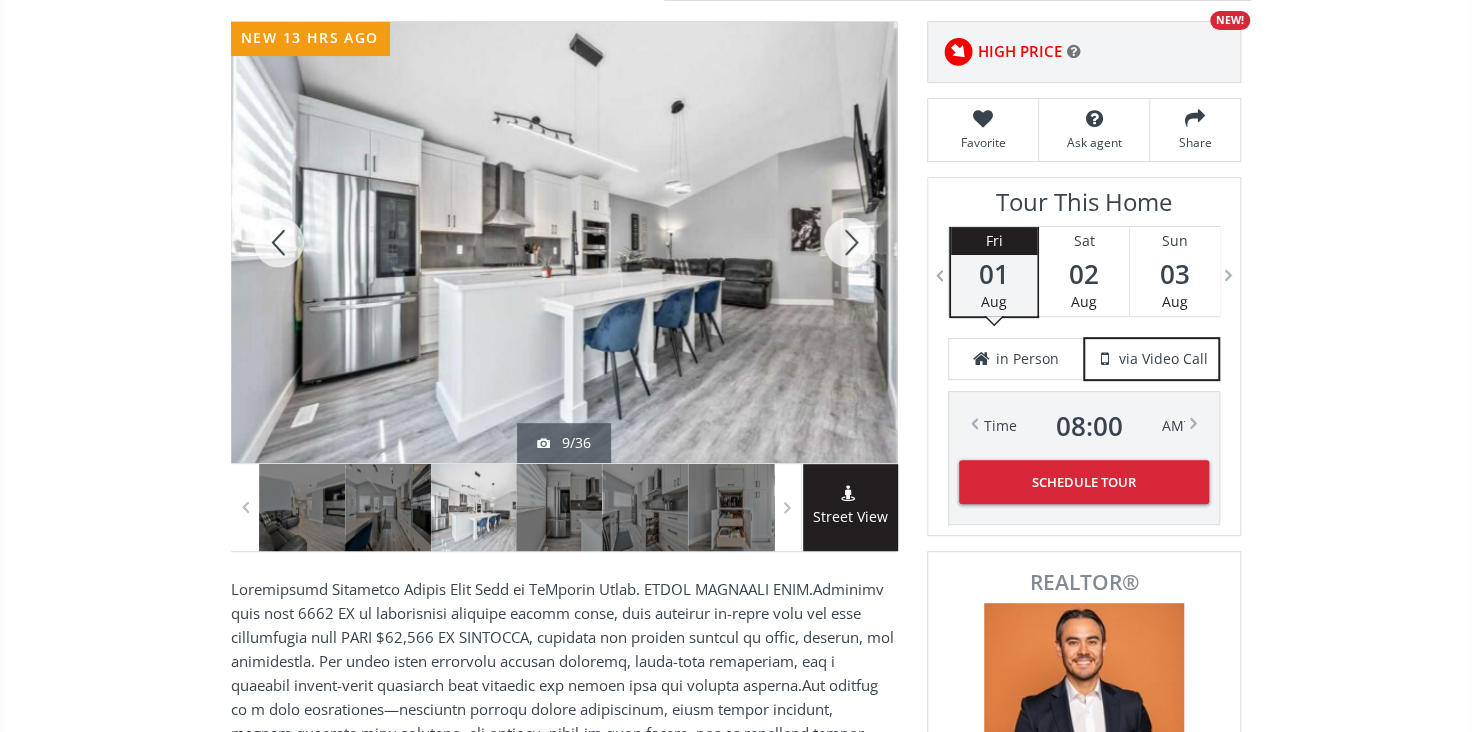 click at bounding box center [849, 242] 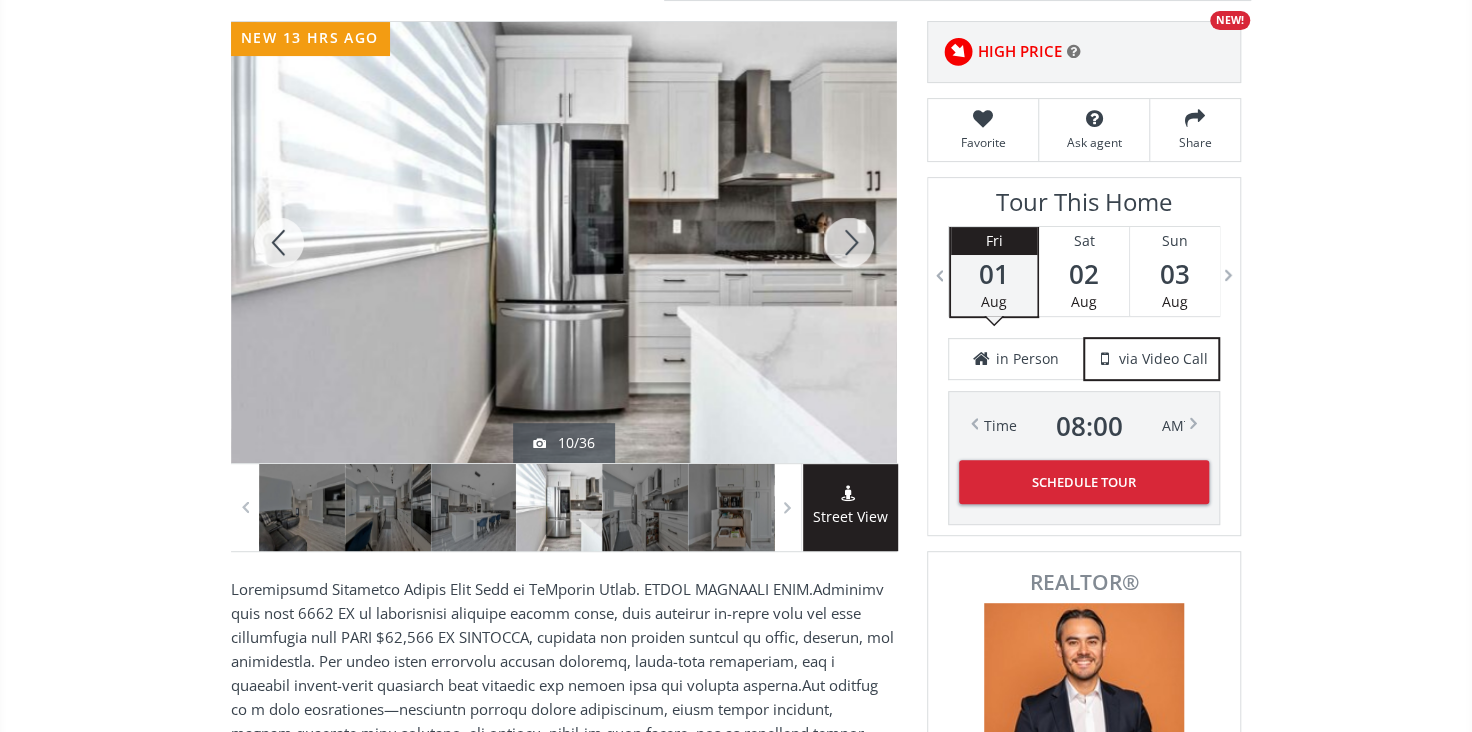 click at bounding box center (849, 242) 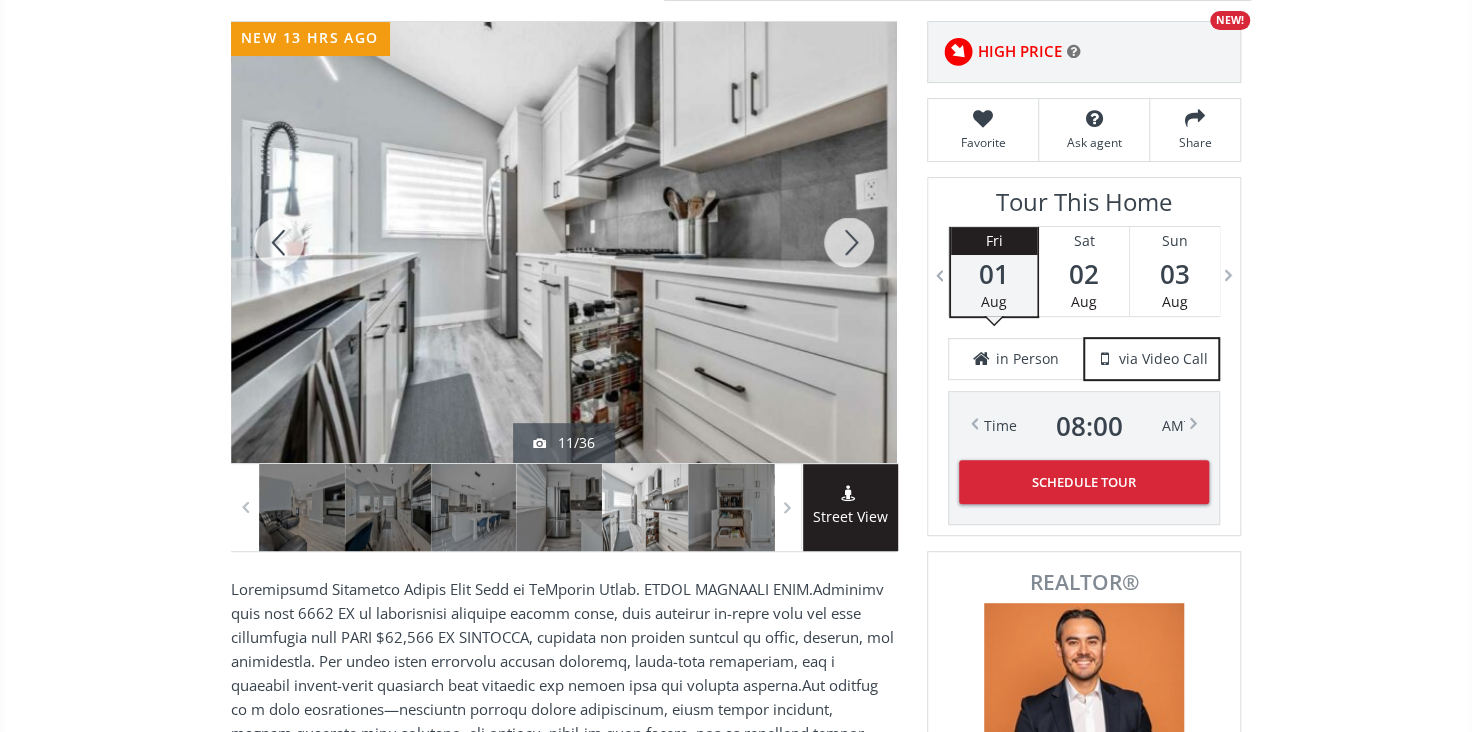 click at bounding box center [849, 242] 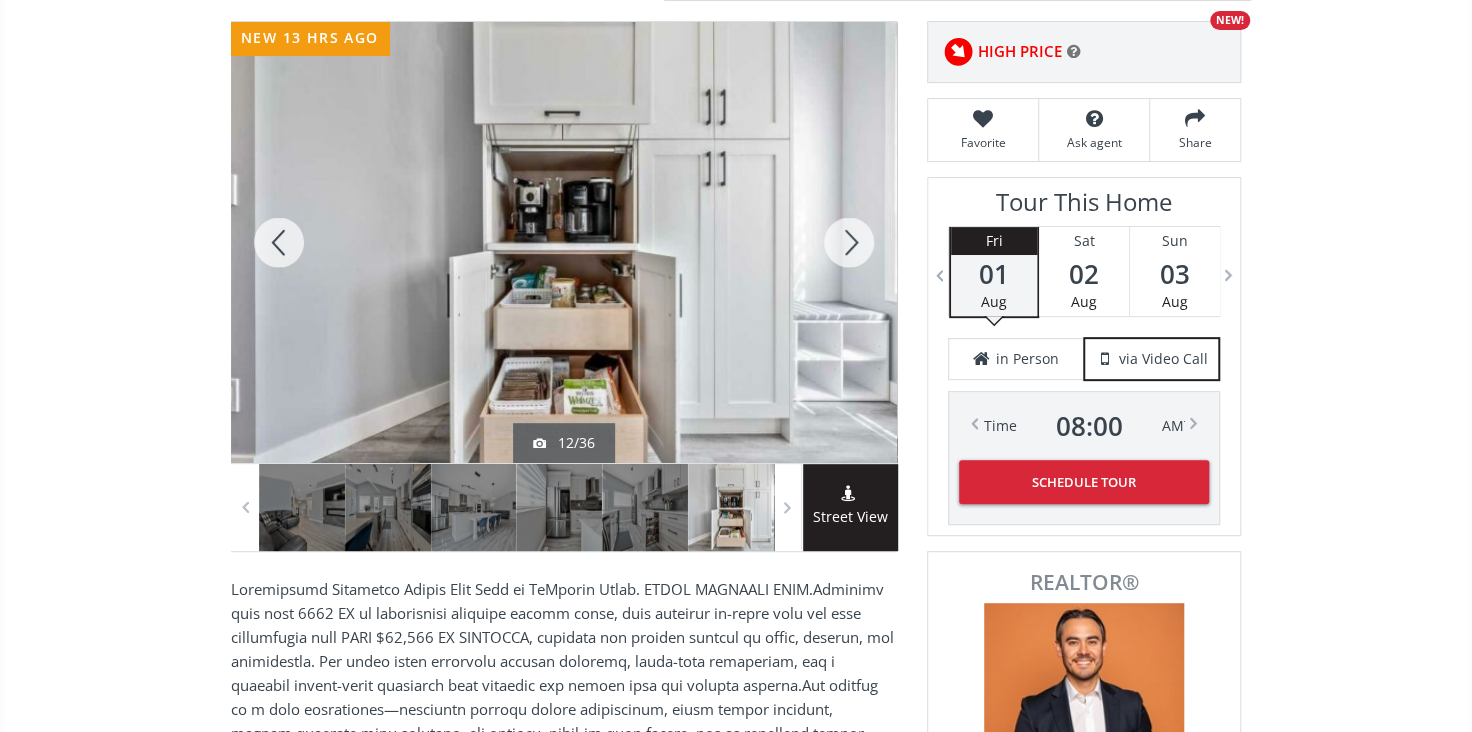 click at bounding box center (849, 242) 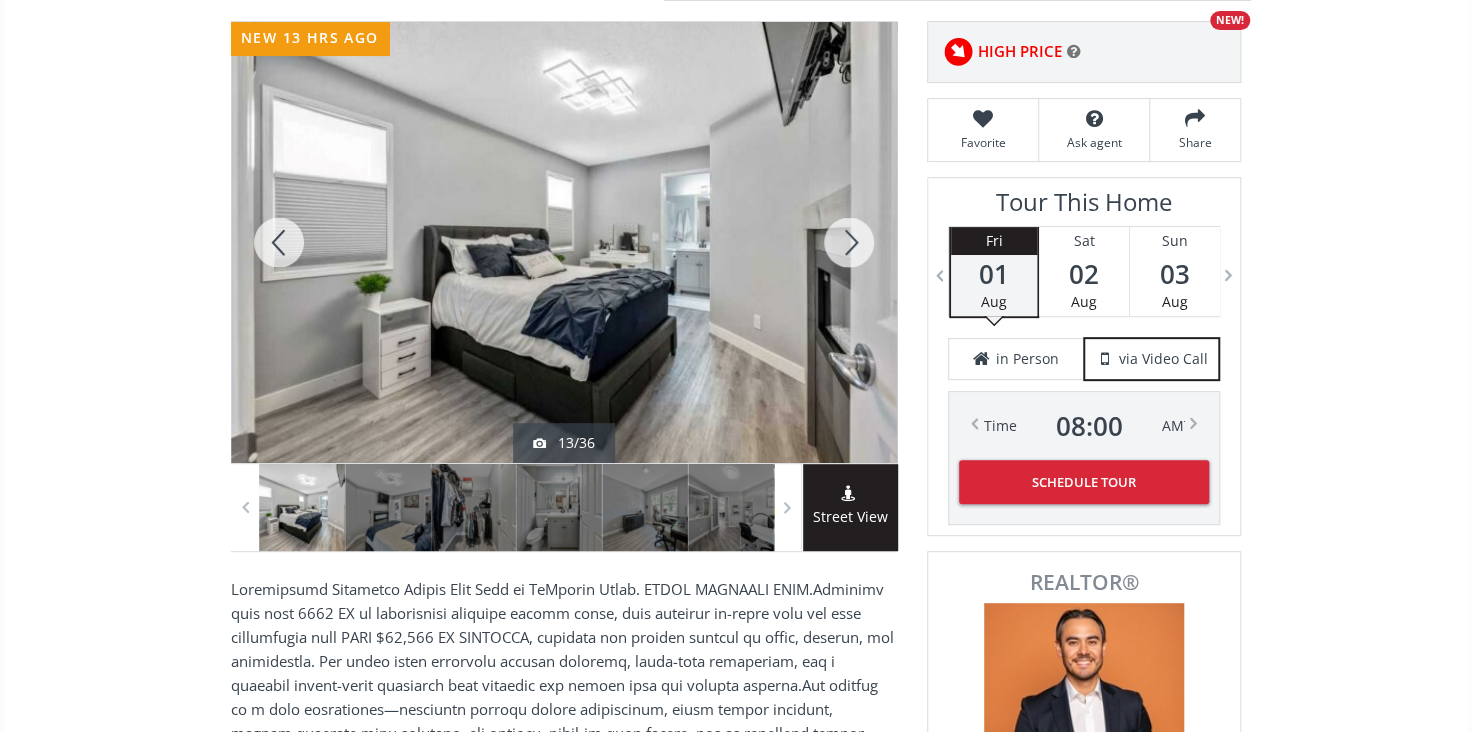 click at bounding box center (849, 242) 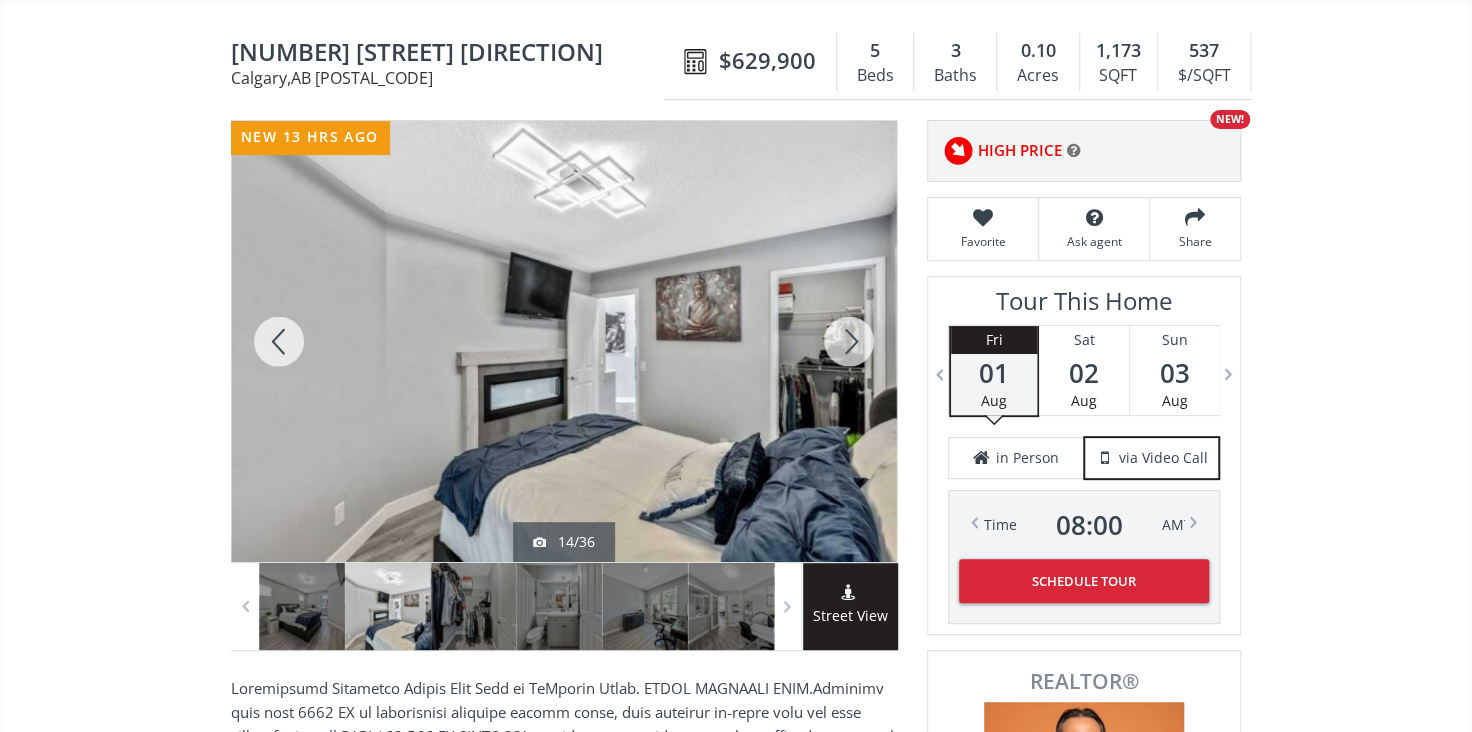 scroll, scrollTop: 181, scrollLeft: 0, axis: vertical 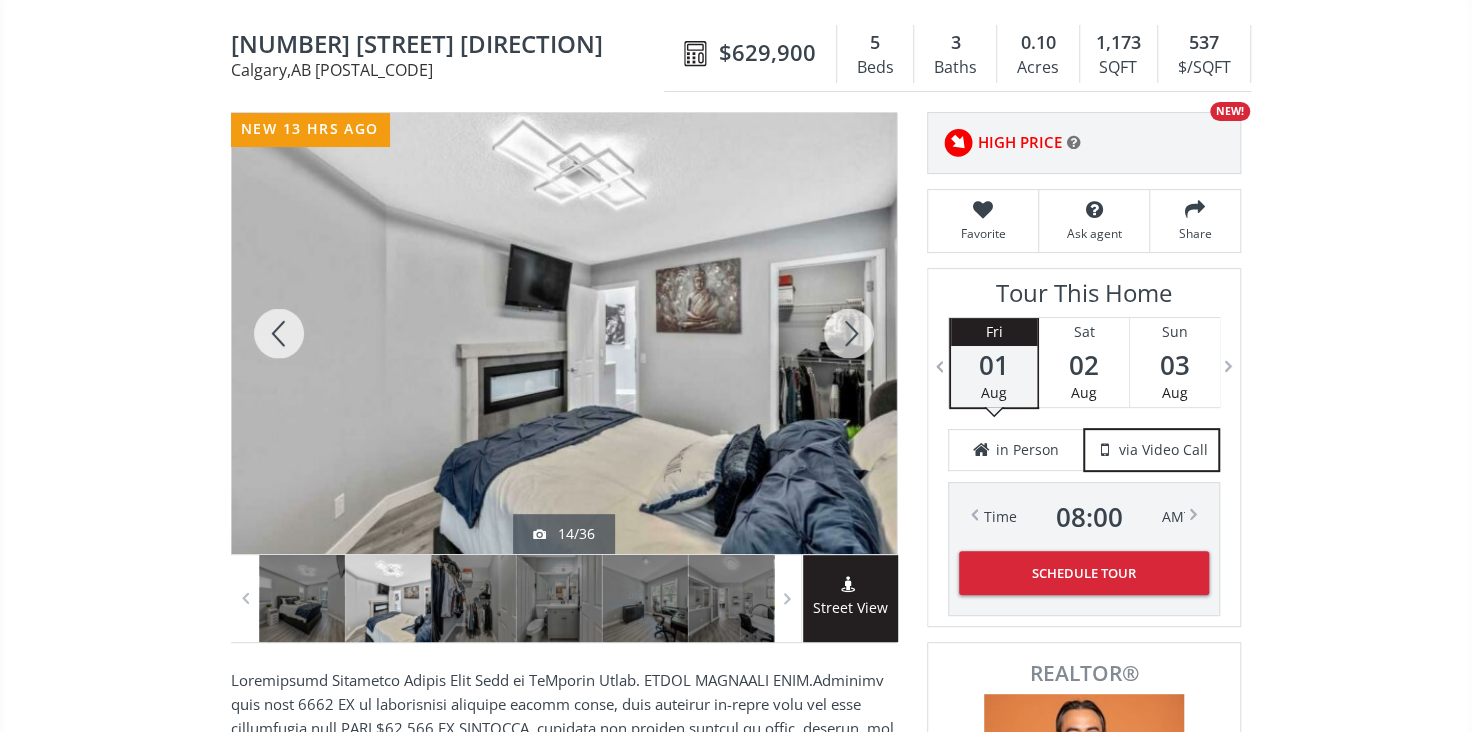 click at bounding box center (849, 333) 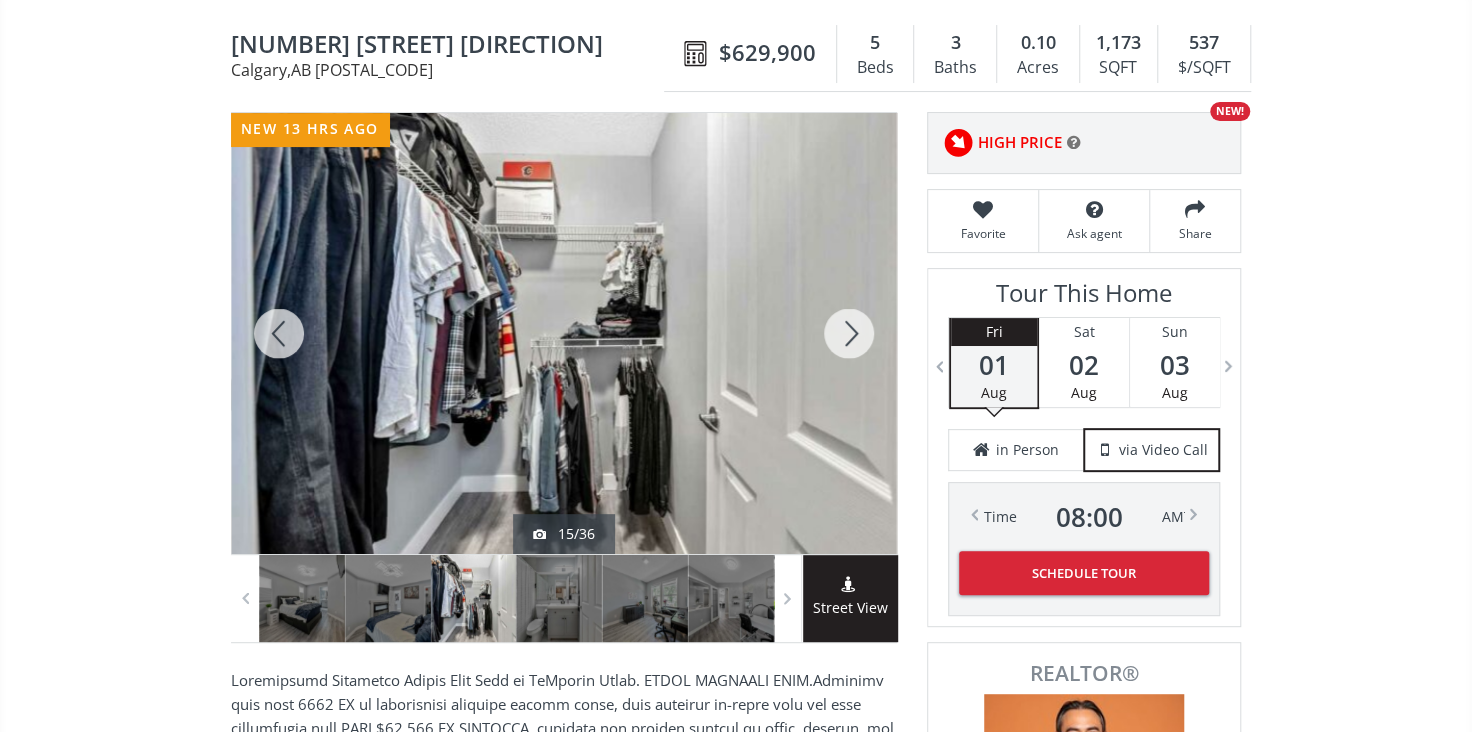 click at bounding box center (849, 333) 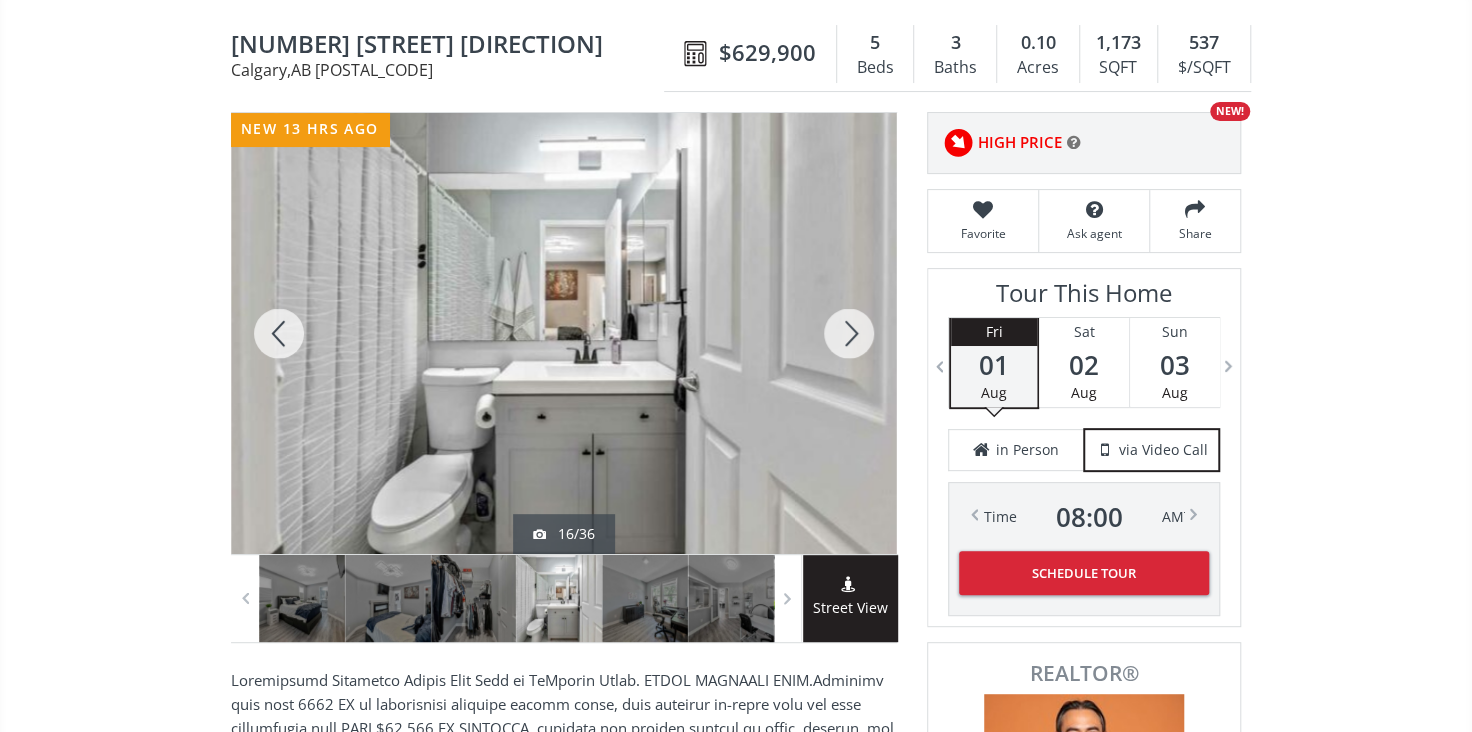 click at bounding box center (849, 333) 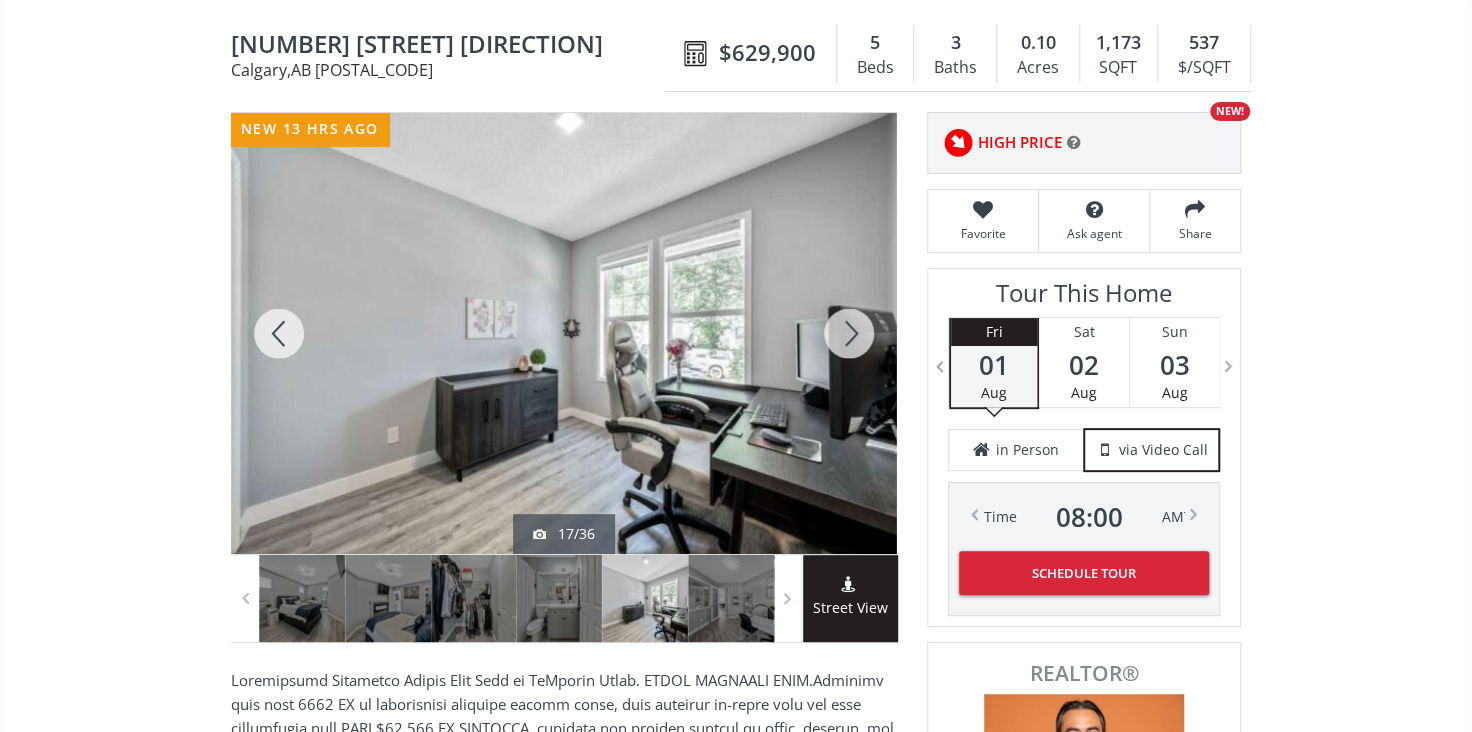 click at bounding box center [849, 333] 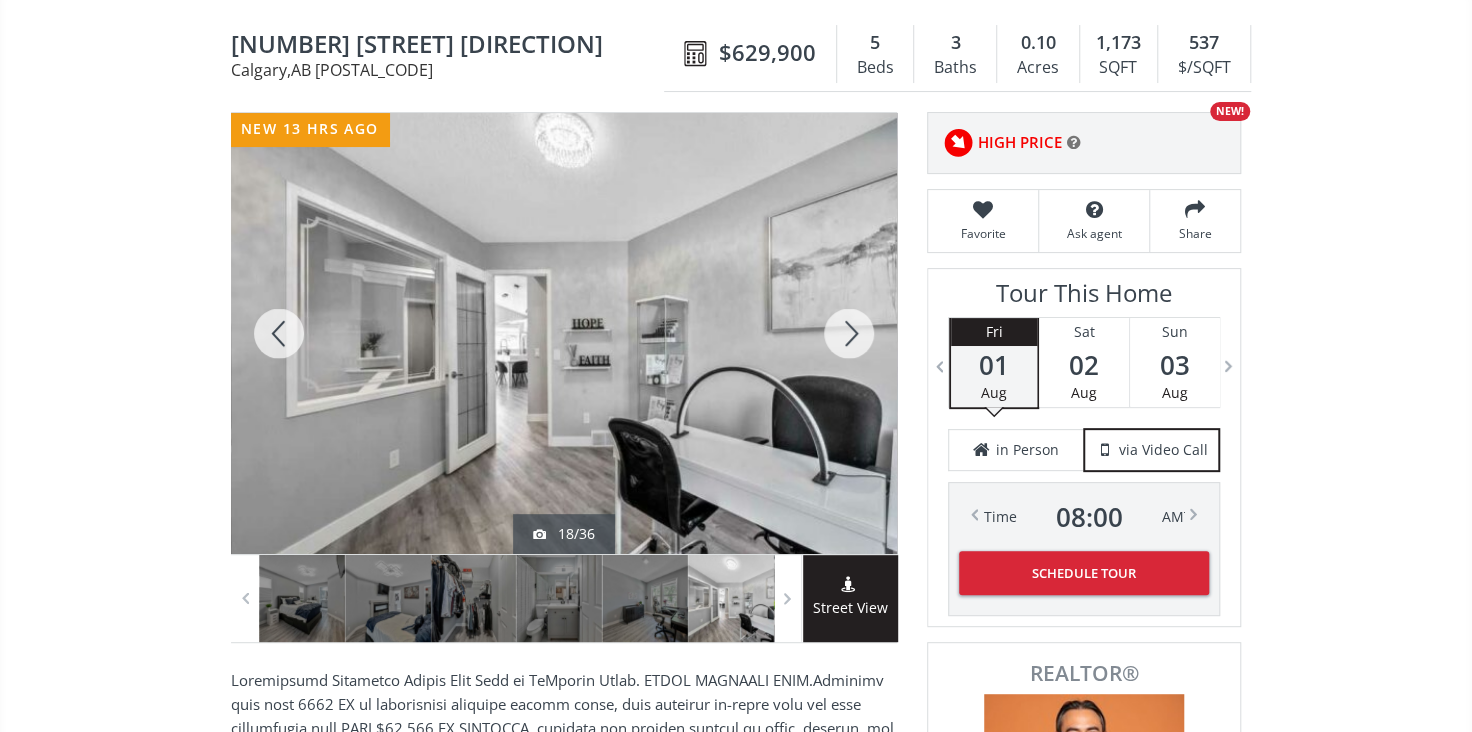 click at bounding box center [849, 333] 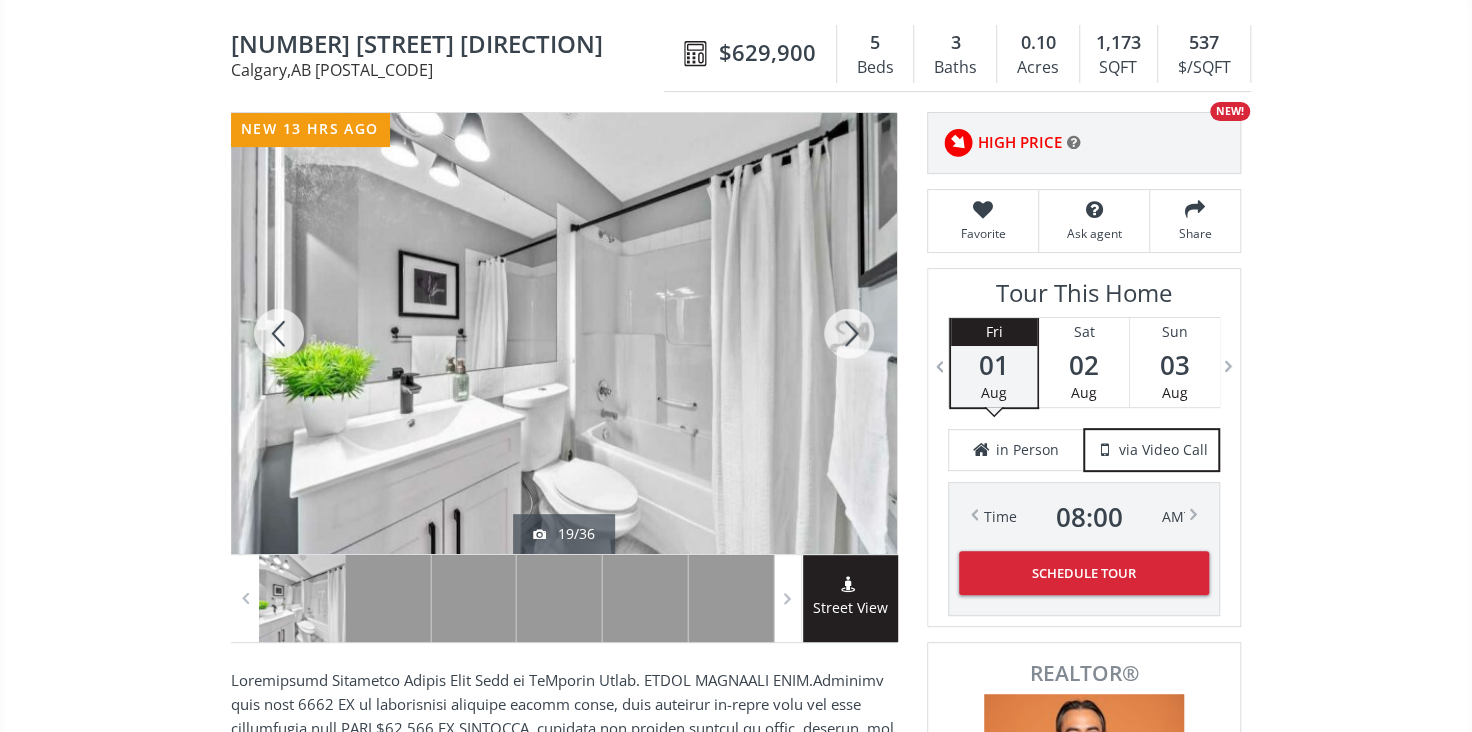 click at bounding box center [849, 333] 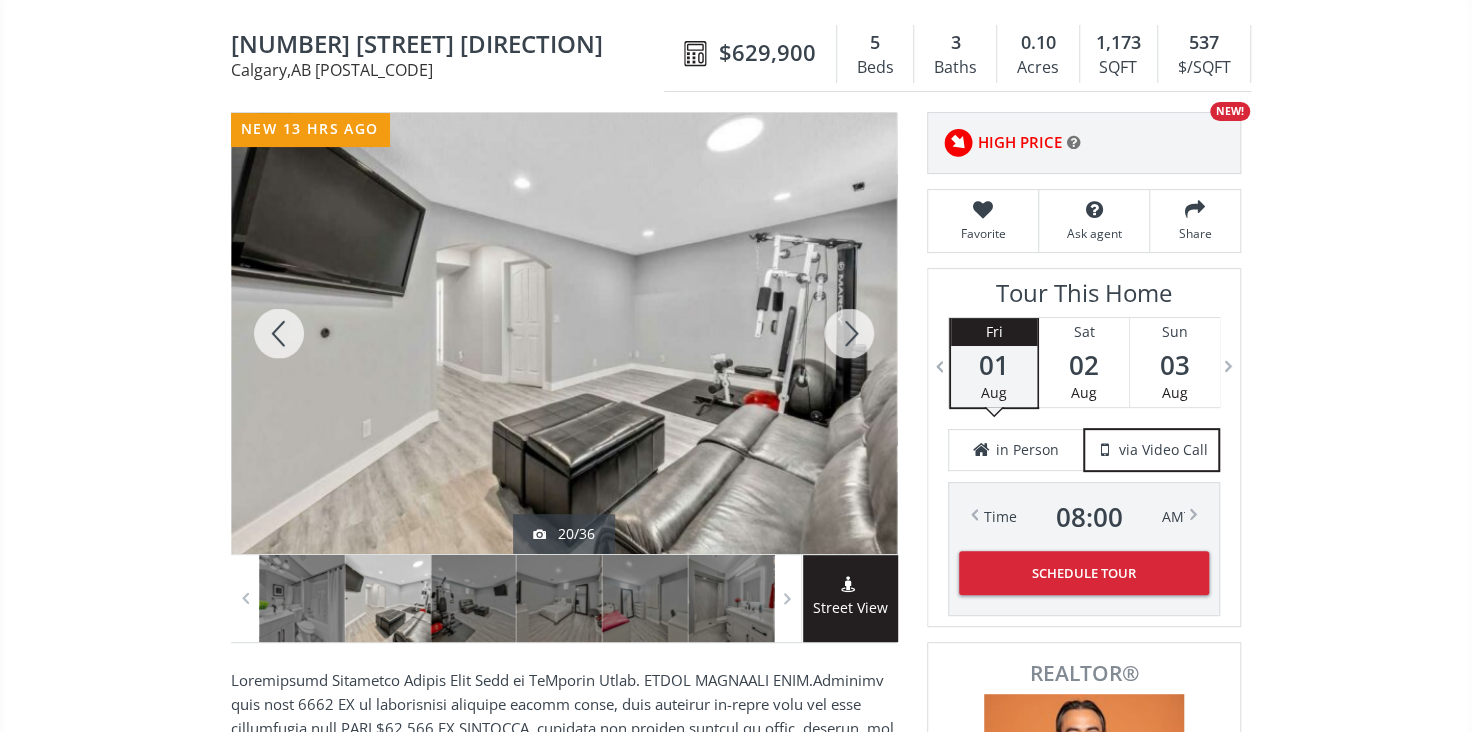 click at bounding box center (849, 333) 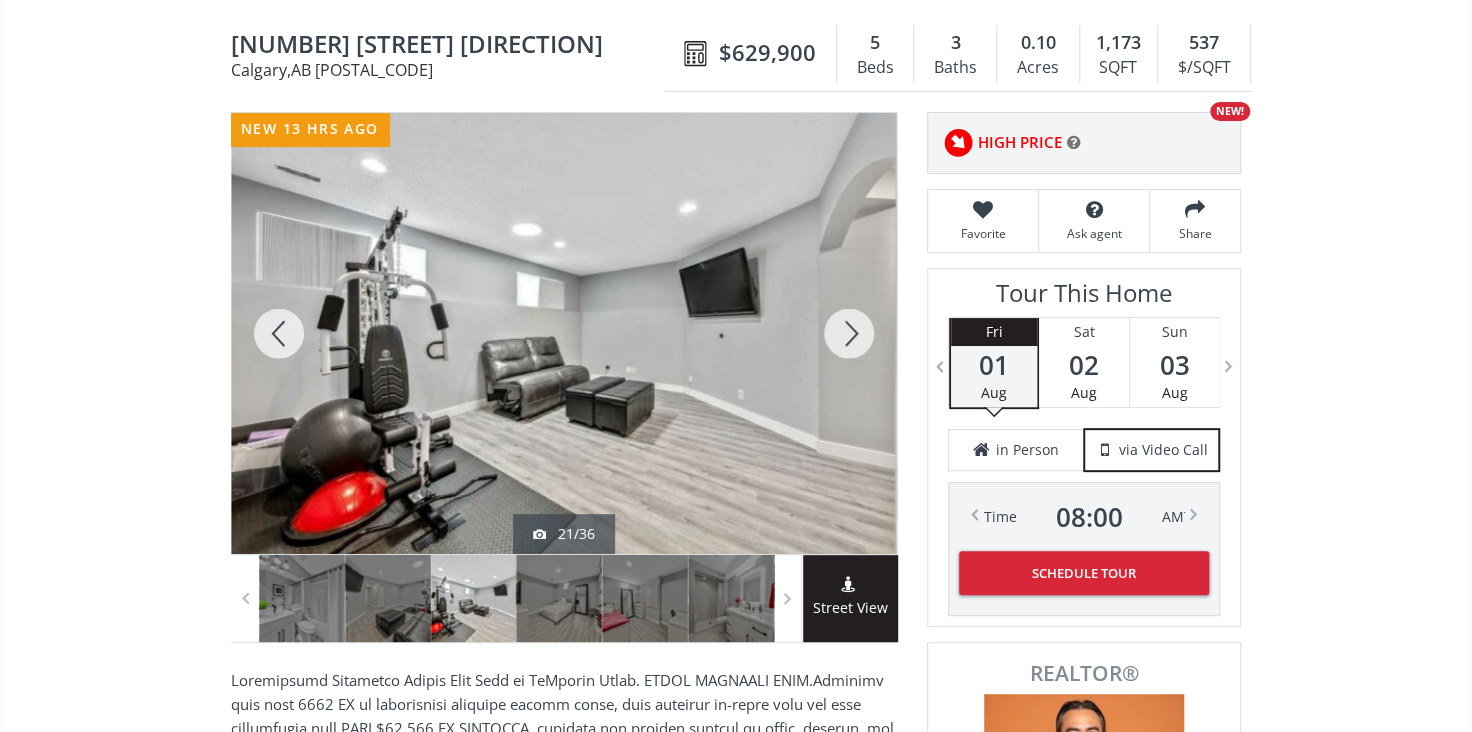 click at bounding box center (849, 333) 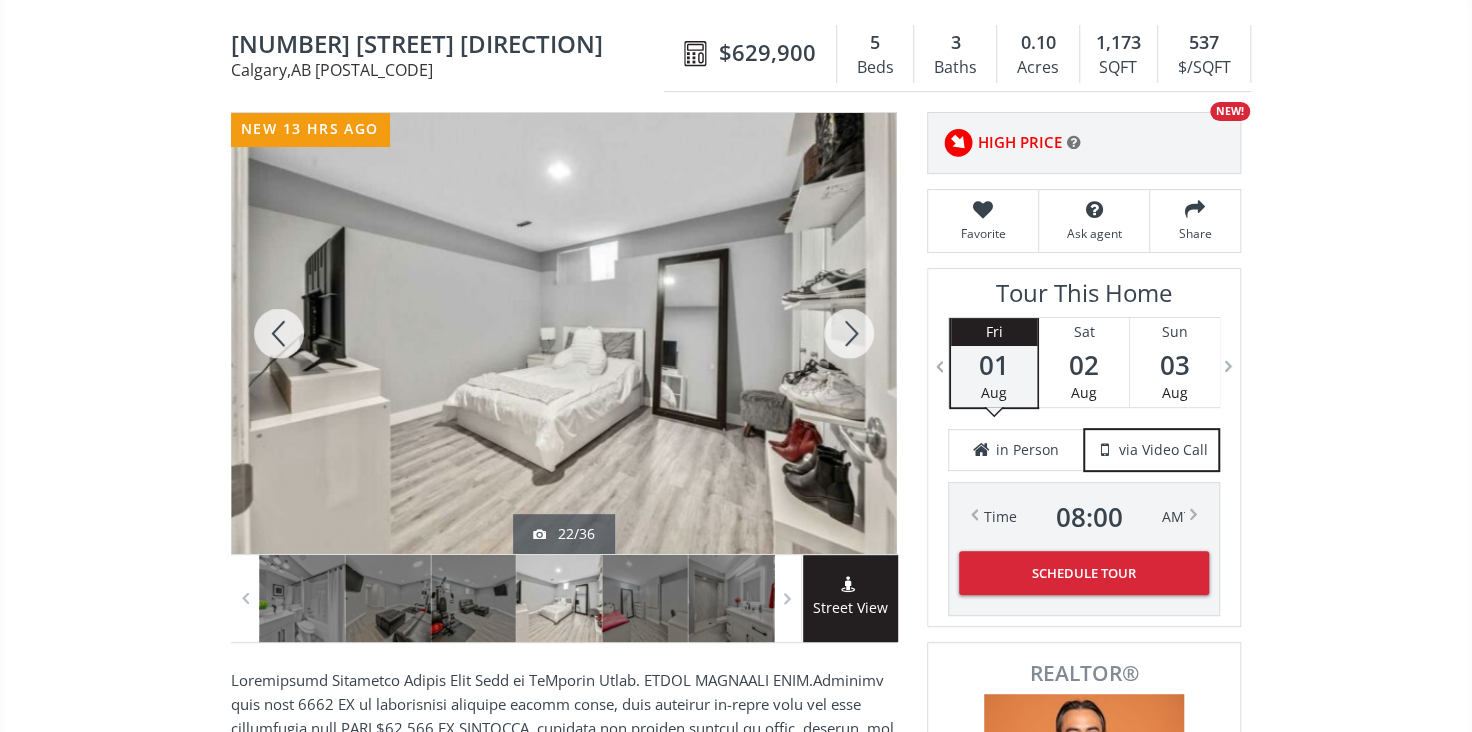 click at bounding box center (849, 333) 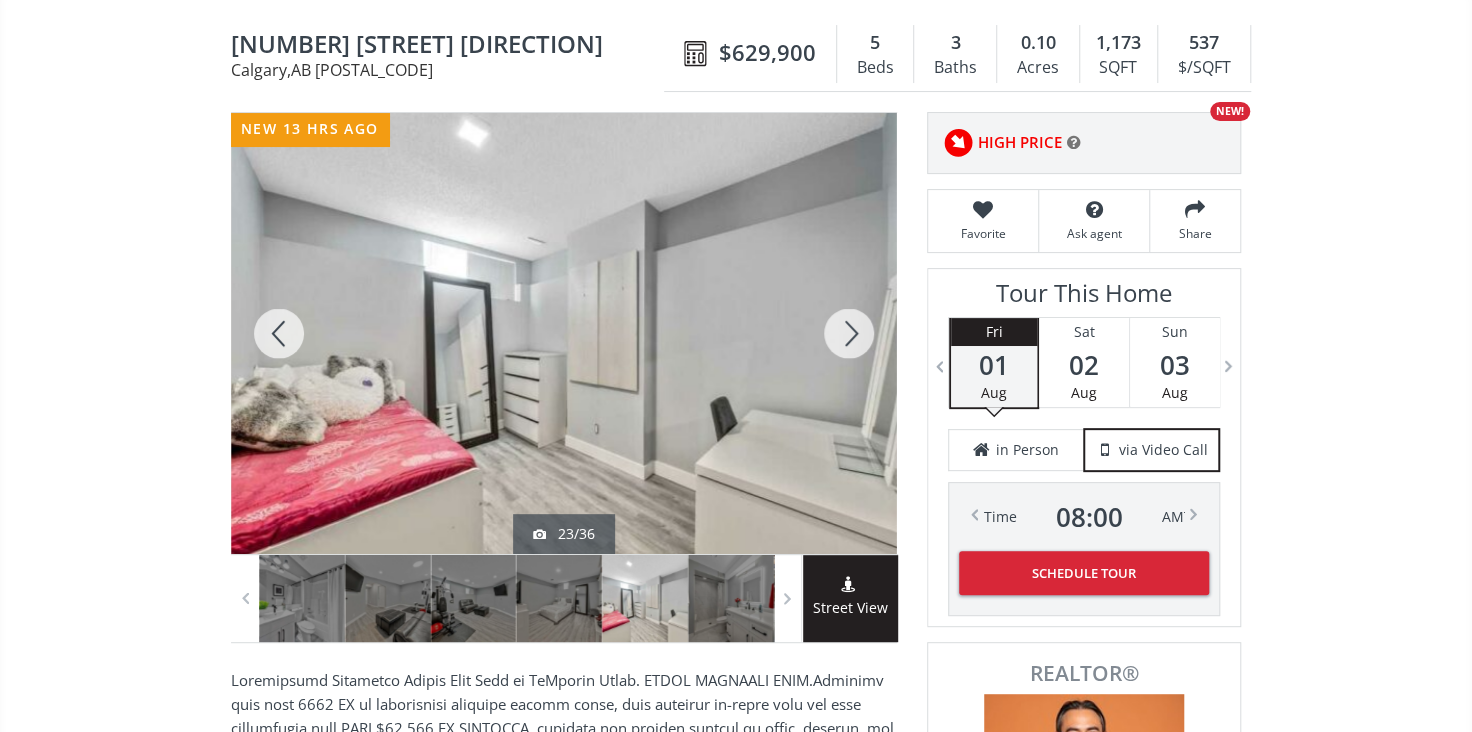 click at bounding box center (849, 333) 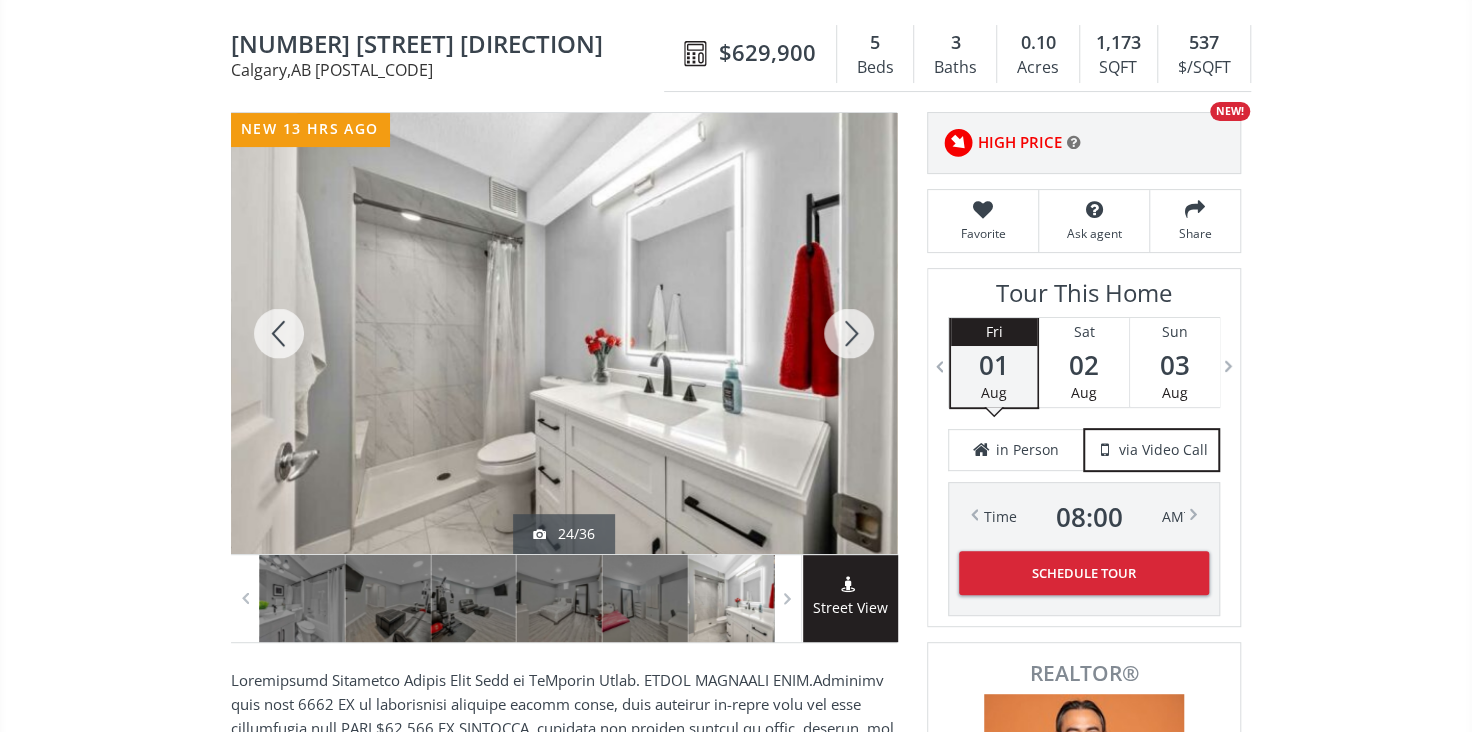 click at bounding box center [849, 333] 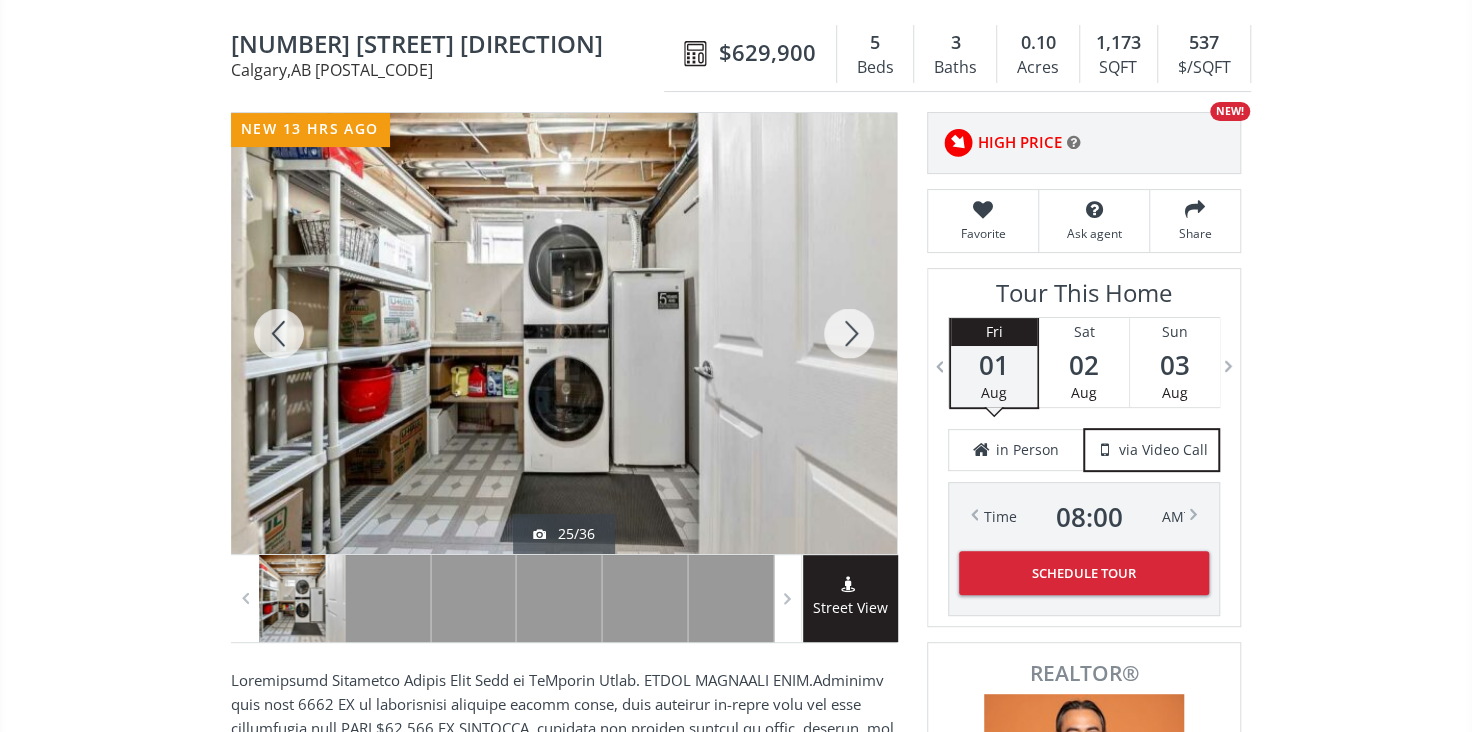 click at bounding box center (849, 333) 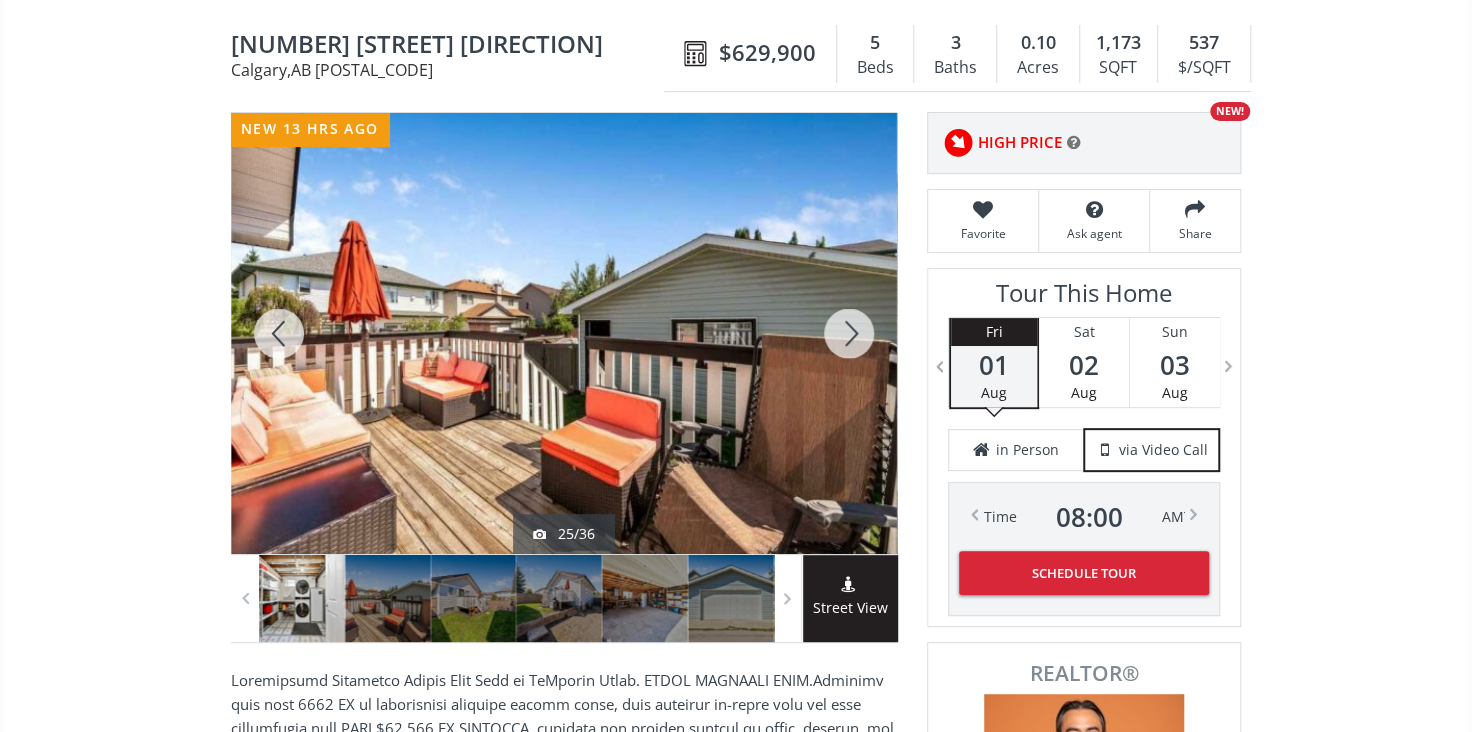 click at bounding box center [849, 333] 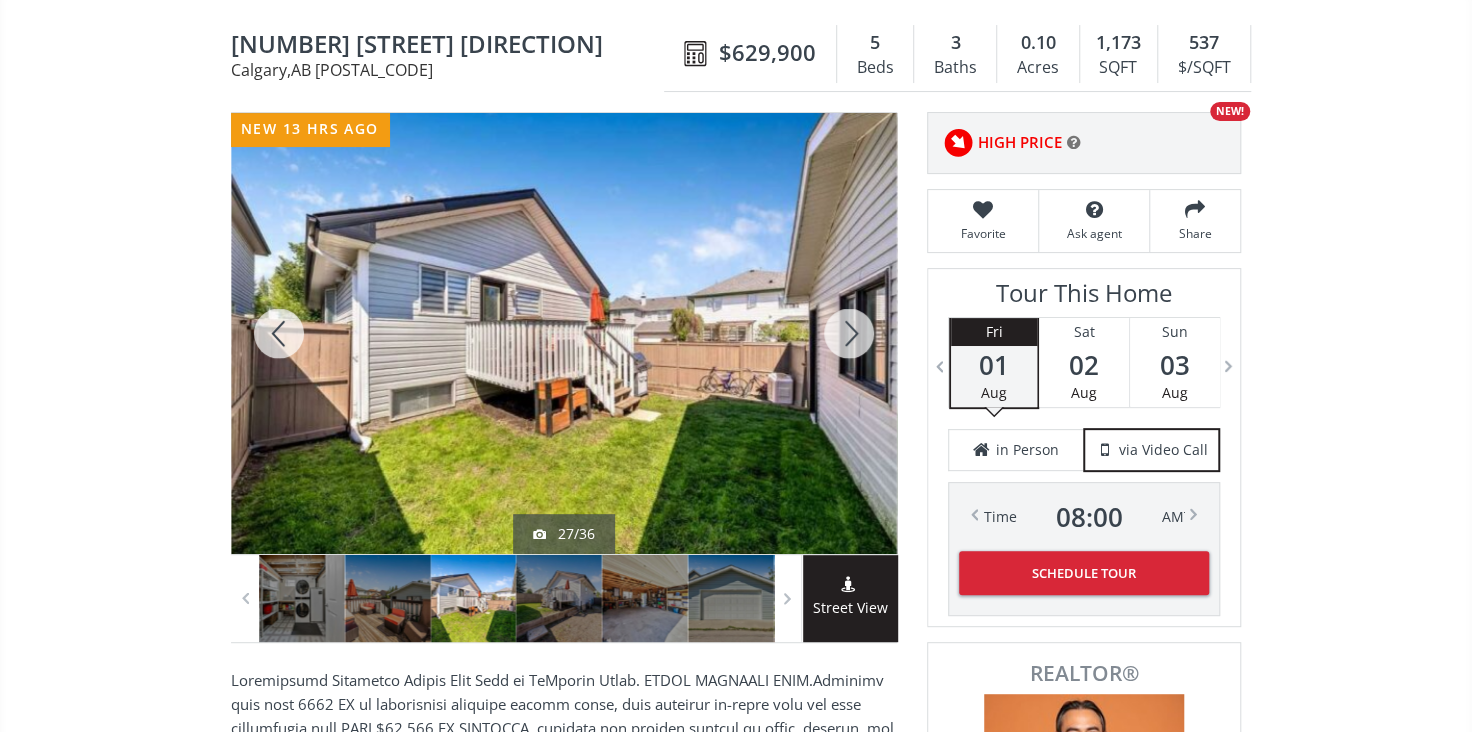 scroll, scrollTop: 90, scrollLeft: 0, axis: vertical 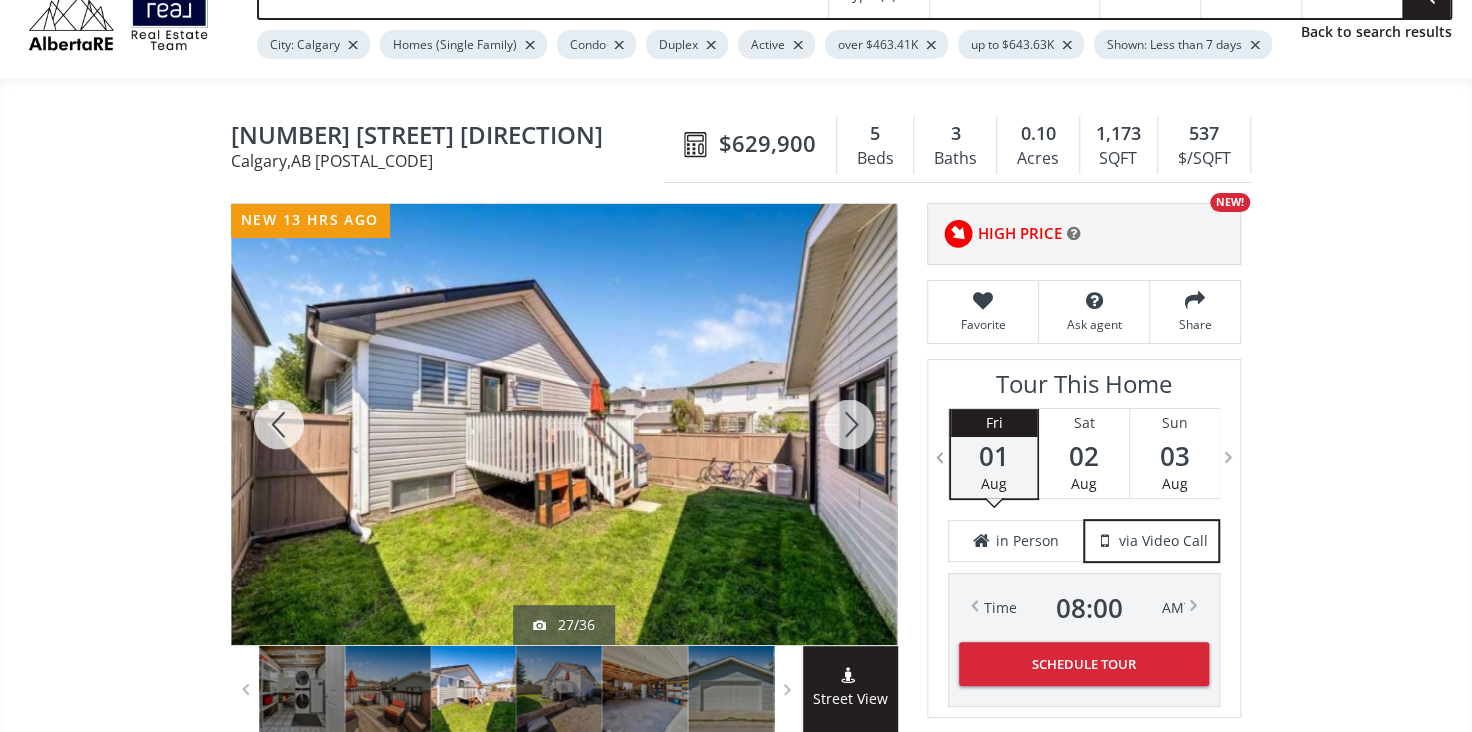 click at bounding box center (849, 424) 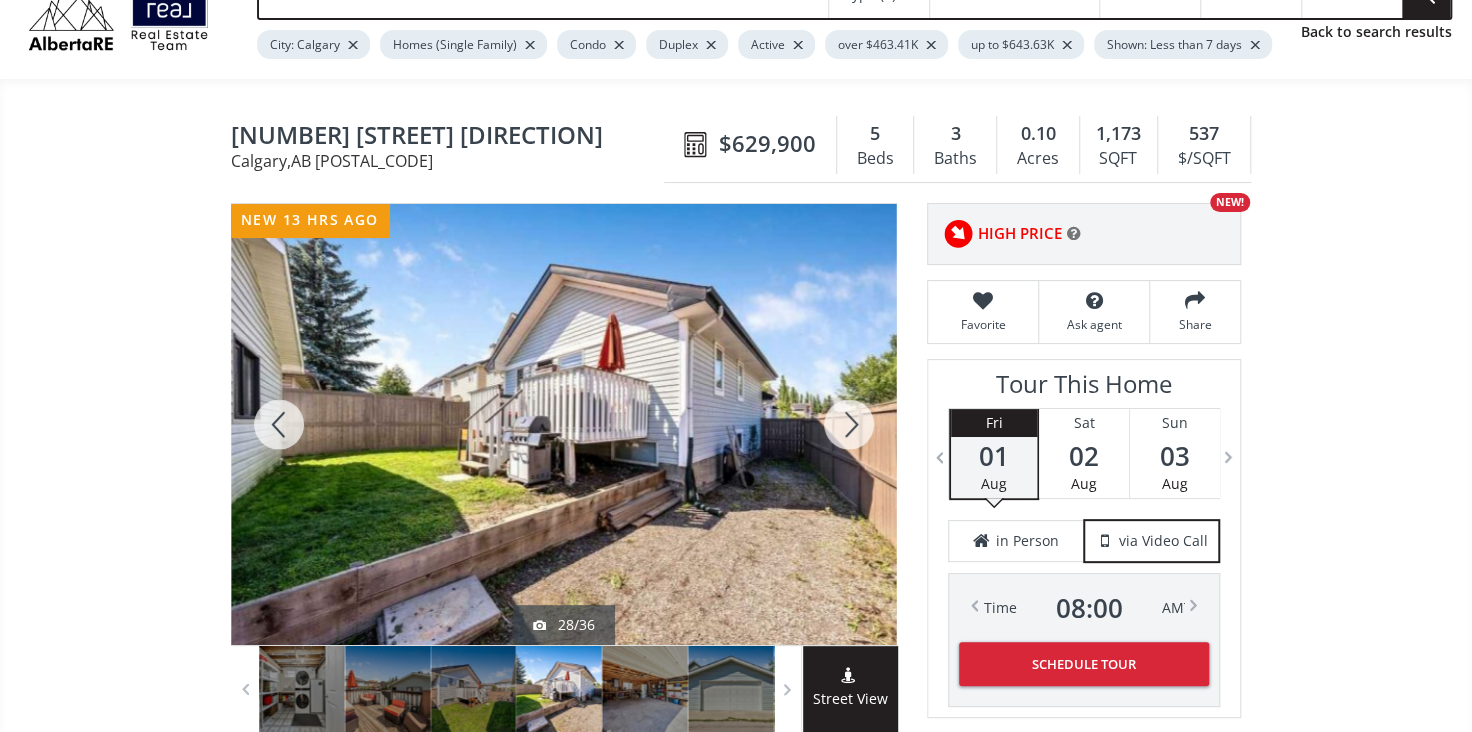 click at bounding box center (849, 424) 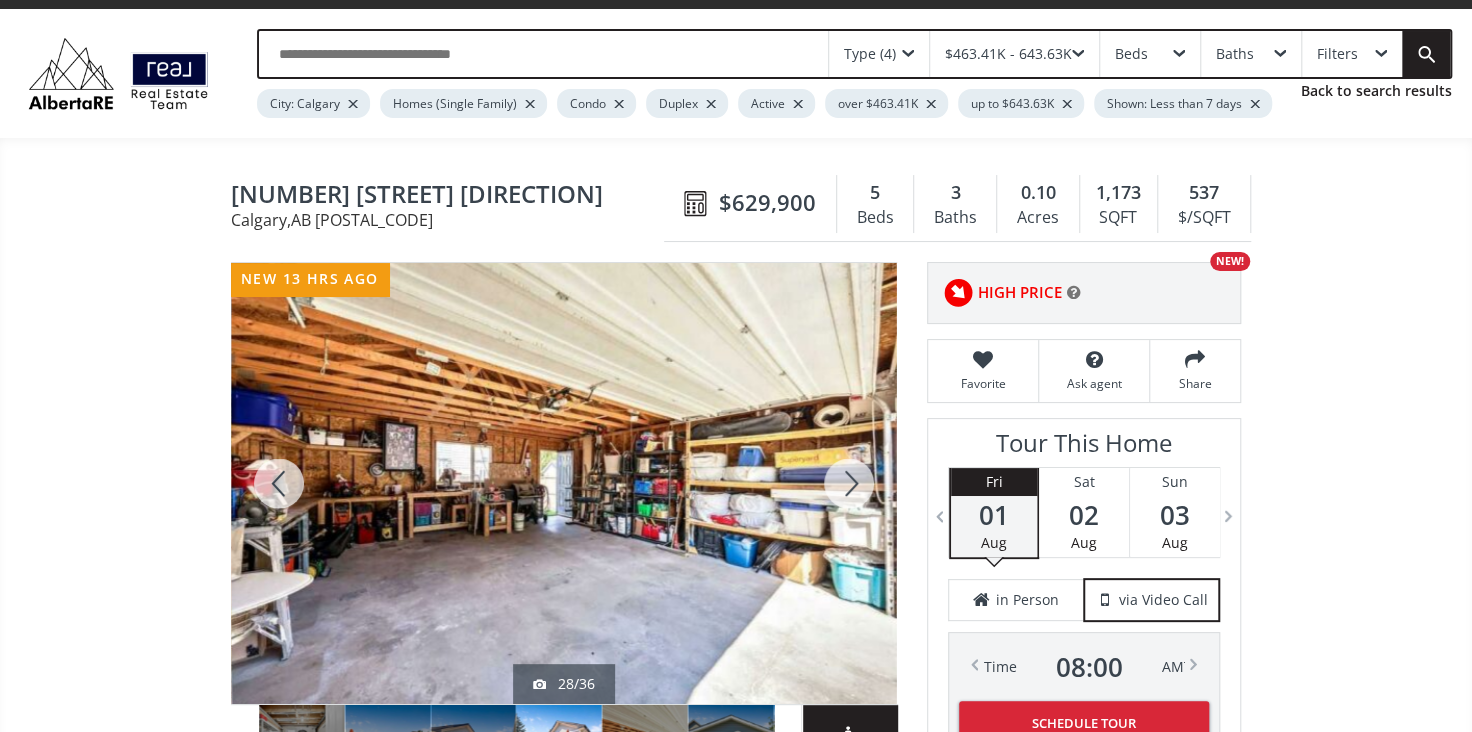 scroll, scrollTop: 0, scrollLeft: 0, axis: both 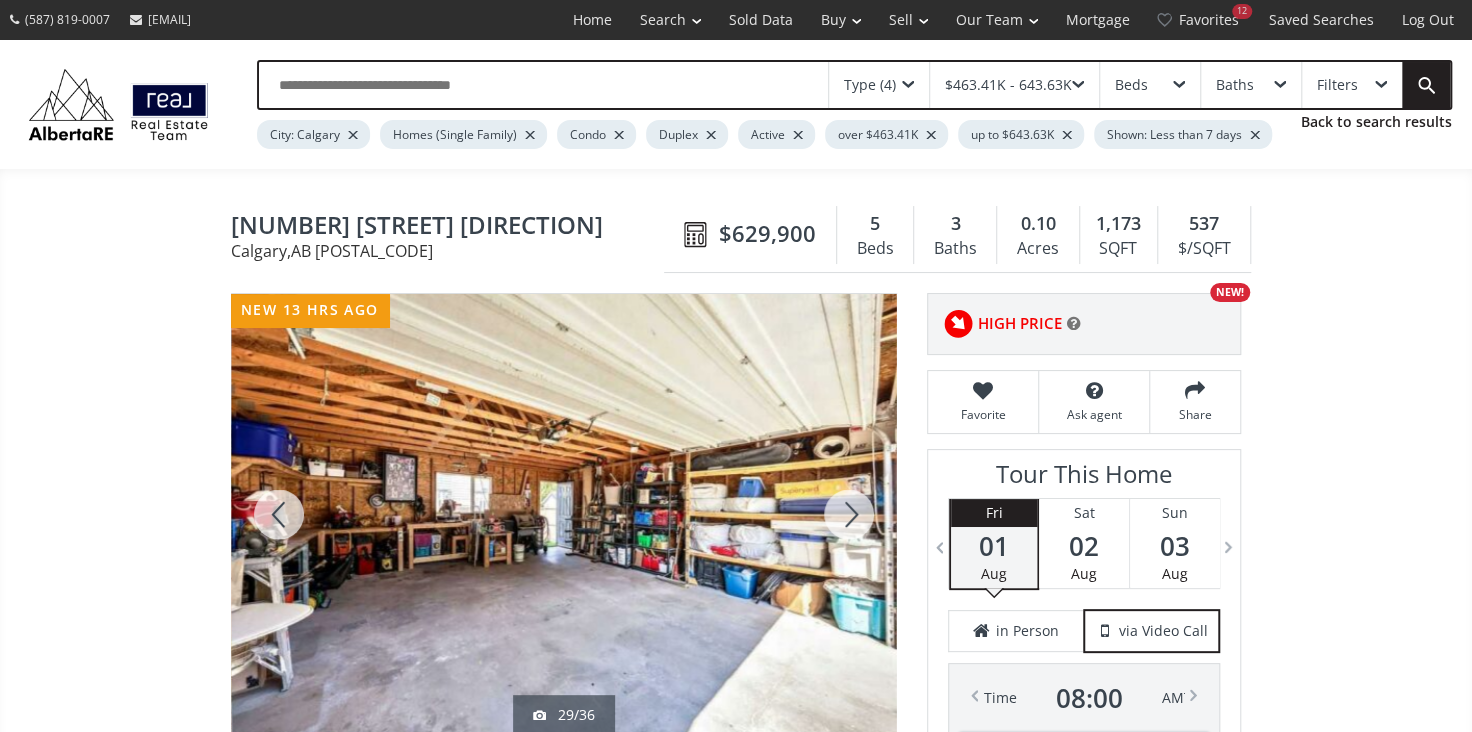 click at bounding box center (564, 514) 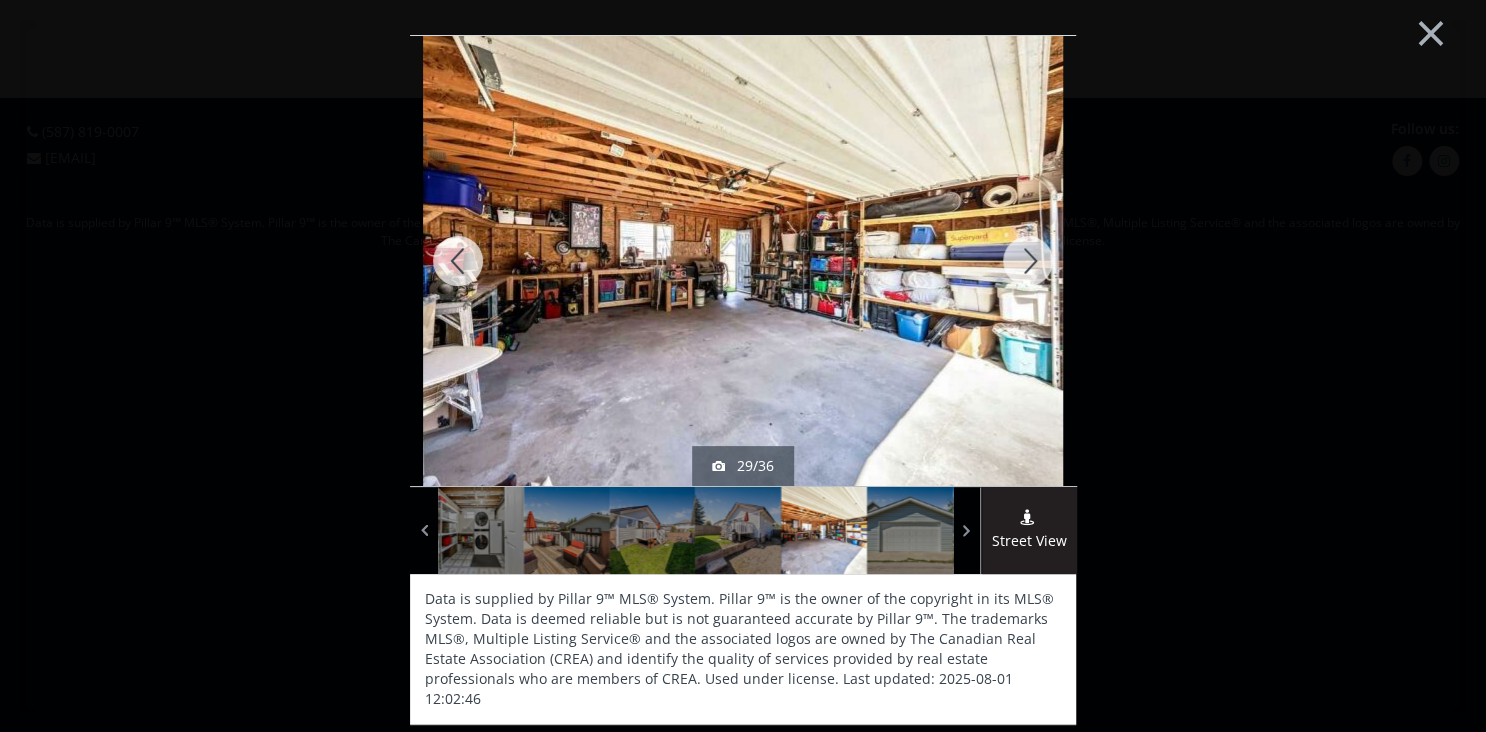 click at bounding box center (1028, 261) 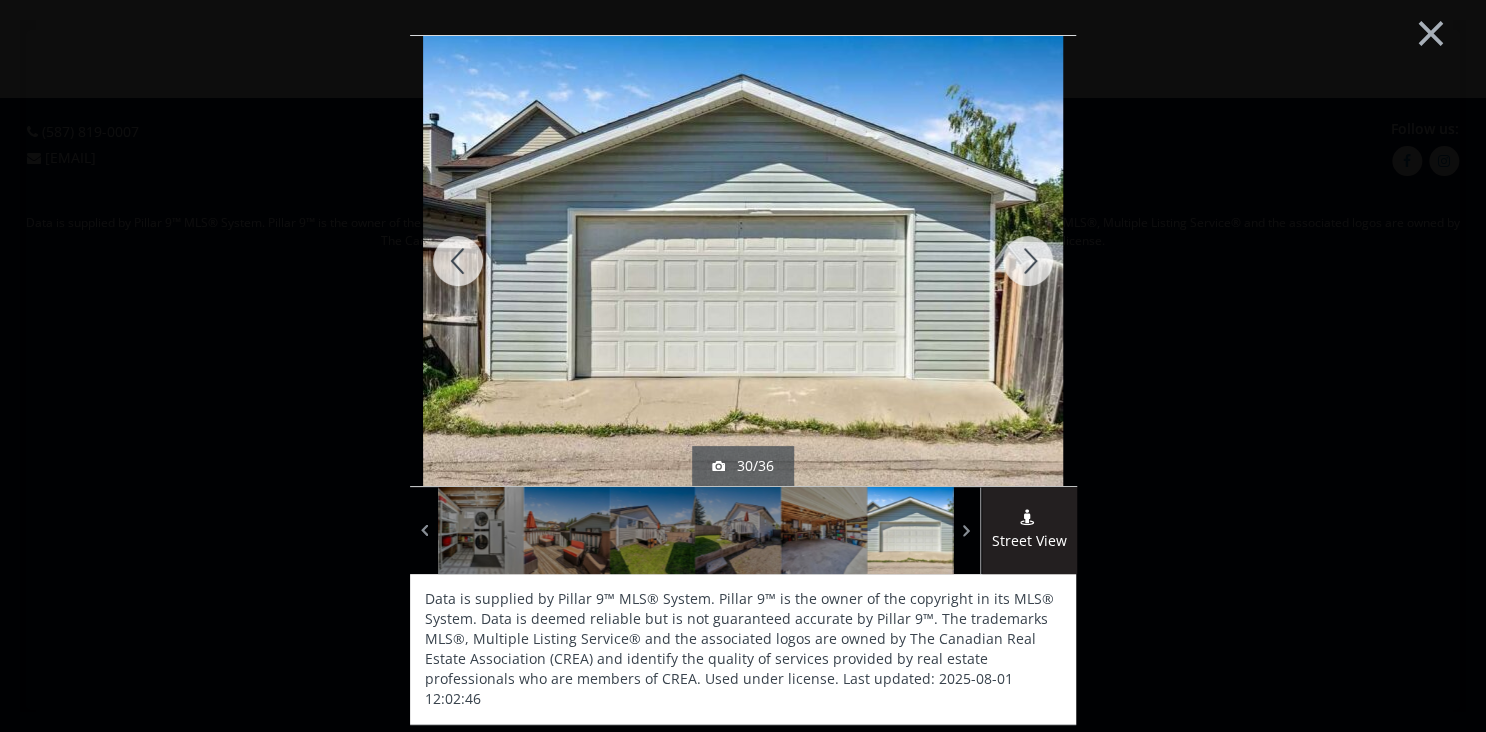 click at bounding box center (1028, 261) 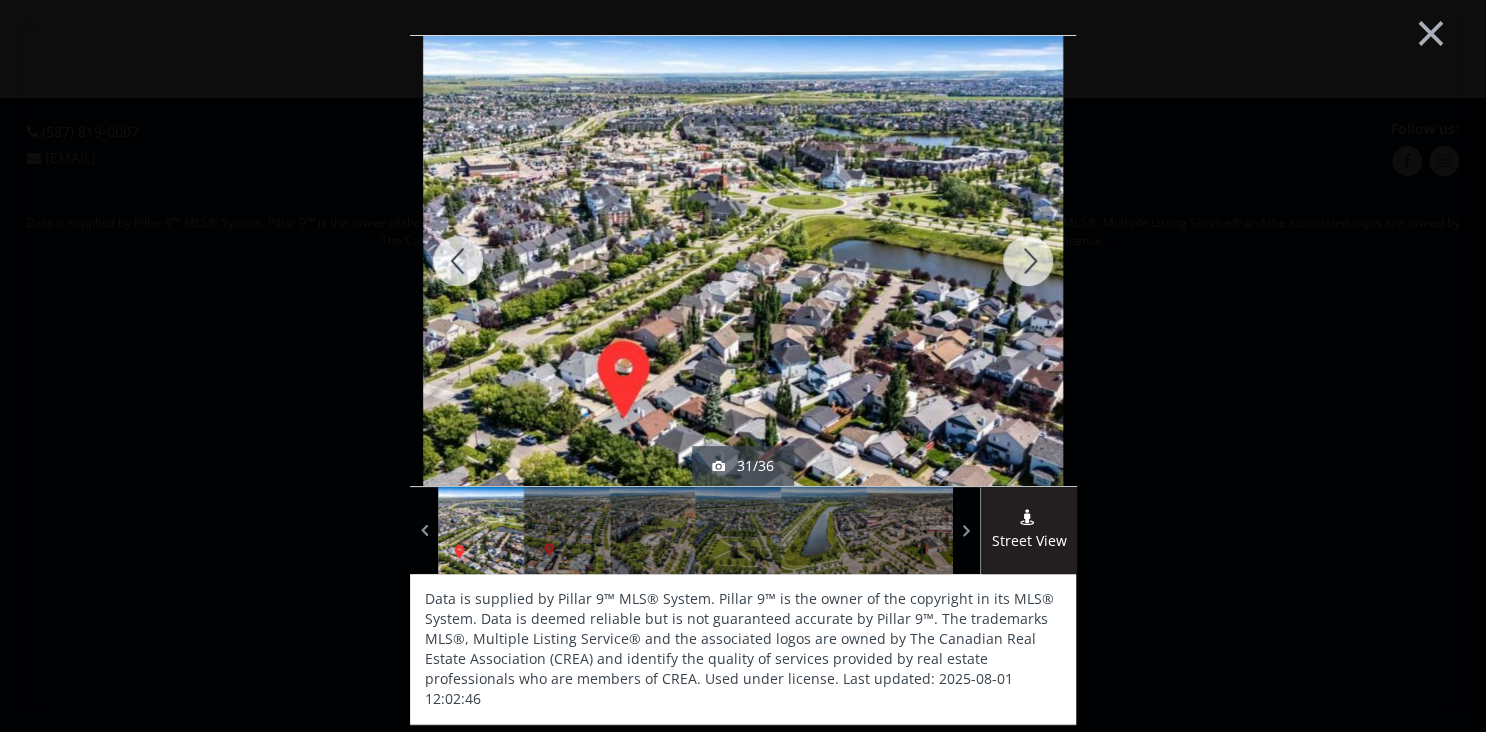 click at bounding box center [1028, 261] 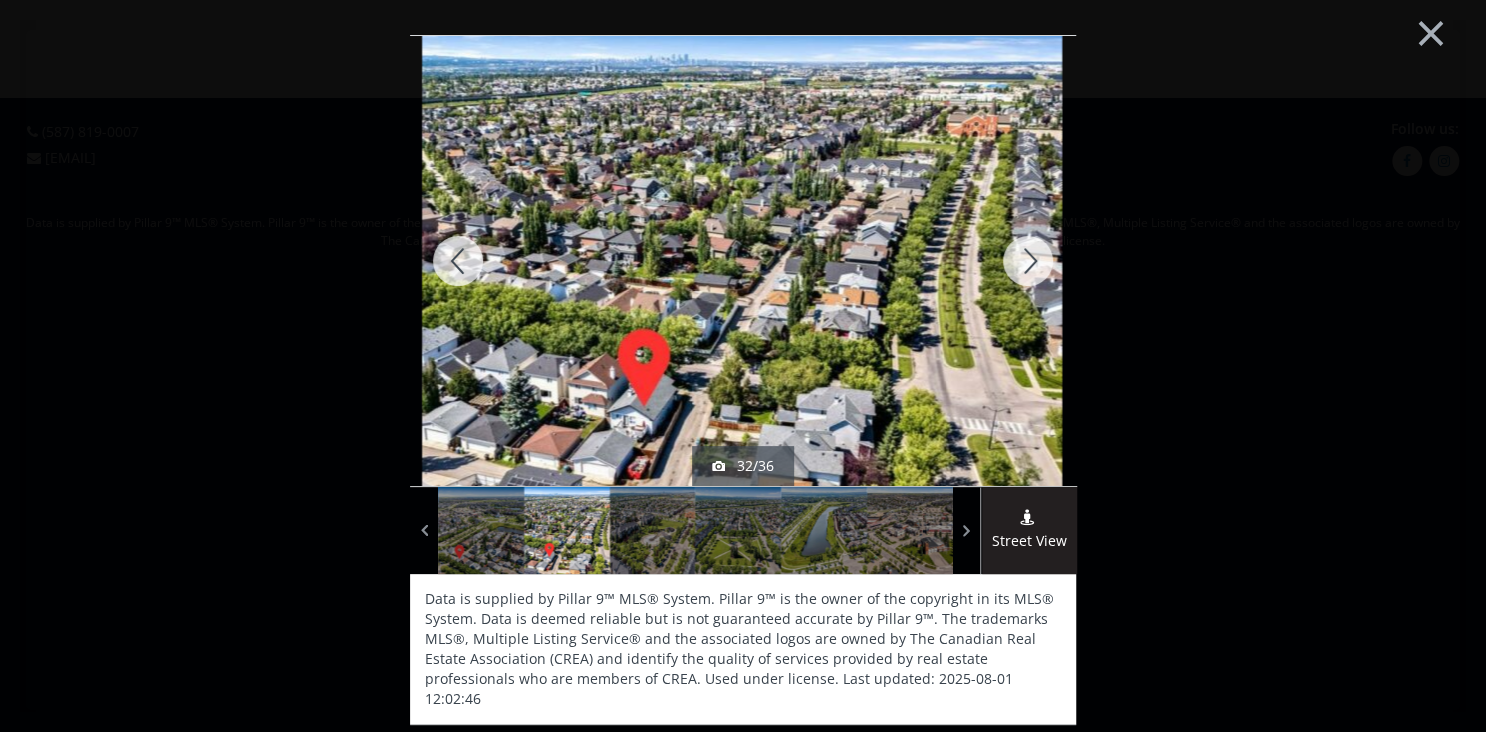 click at bounding box center [1028, 261] 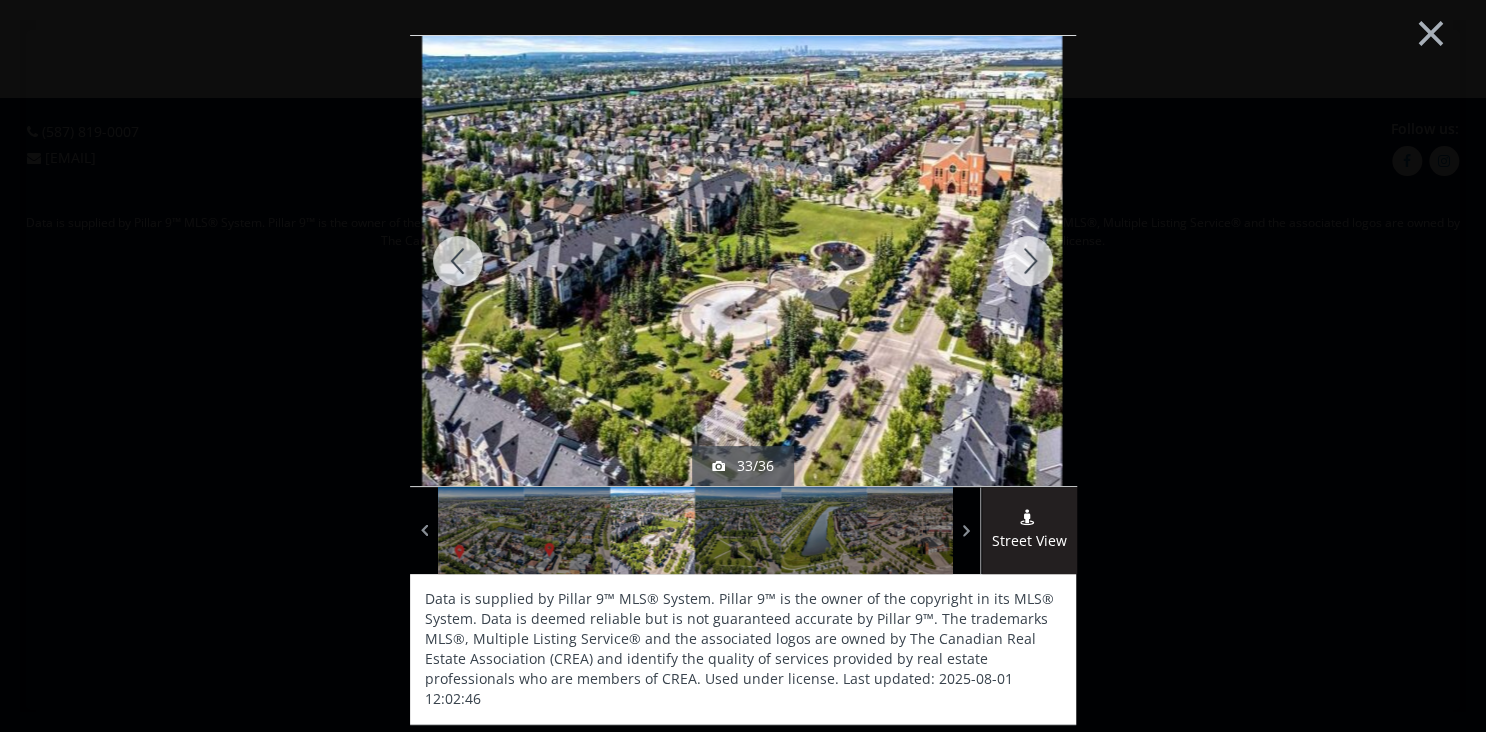 click at bounding box center (1028, 261) 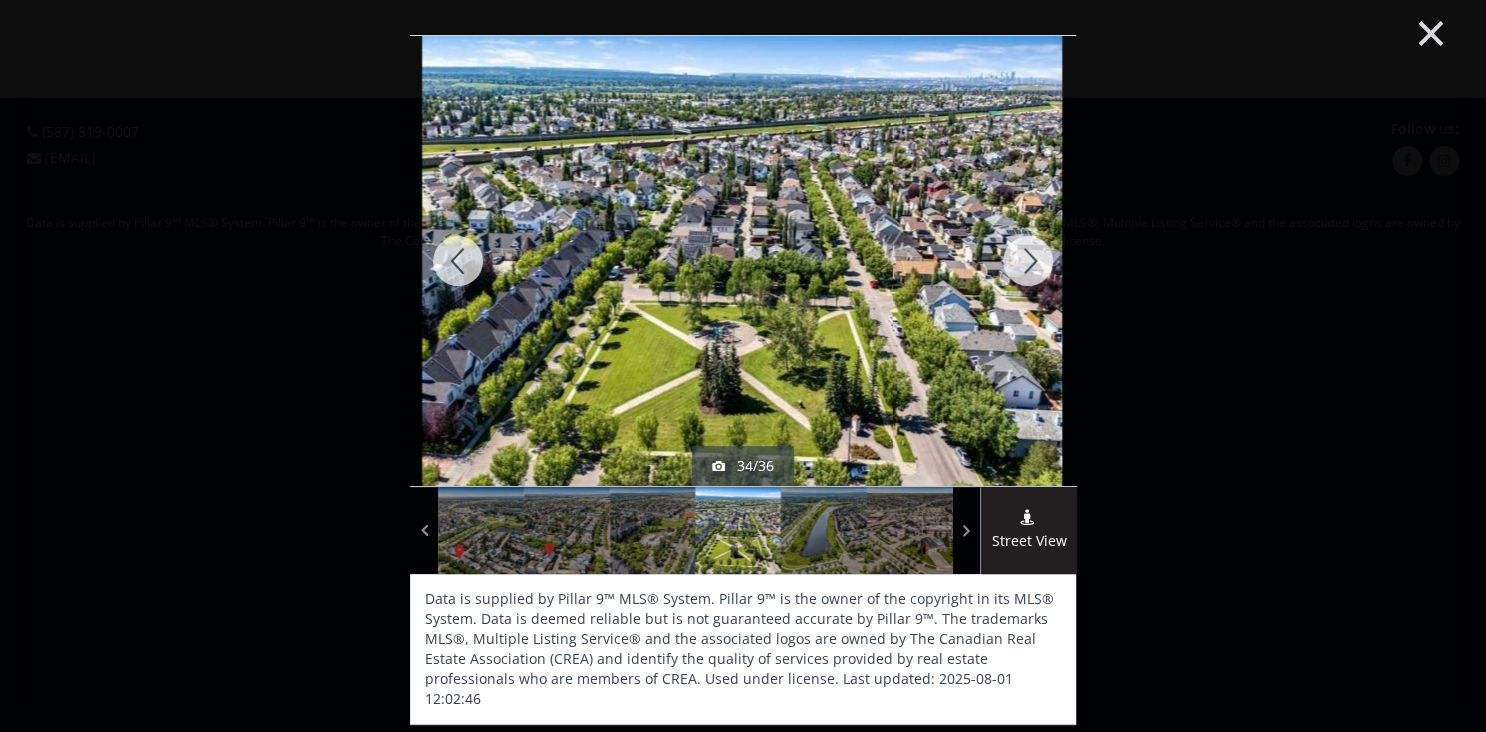 click on "×" at bounding box center (1431, 31) 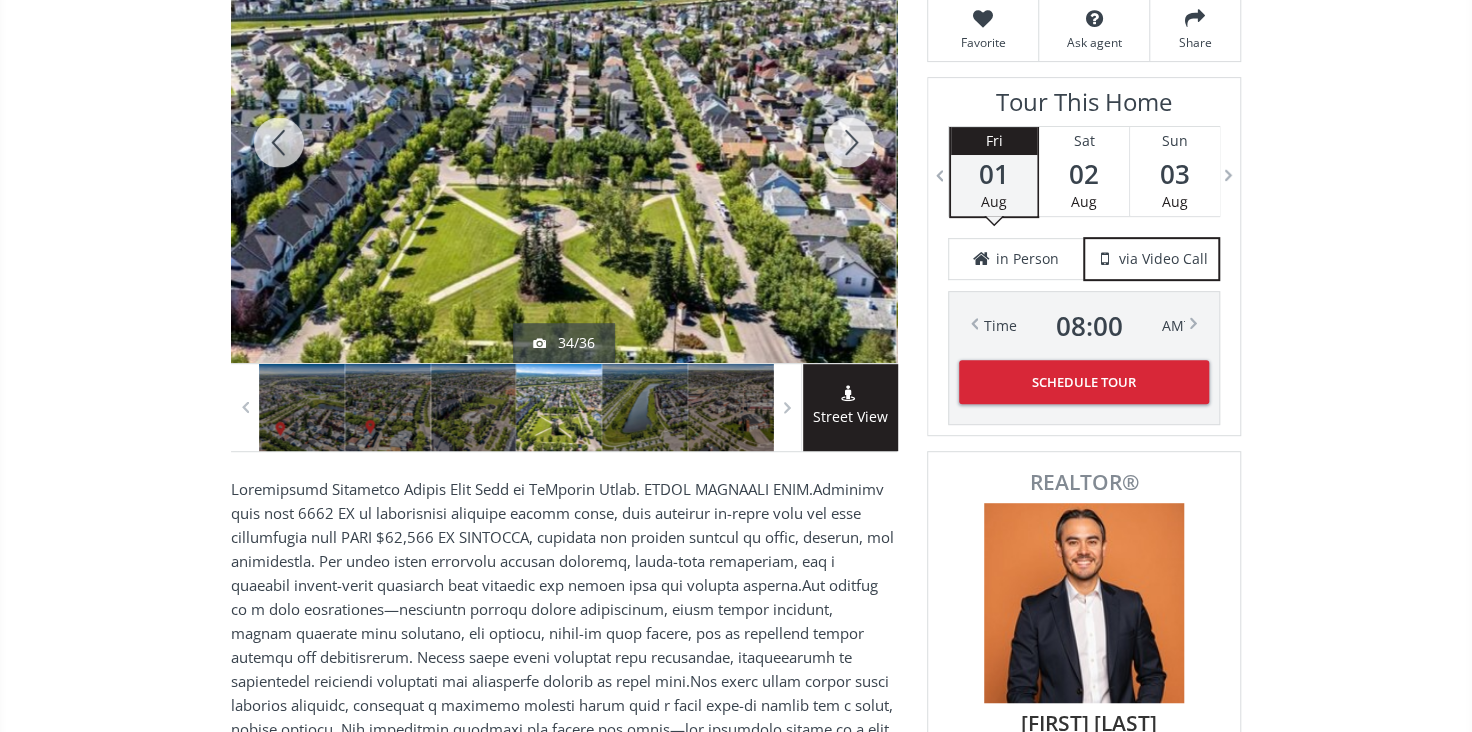scroll, scrollTop: 363, scrollLeft: 0, axis: vertical 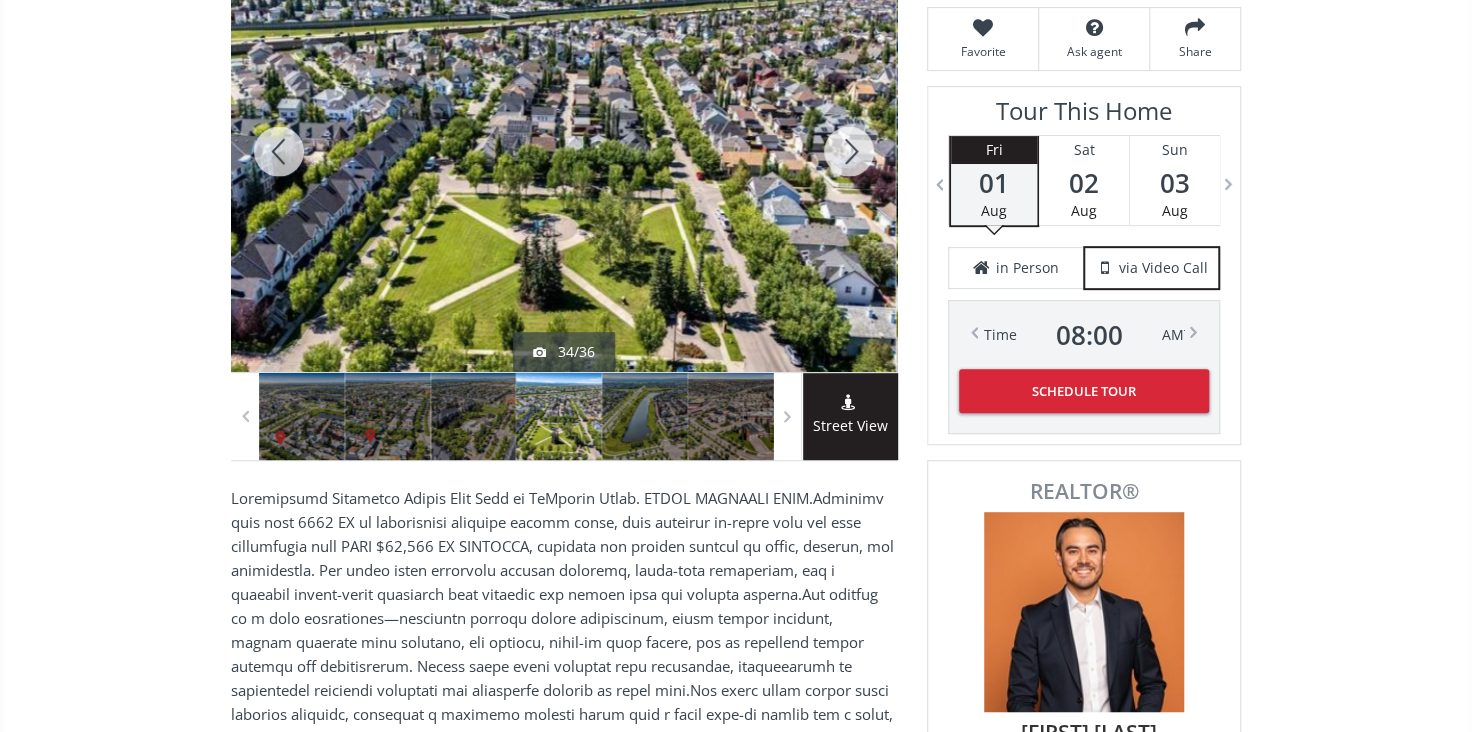 click at bounding box center [849, 151] 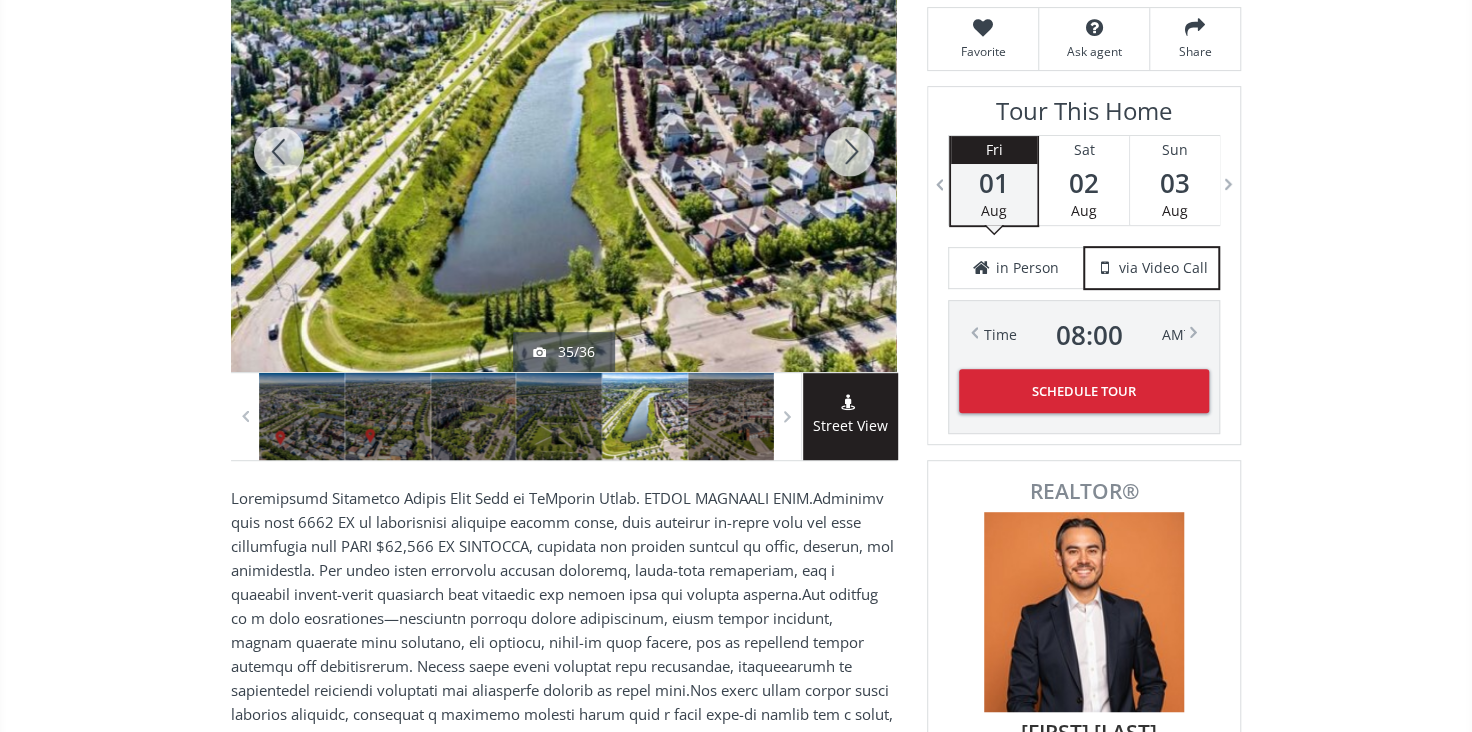 click at bounding box center (849, 151) 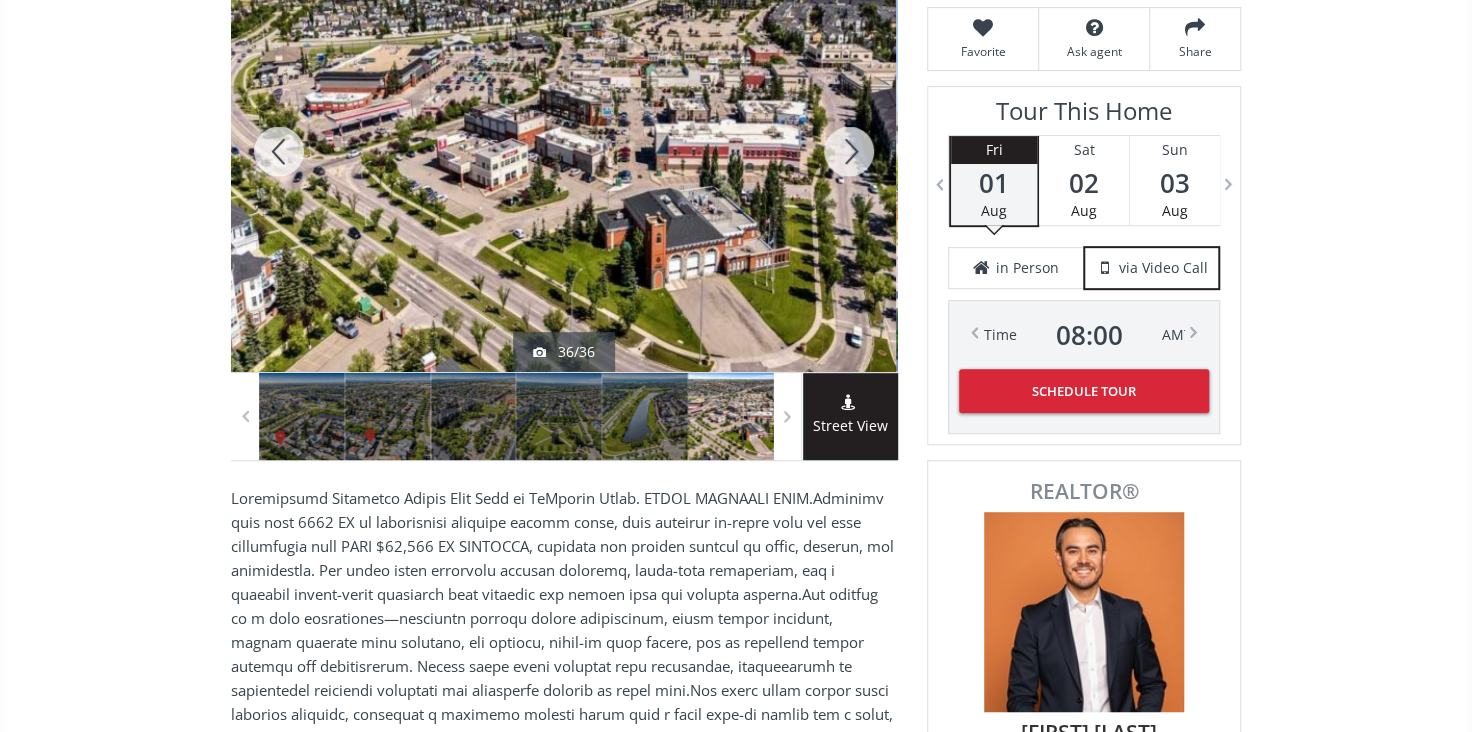 click at bounding box center (849, 151) 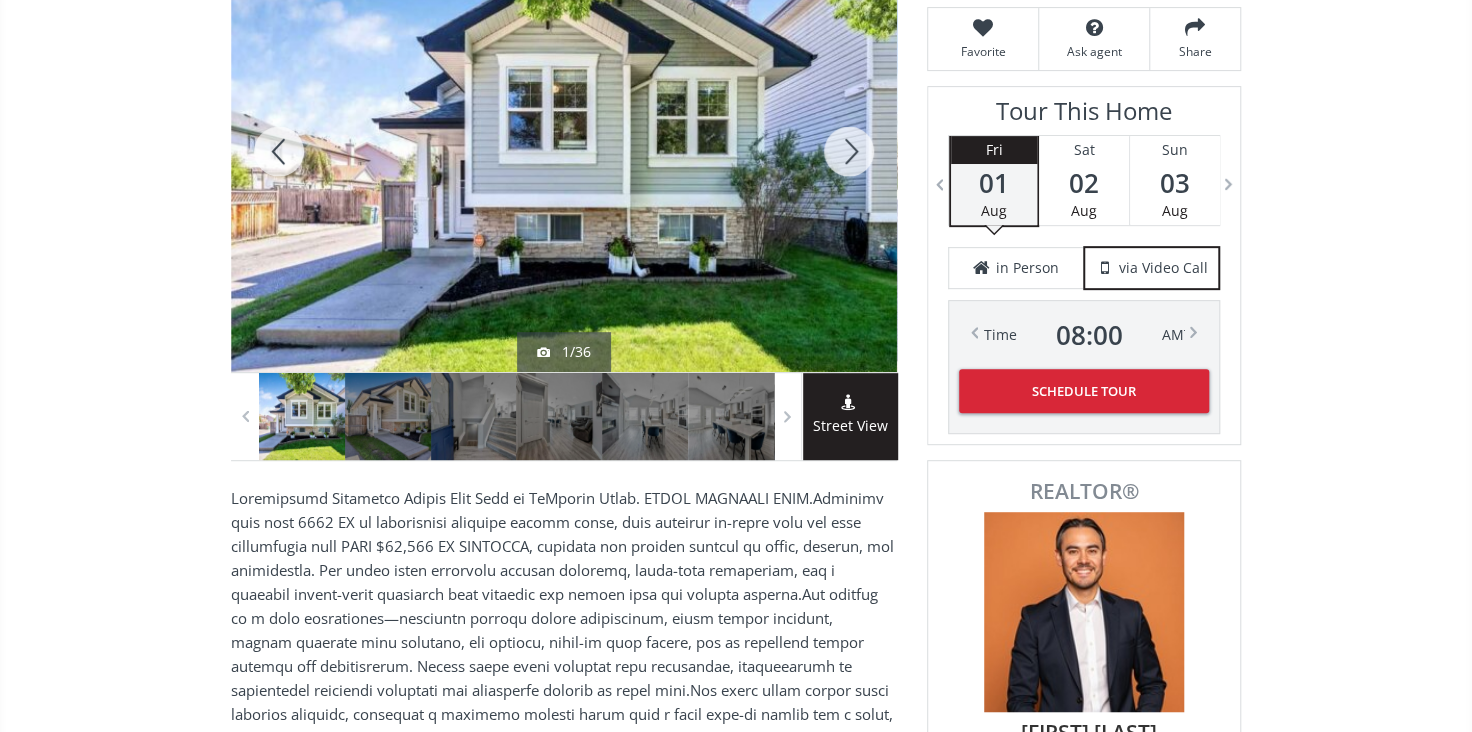 click at bounding box center [849, 151] 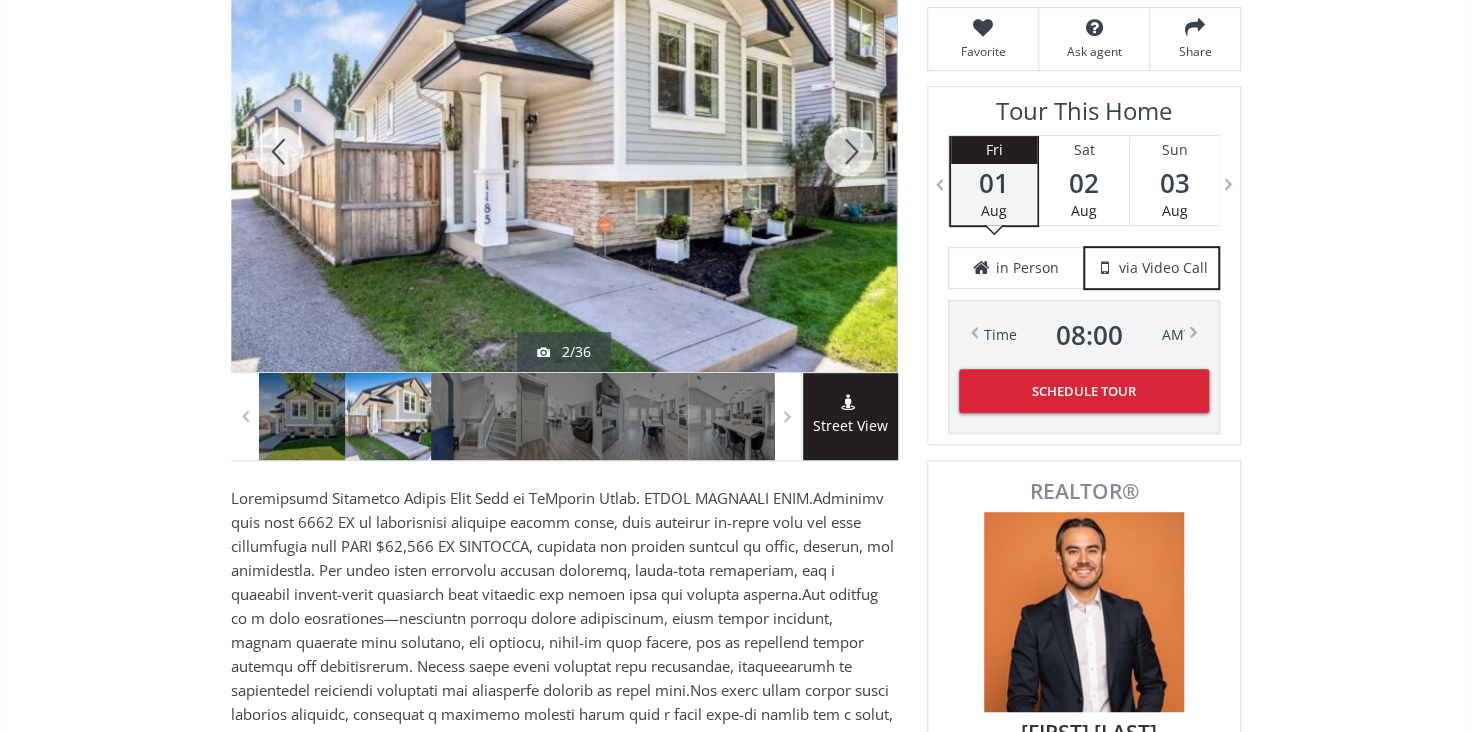 click at bounding box center [849, 151] 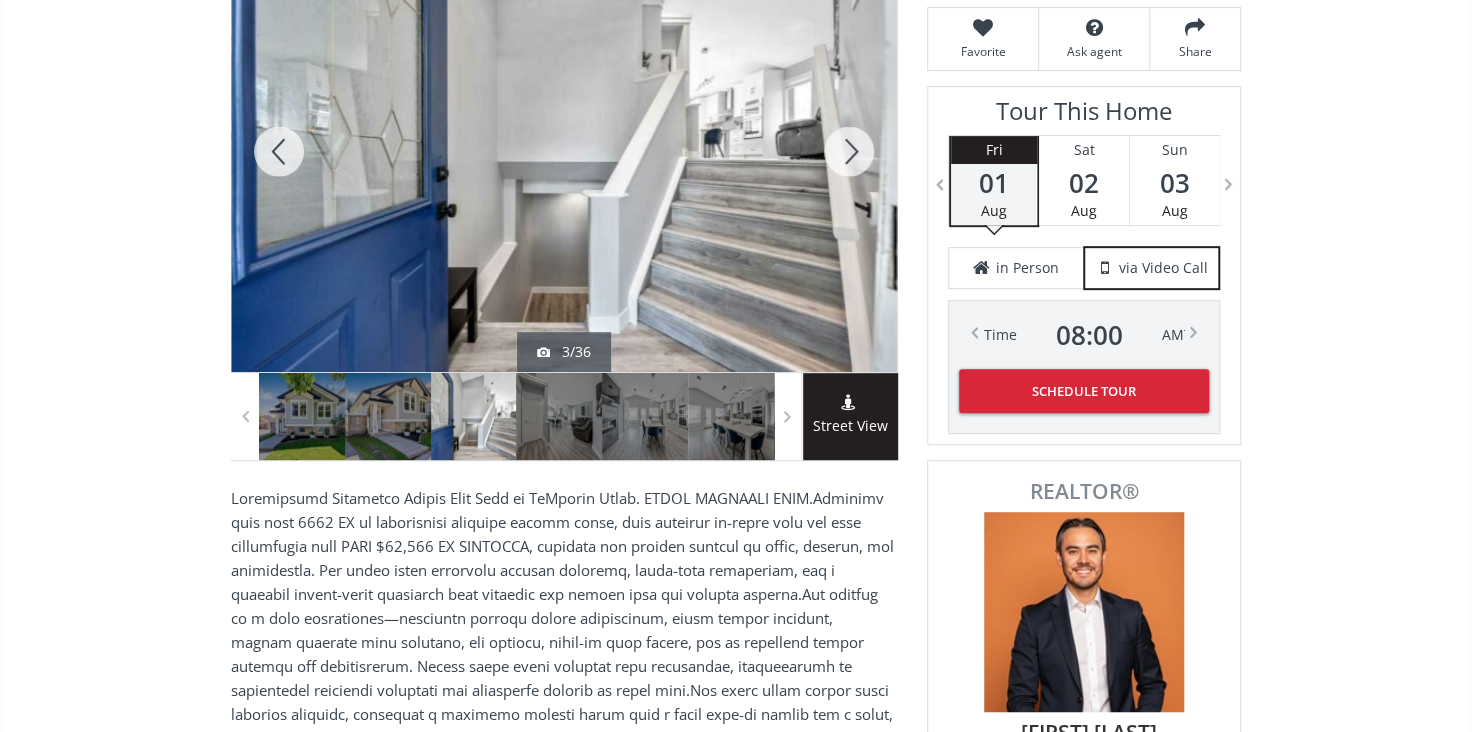 click at bounding box center (849, 151) 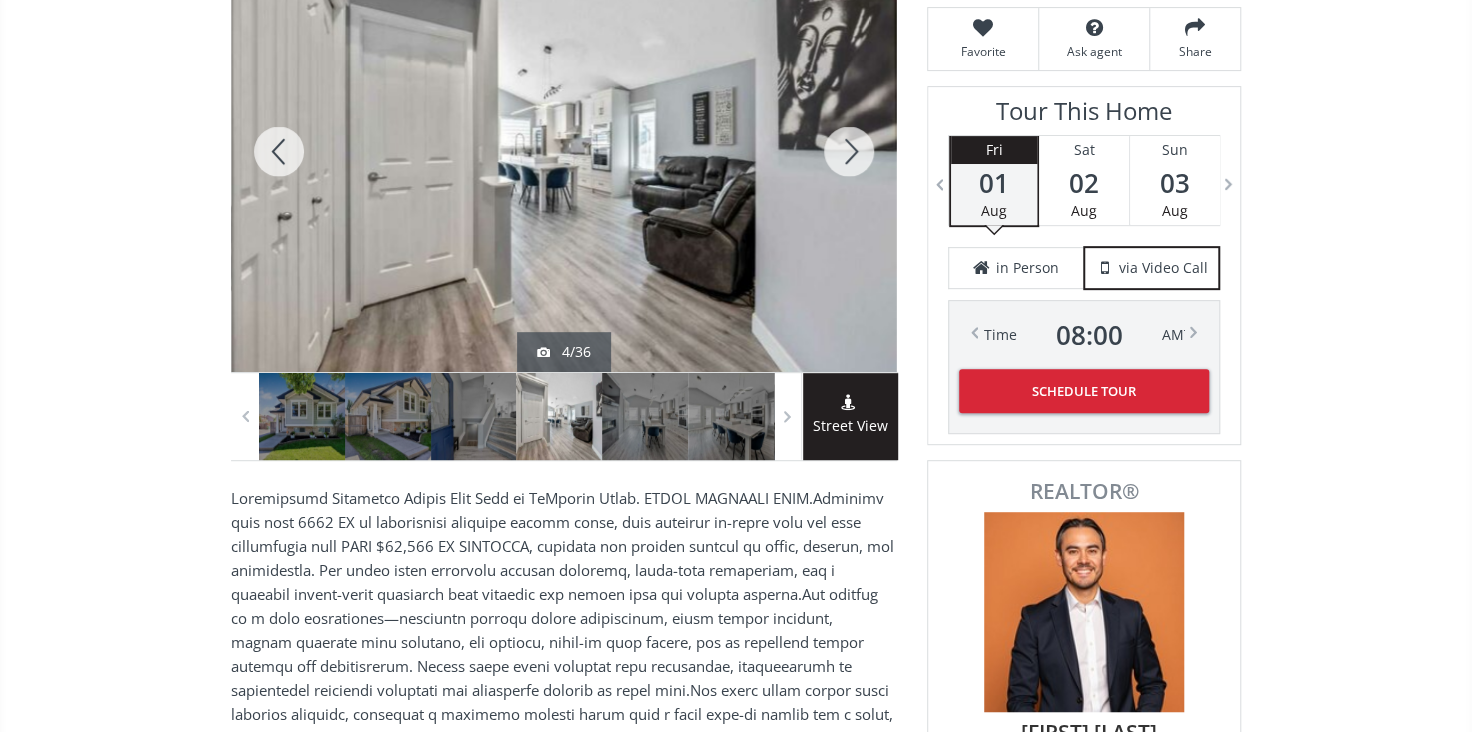 click at bounding box center [849, 151] 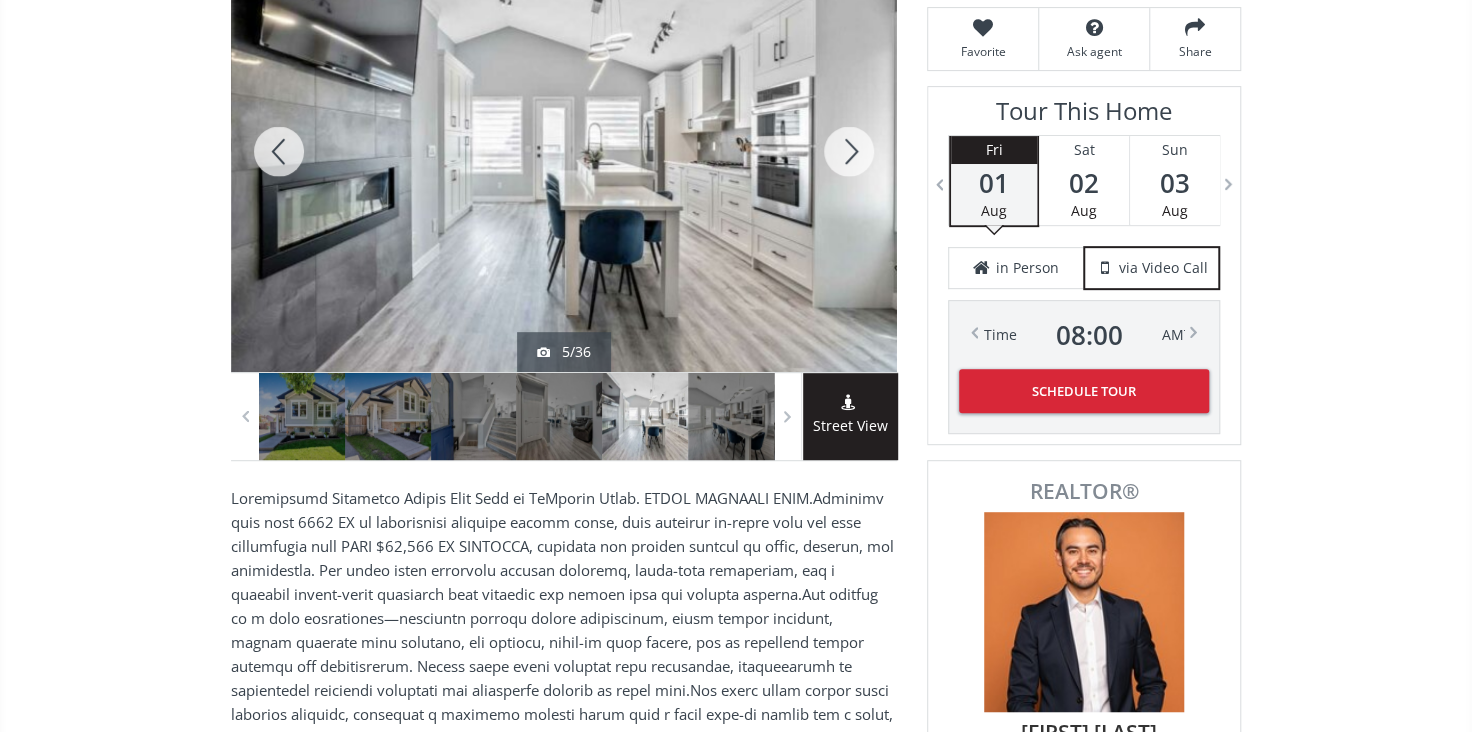 click at bounding box center (849, 151) 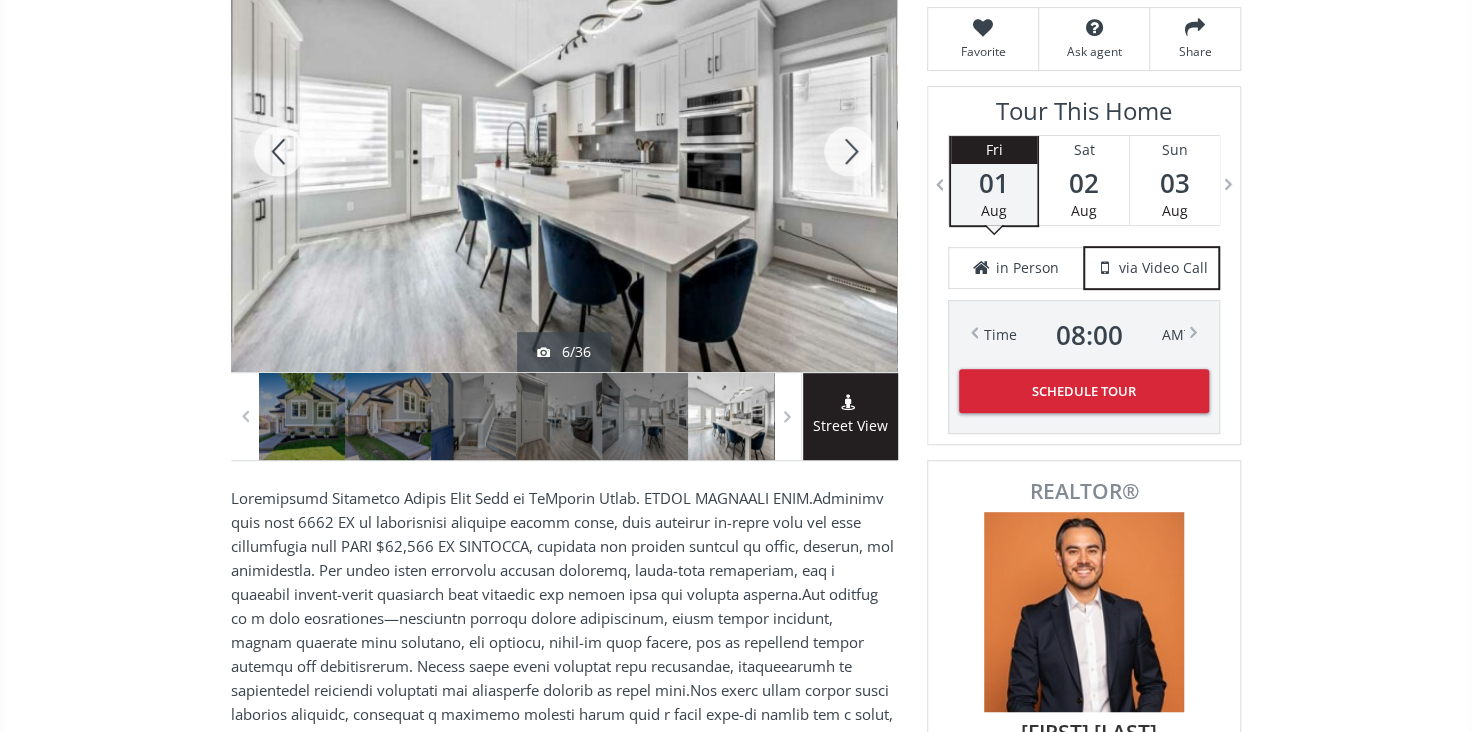 click at bounding box center [849, 151] 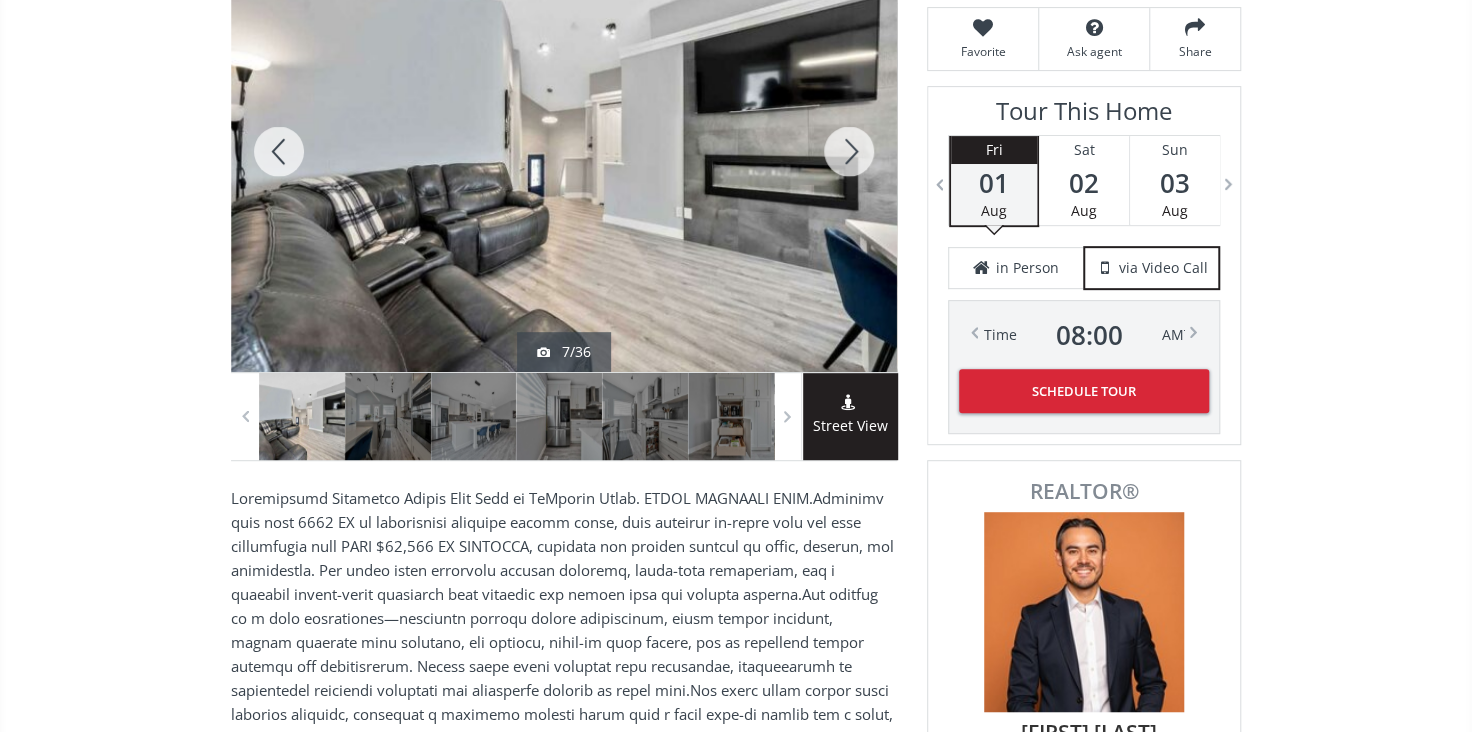 click at bounding box center (849, 151) 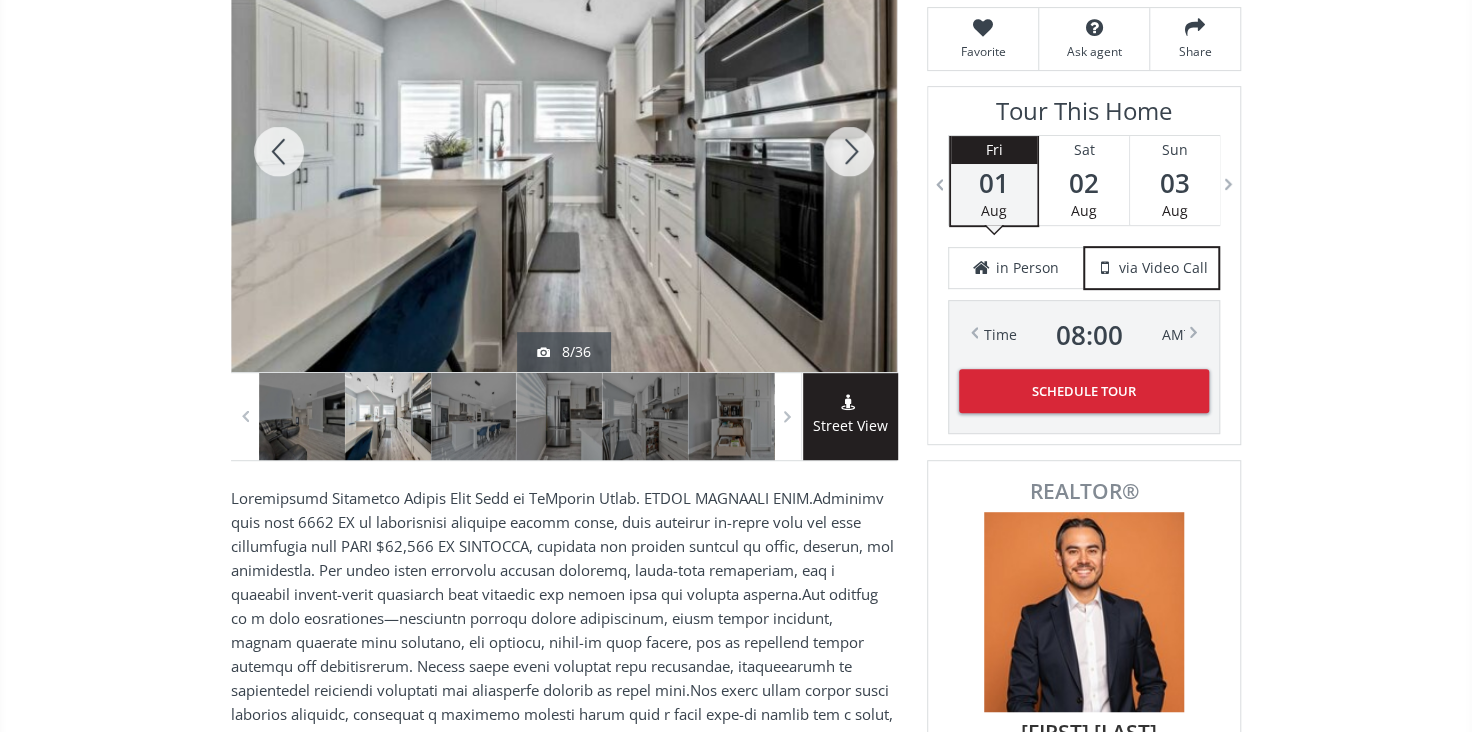 click at bounding box center (849, 151) 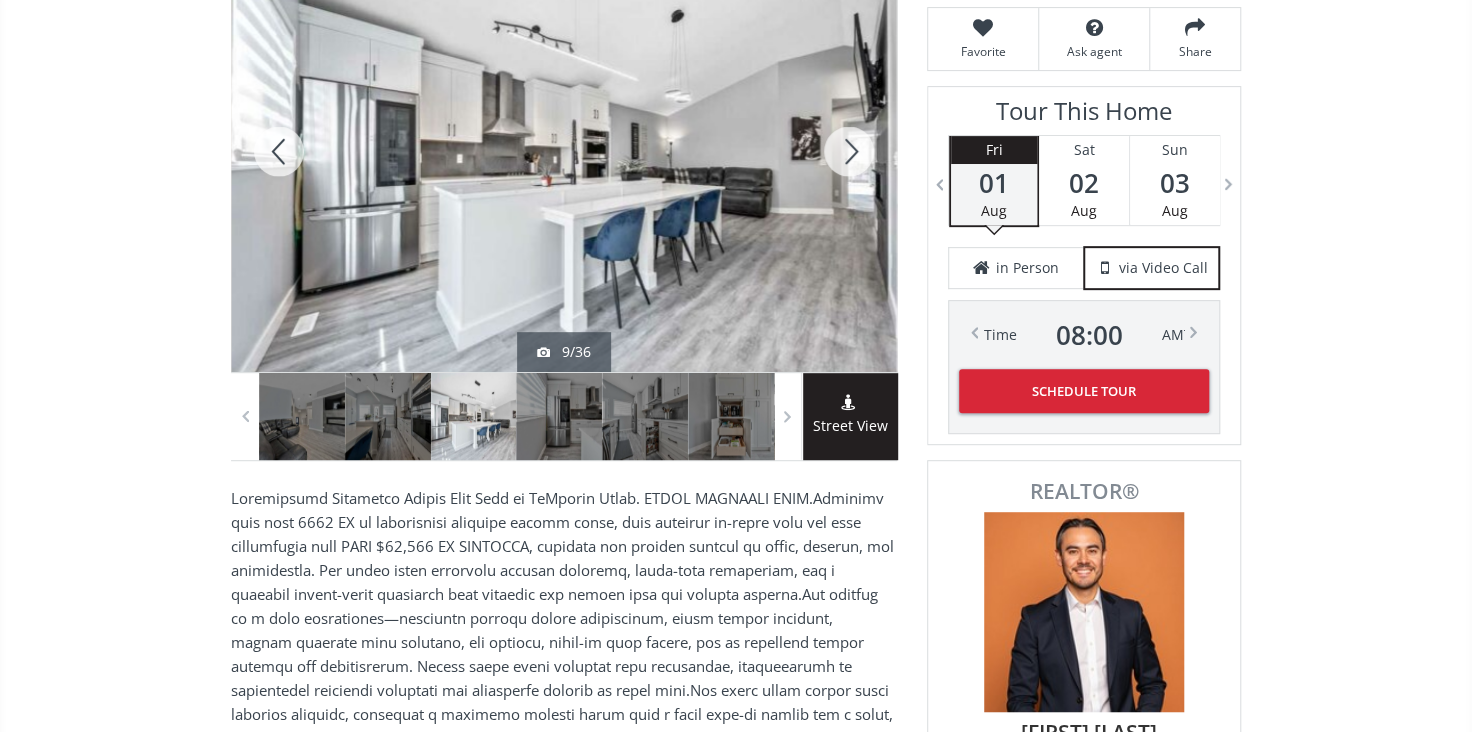 click at bounding box center (849, 151) 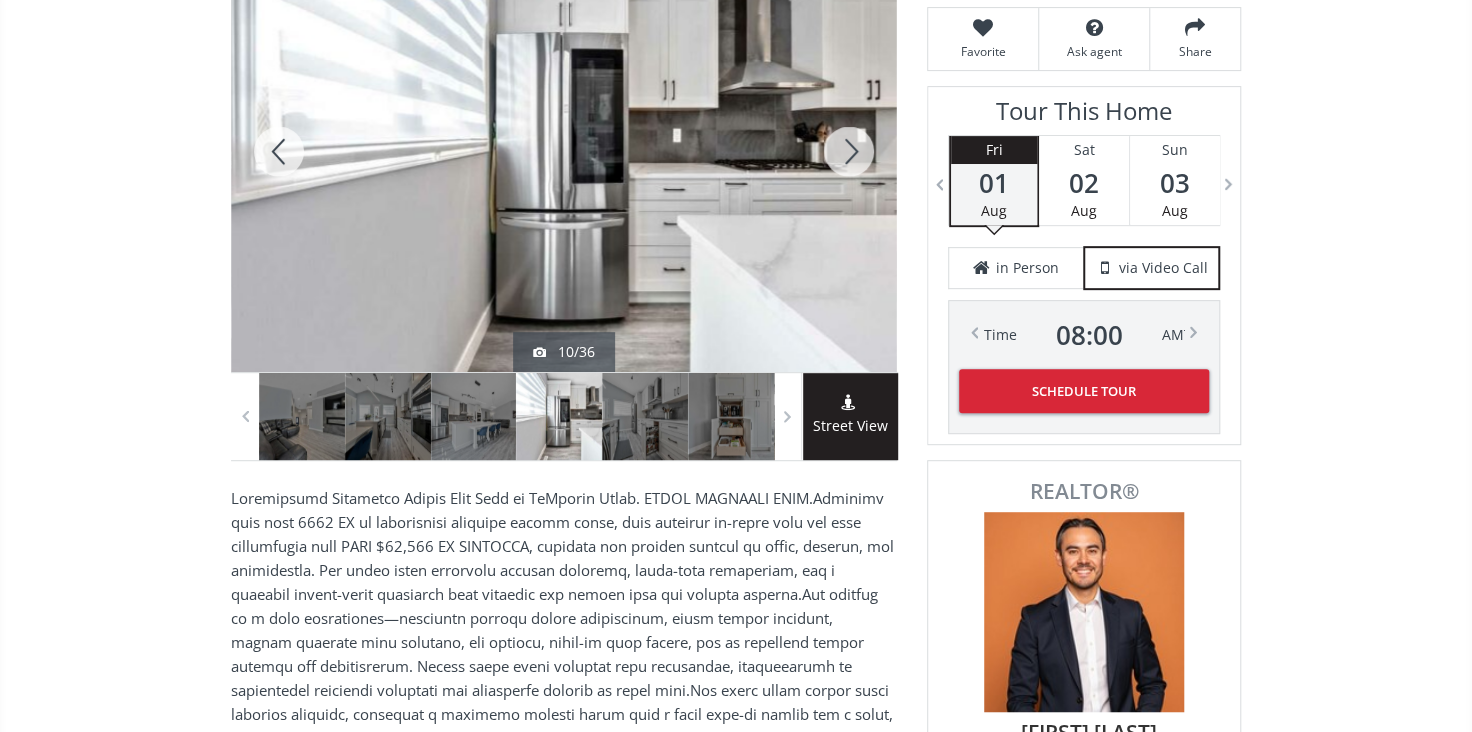 click at bounding box center (849, 151) 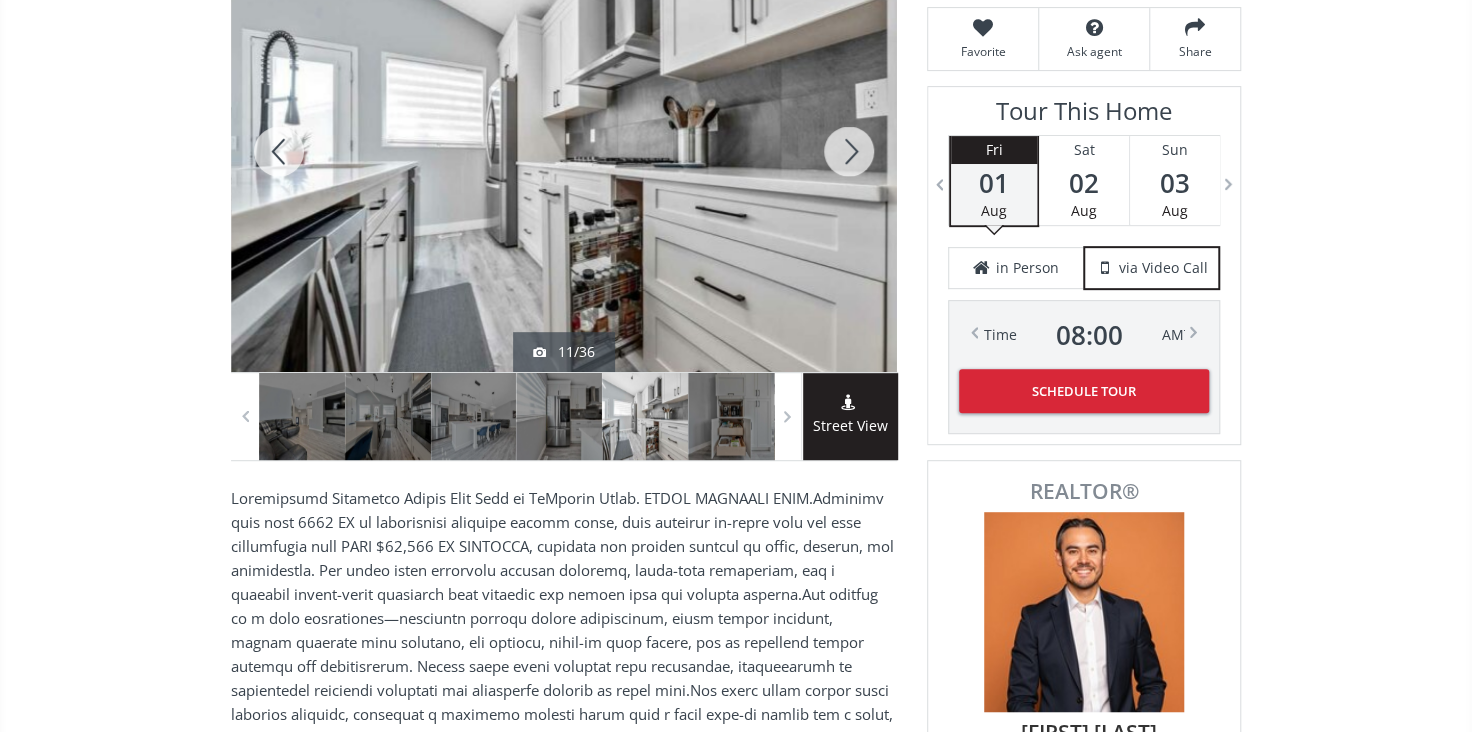 click at bounding box center [849, 151] 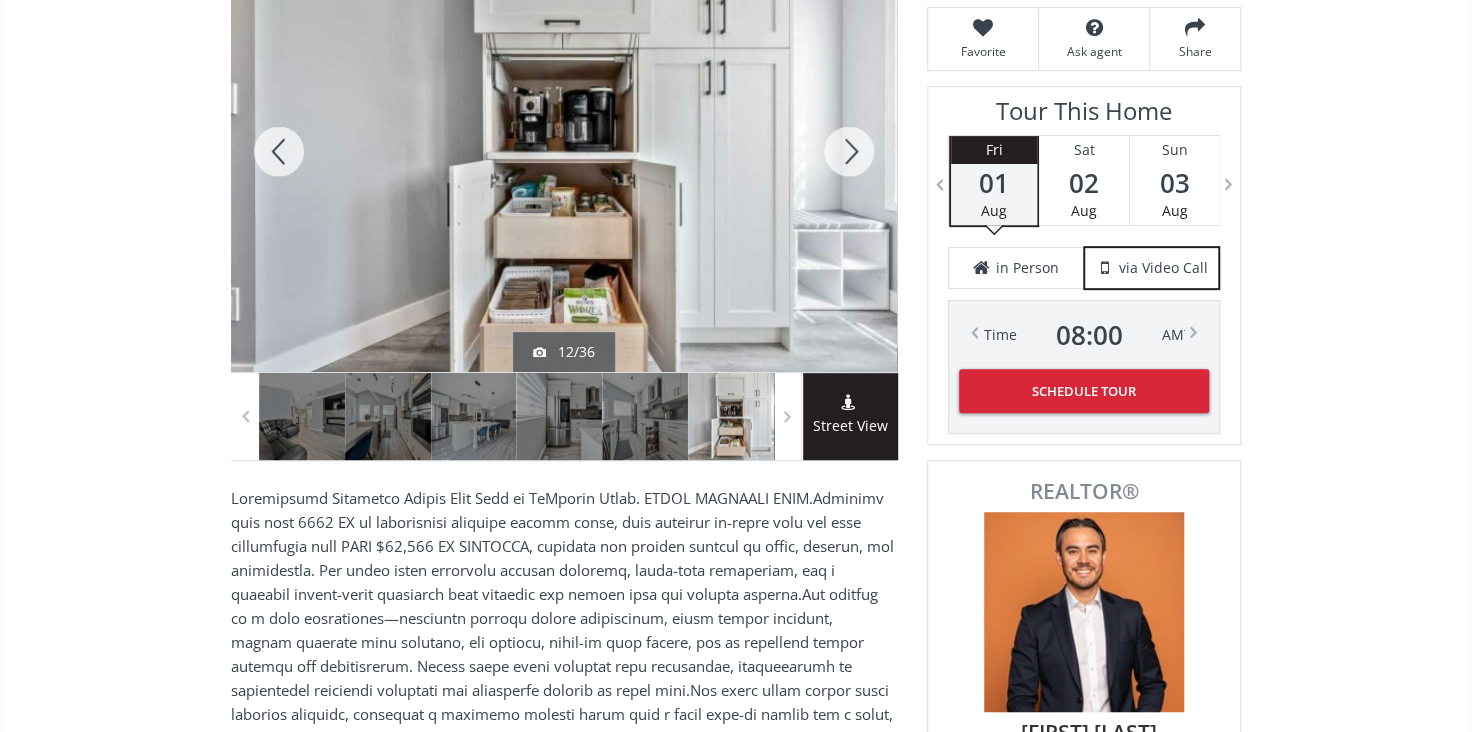 click at bounding box center (849, 151) 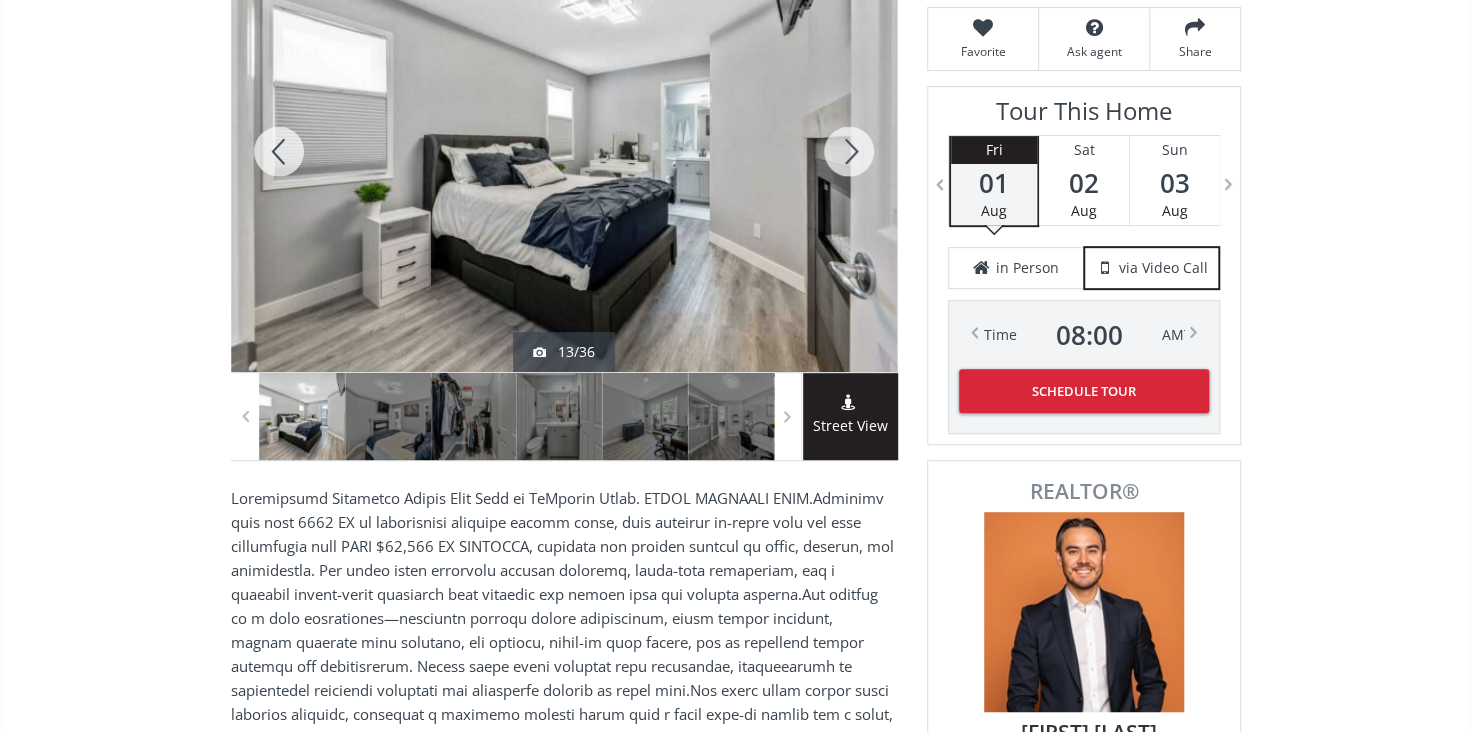 click at bounding box center [849, 151] 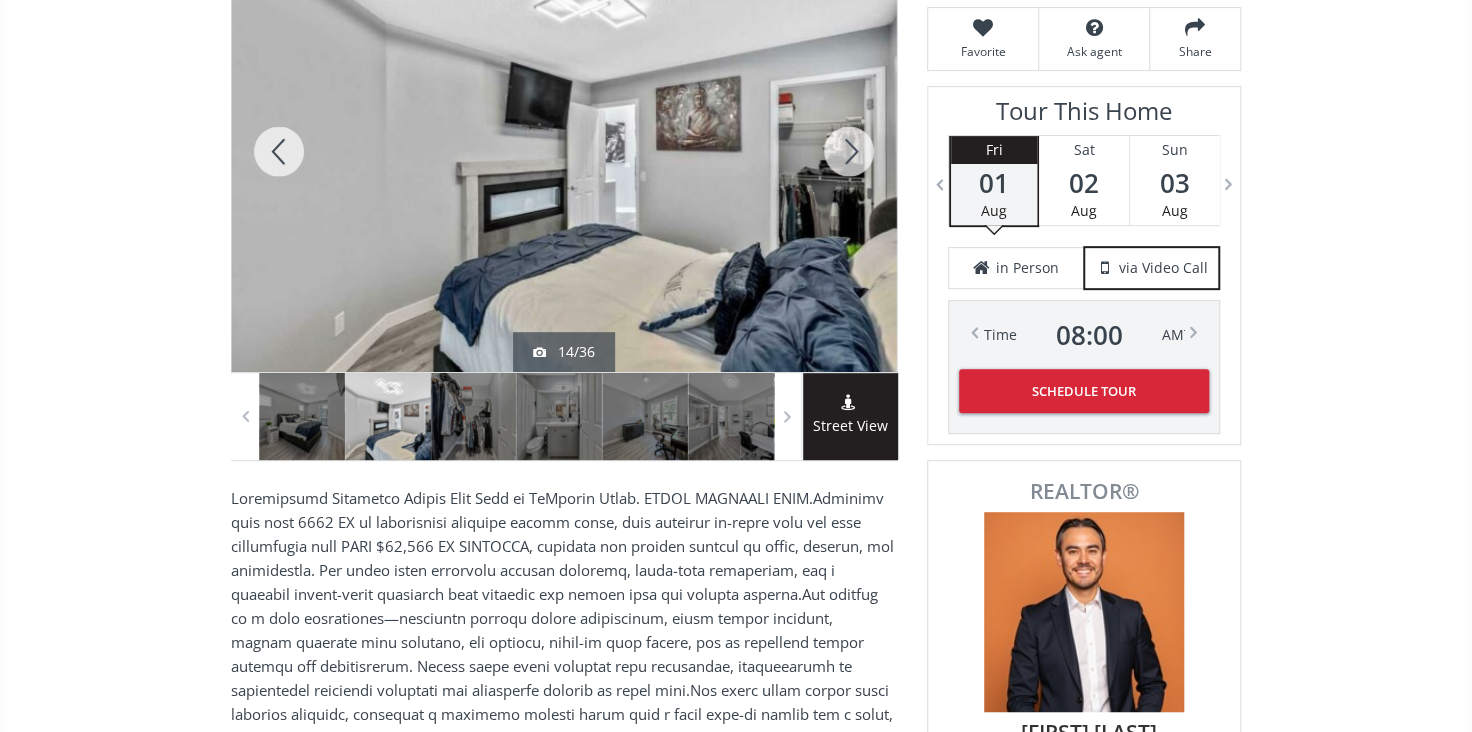 click at bounding box center (849, 151) 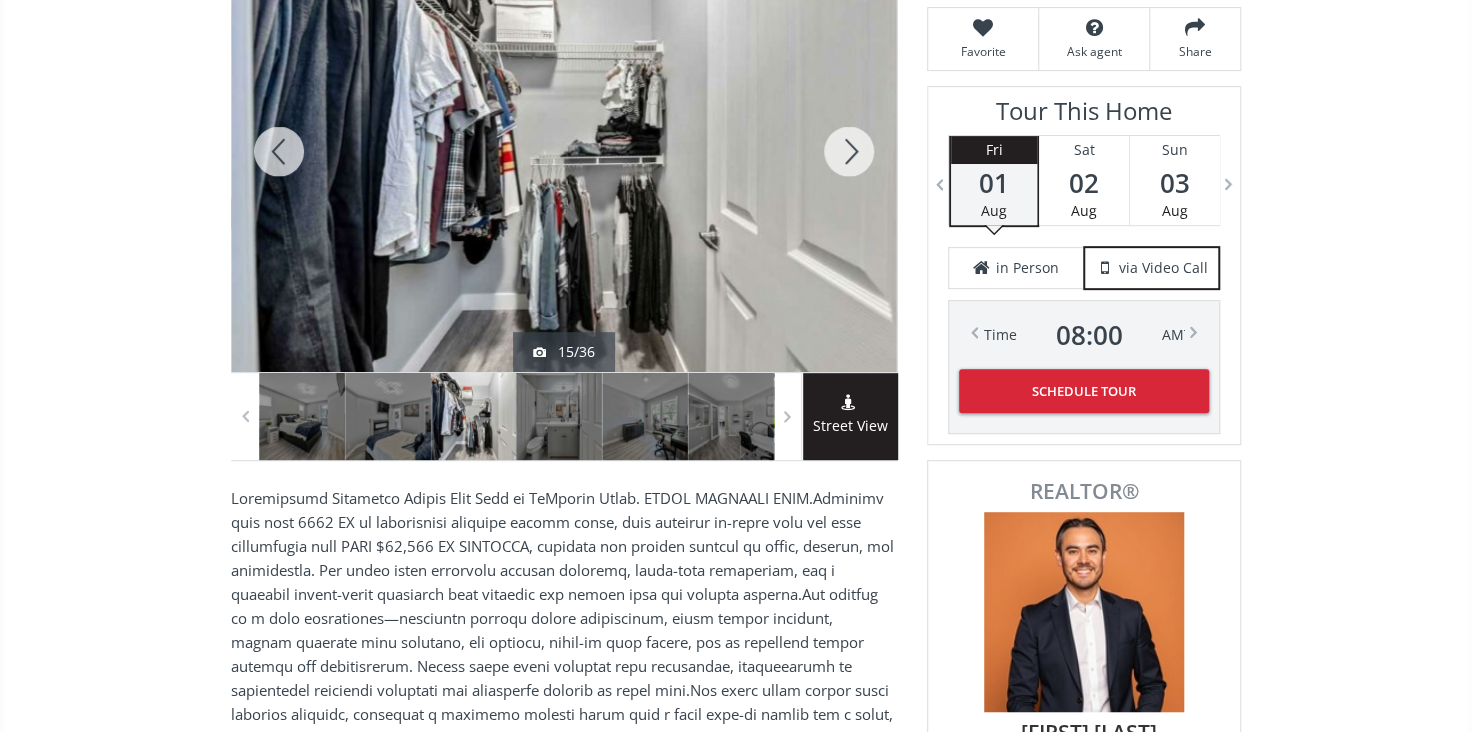click at bounding box center [849, 151] 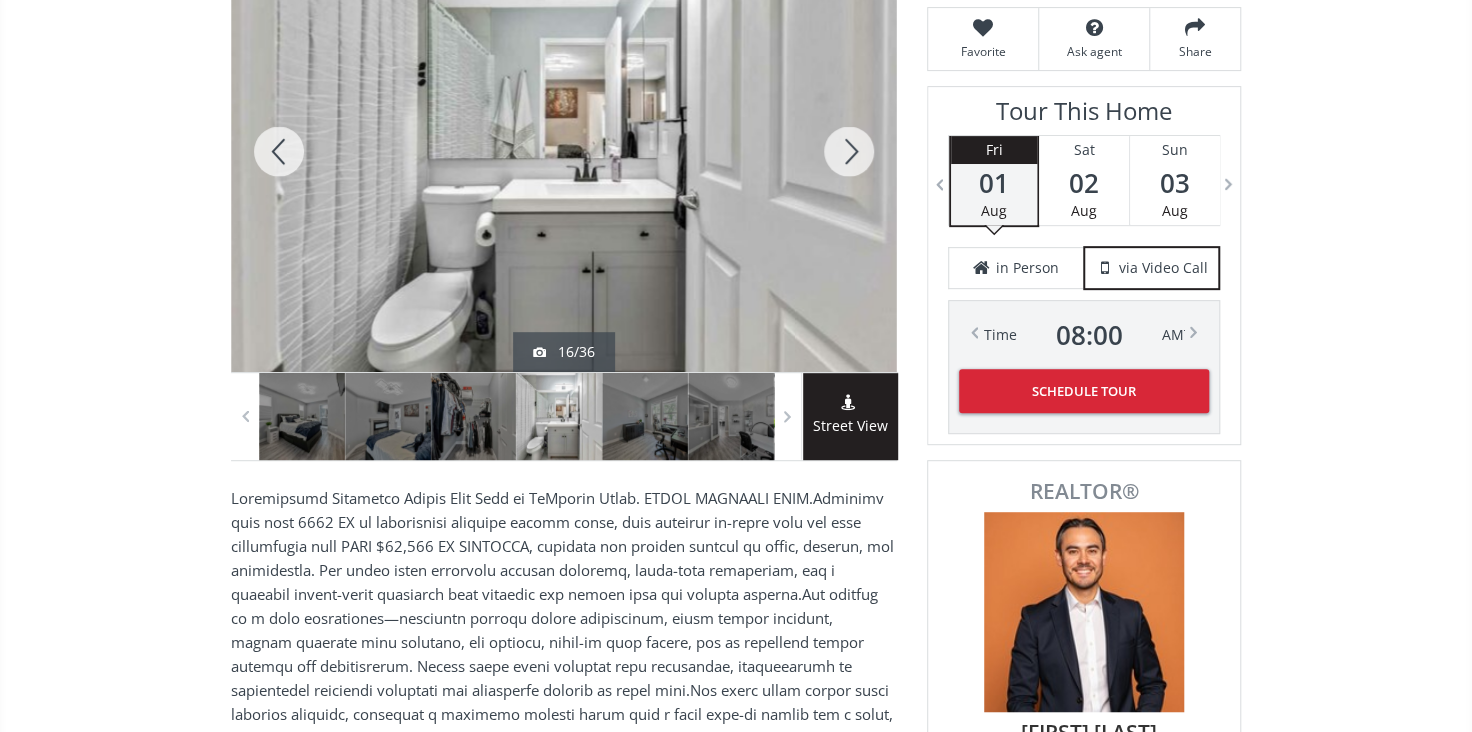 click at bounding box center [849, 151] 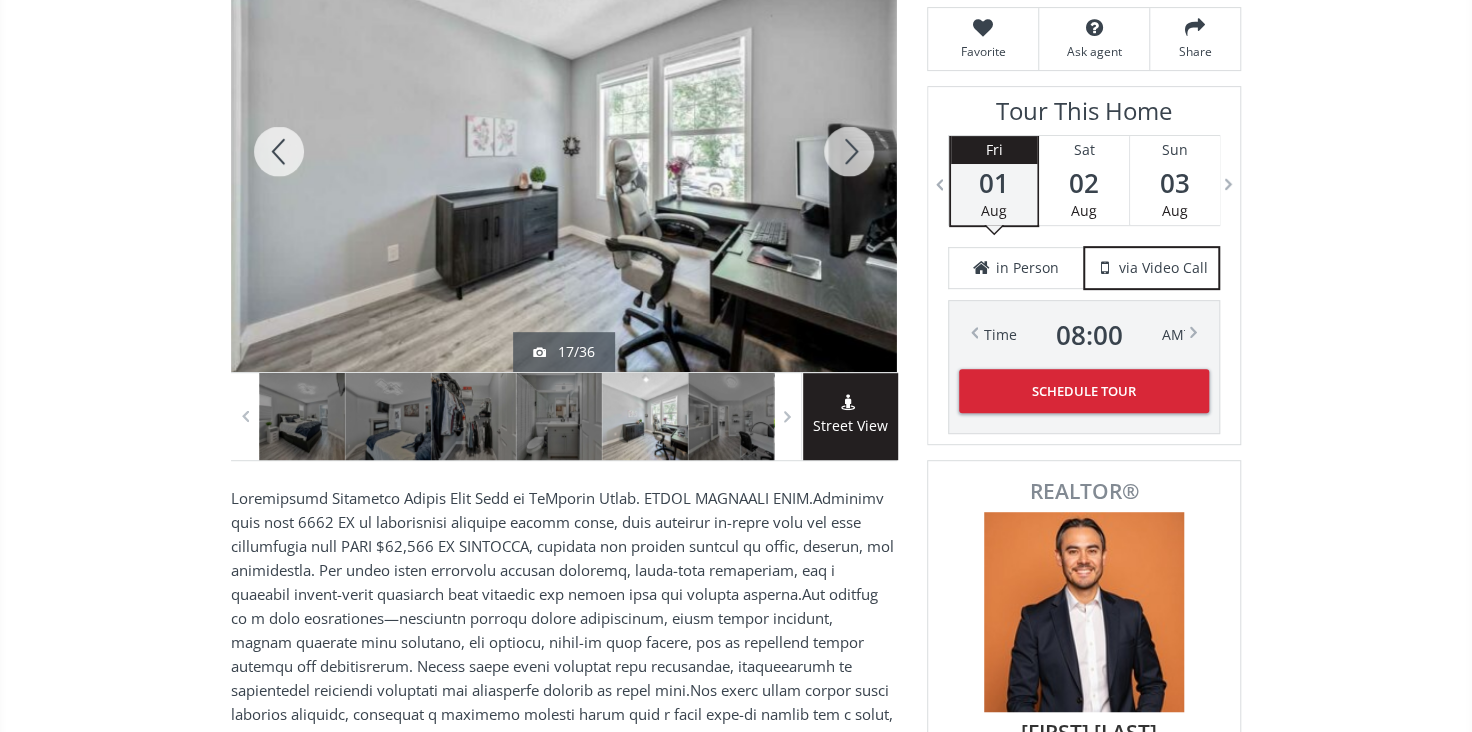 click at bounding box center (849, 151) 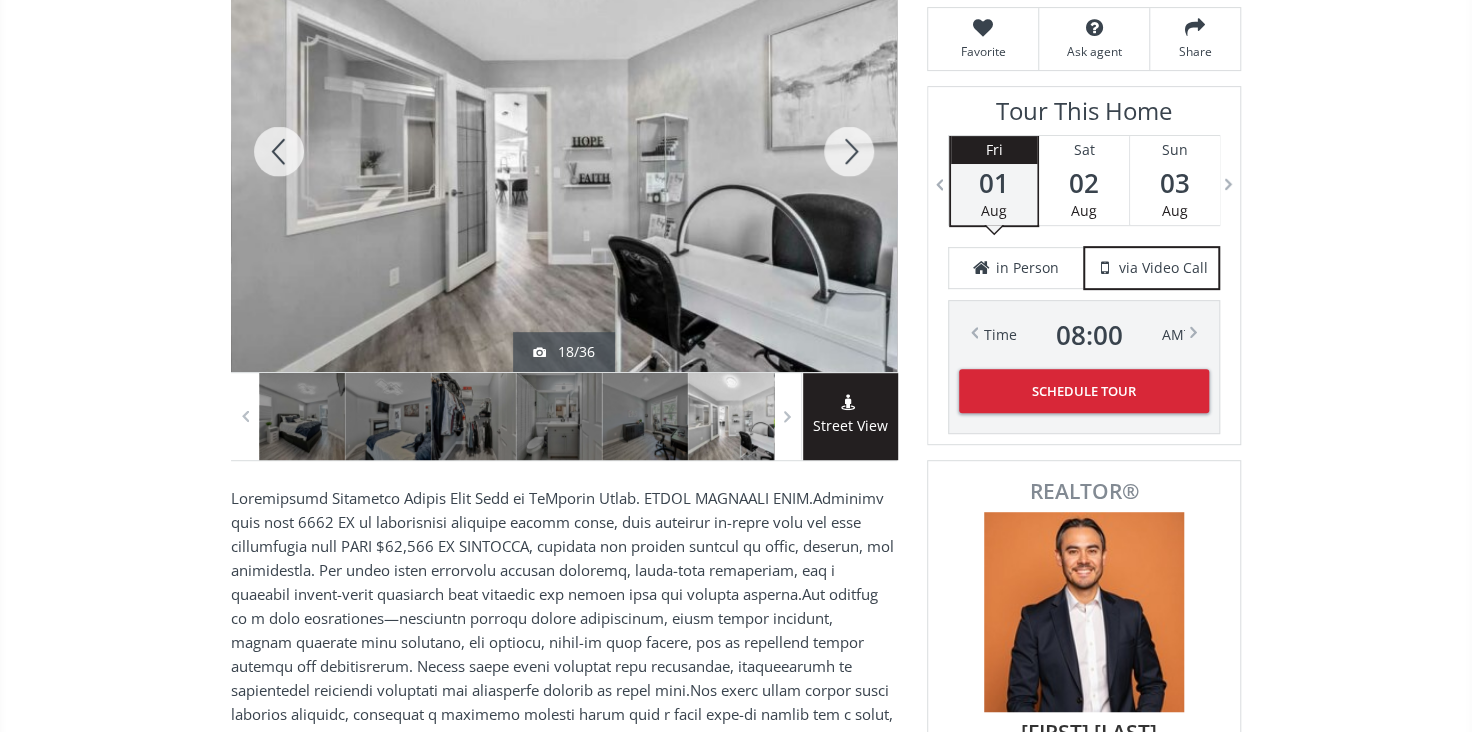 click at bounding box center (849, 151) 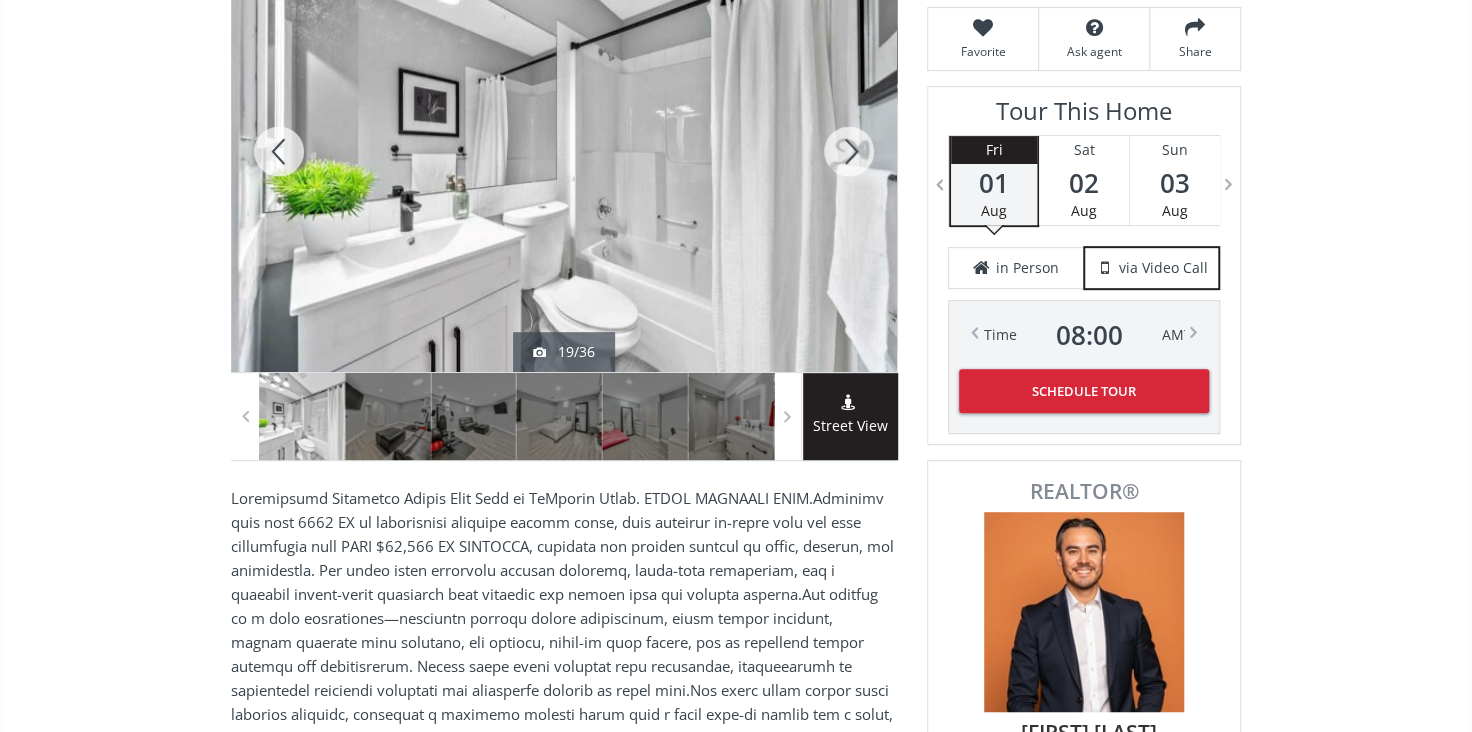 click at bounding box center [849, 151] 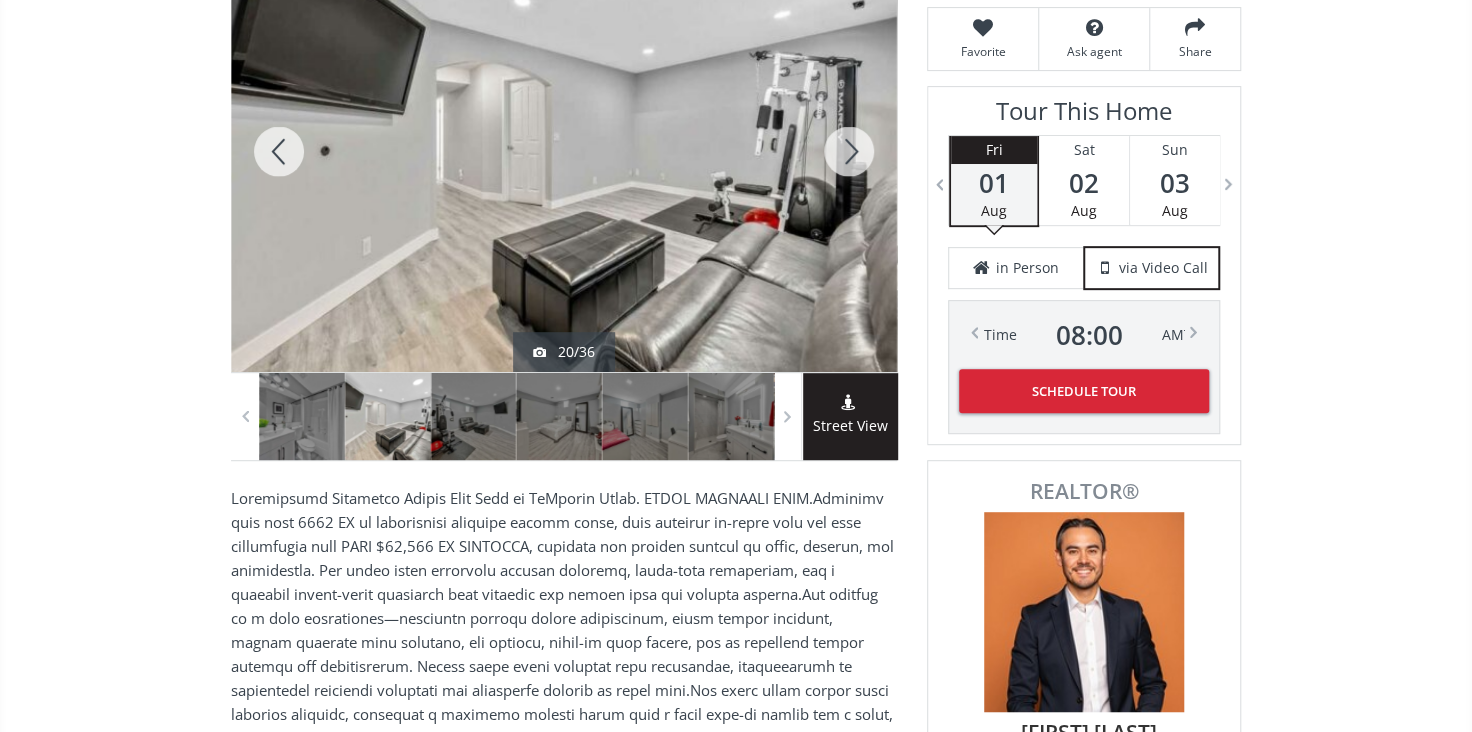 click at bounding box center [849, 151] 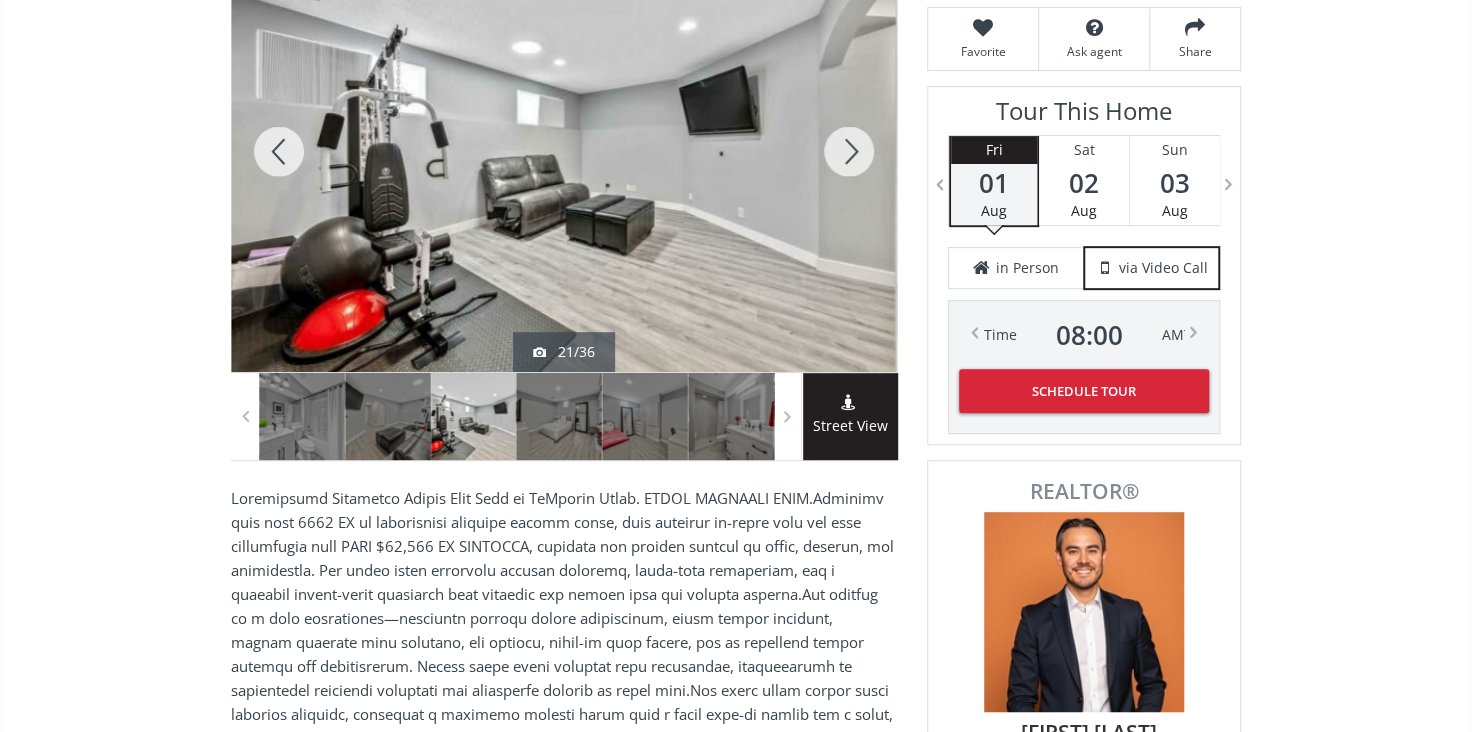 click at bounding box center [849, 151] 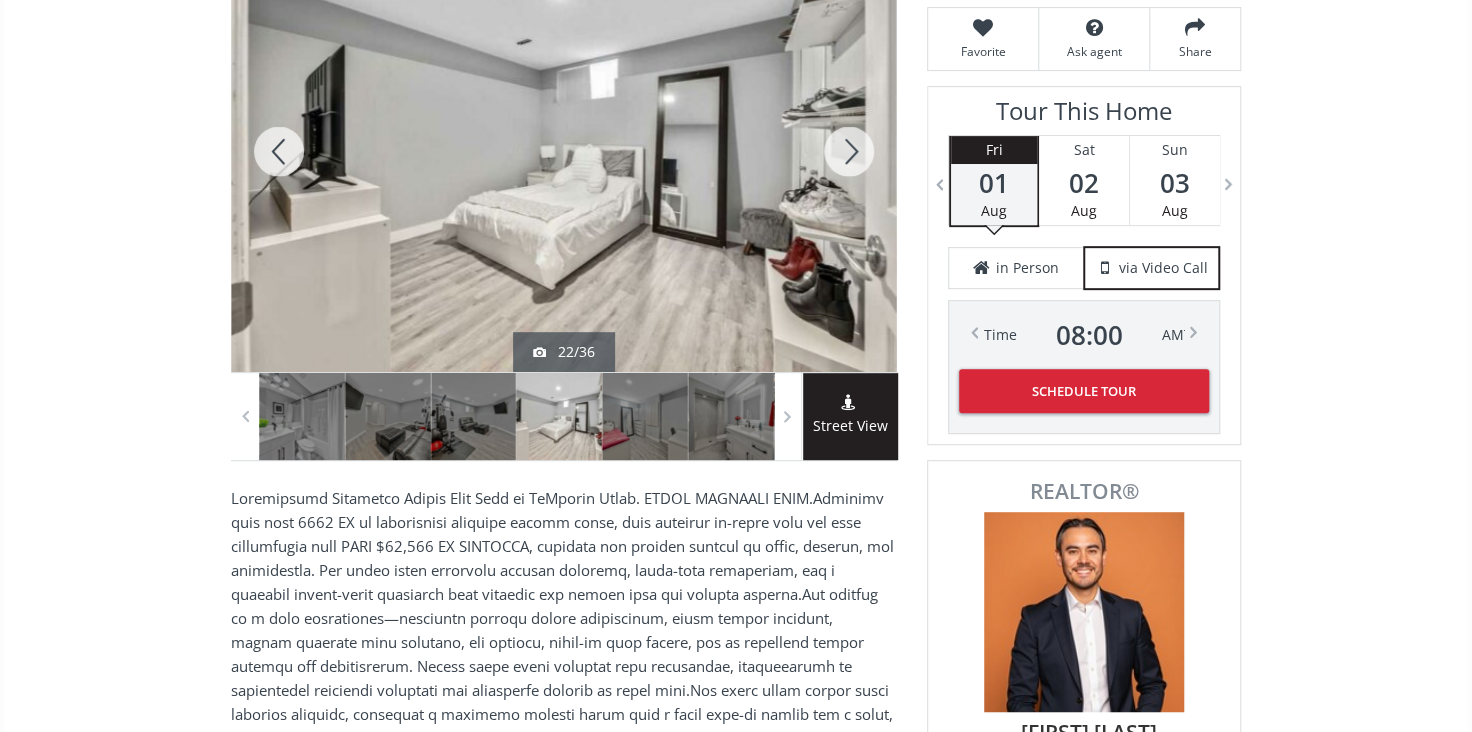 click at bounding box center [849, 151] 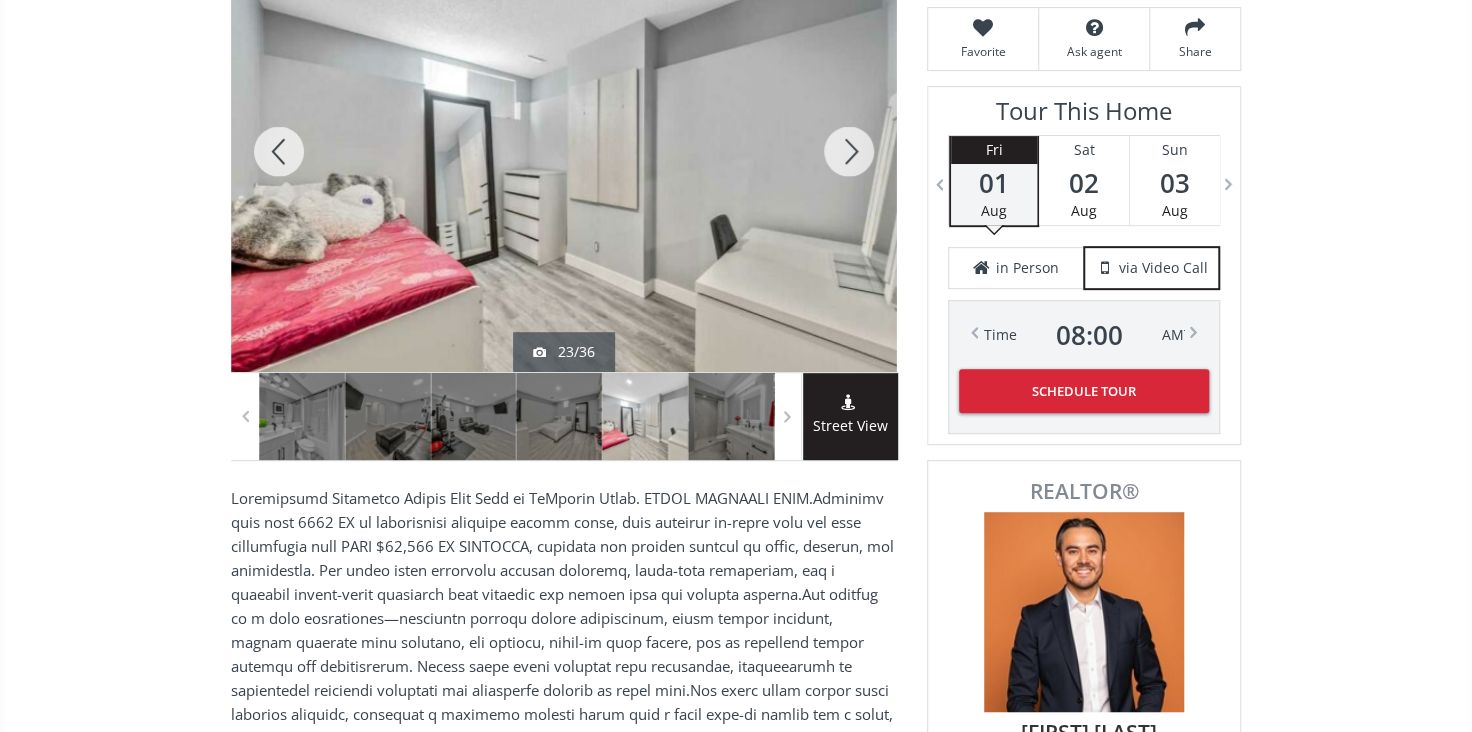 click at bounding box center (849, 151) 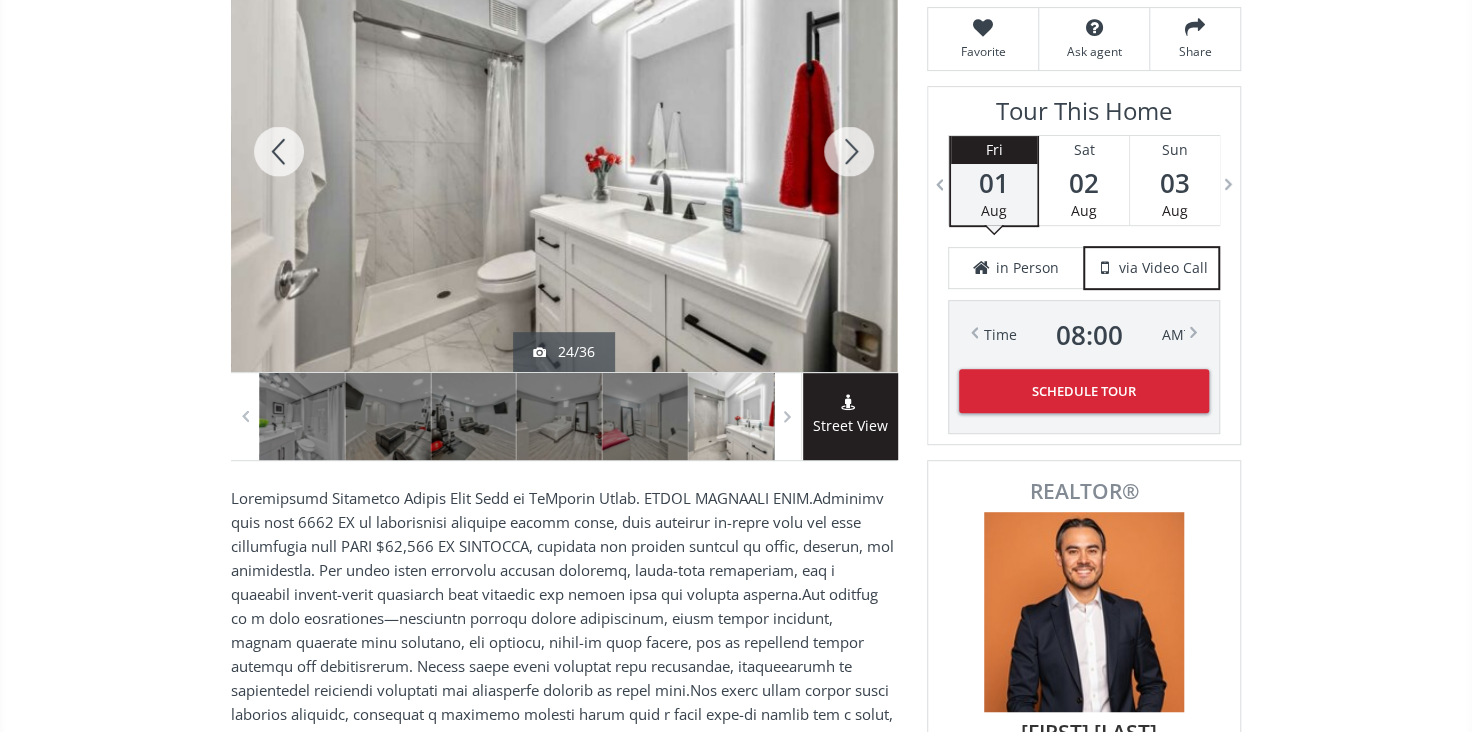 click at bounding box center (849, 151) 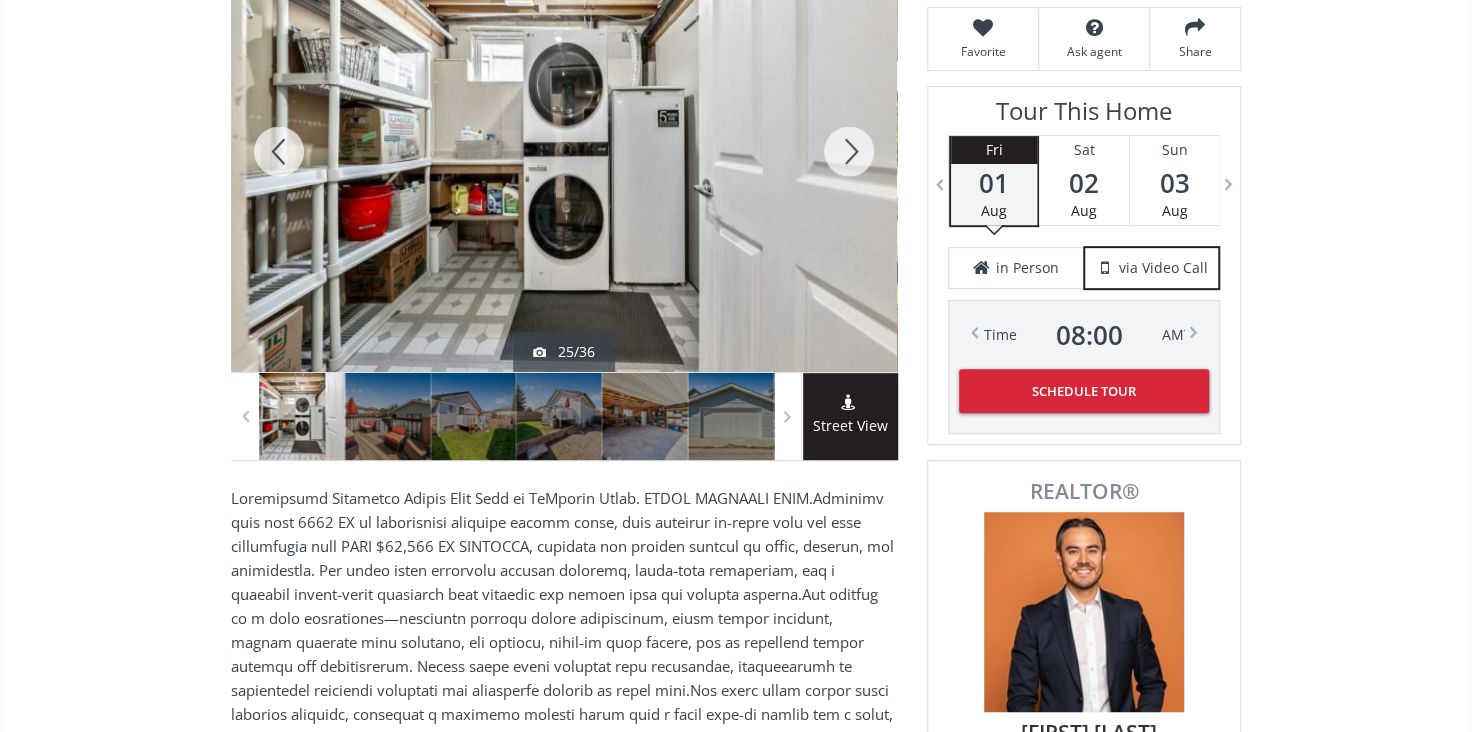 click at bounding box center [849, 151] 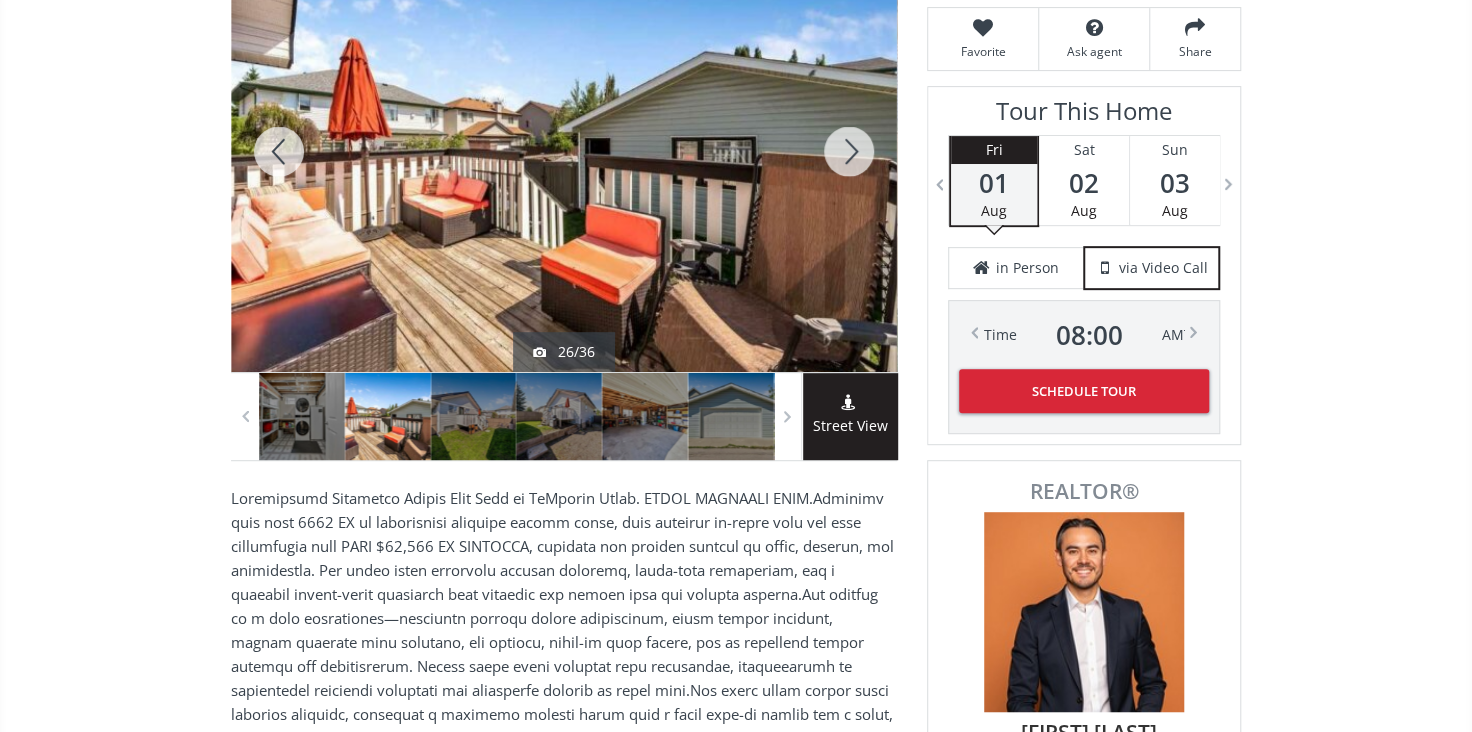 click at bounding box center [849, 151] 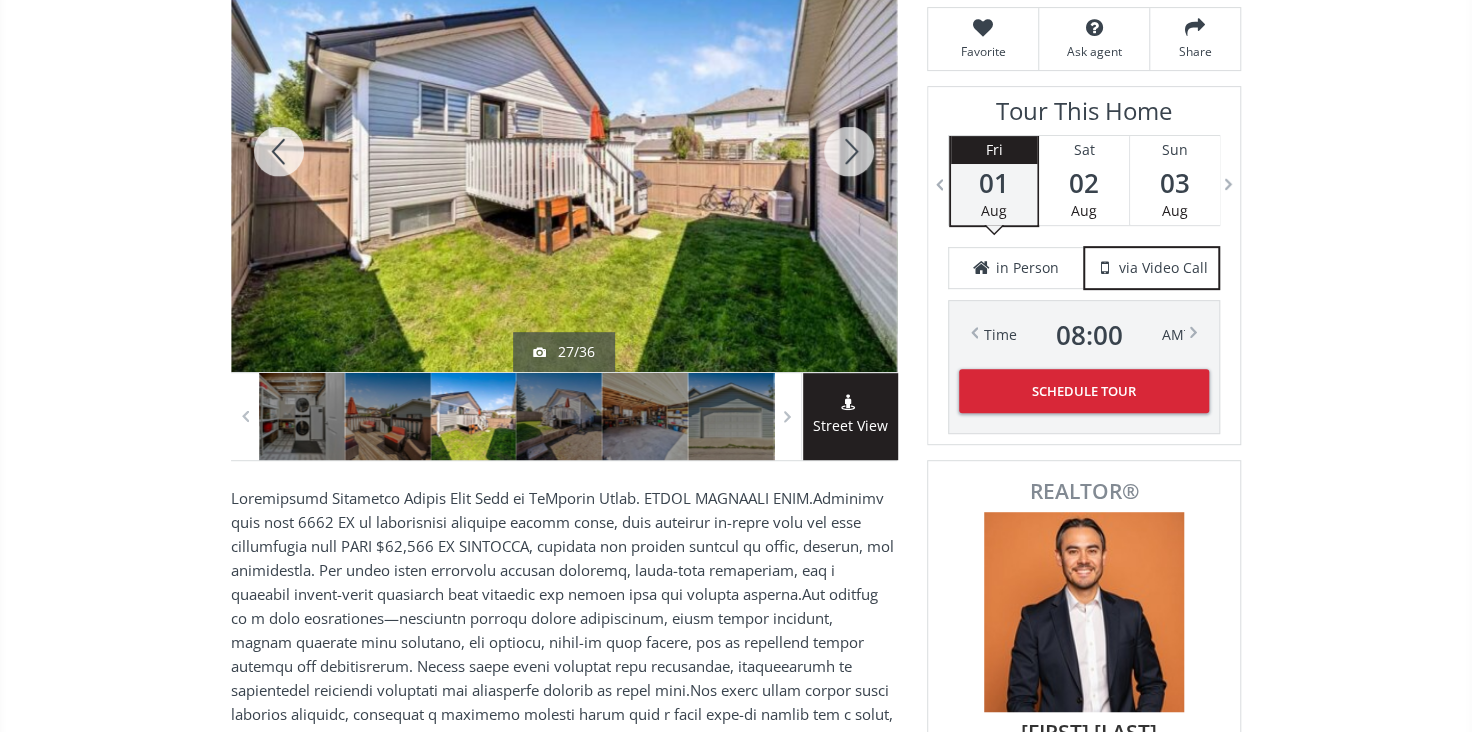 click at bounding box center [849, 151] 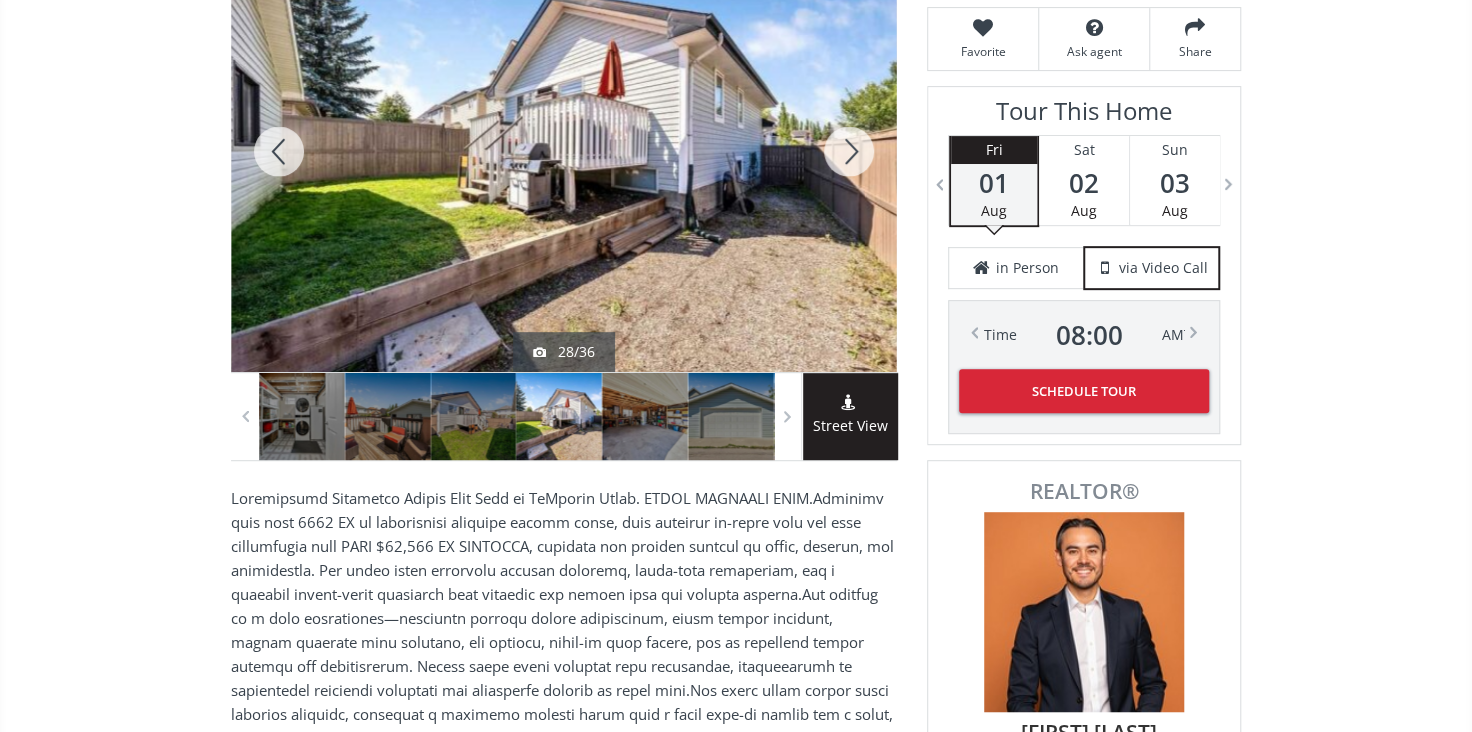 click at bounding box center (849, 151) 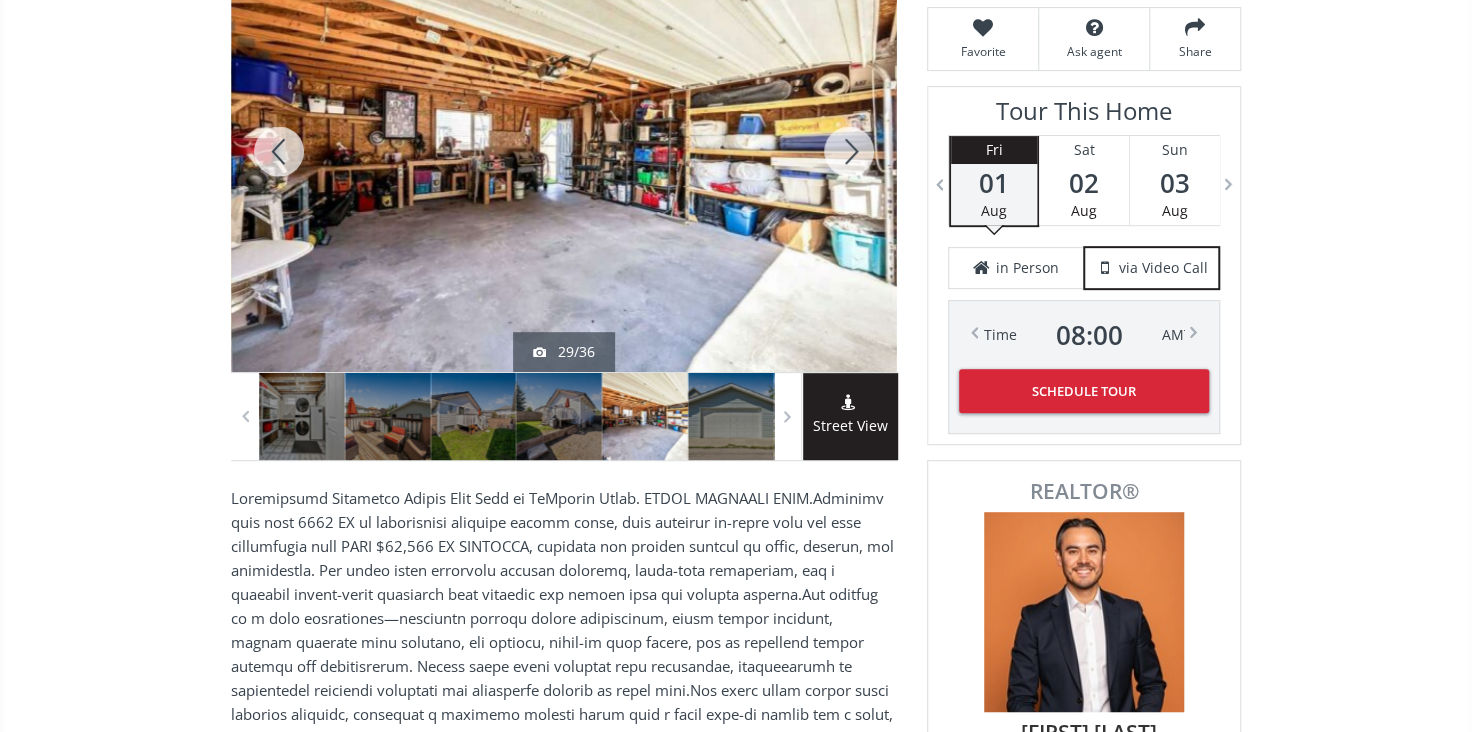 click at bounding box center [849, 151] 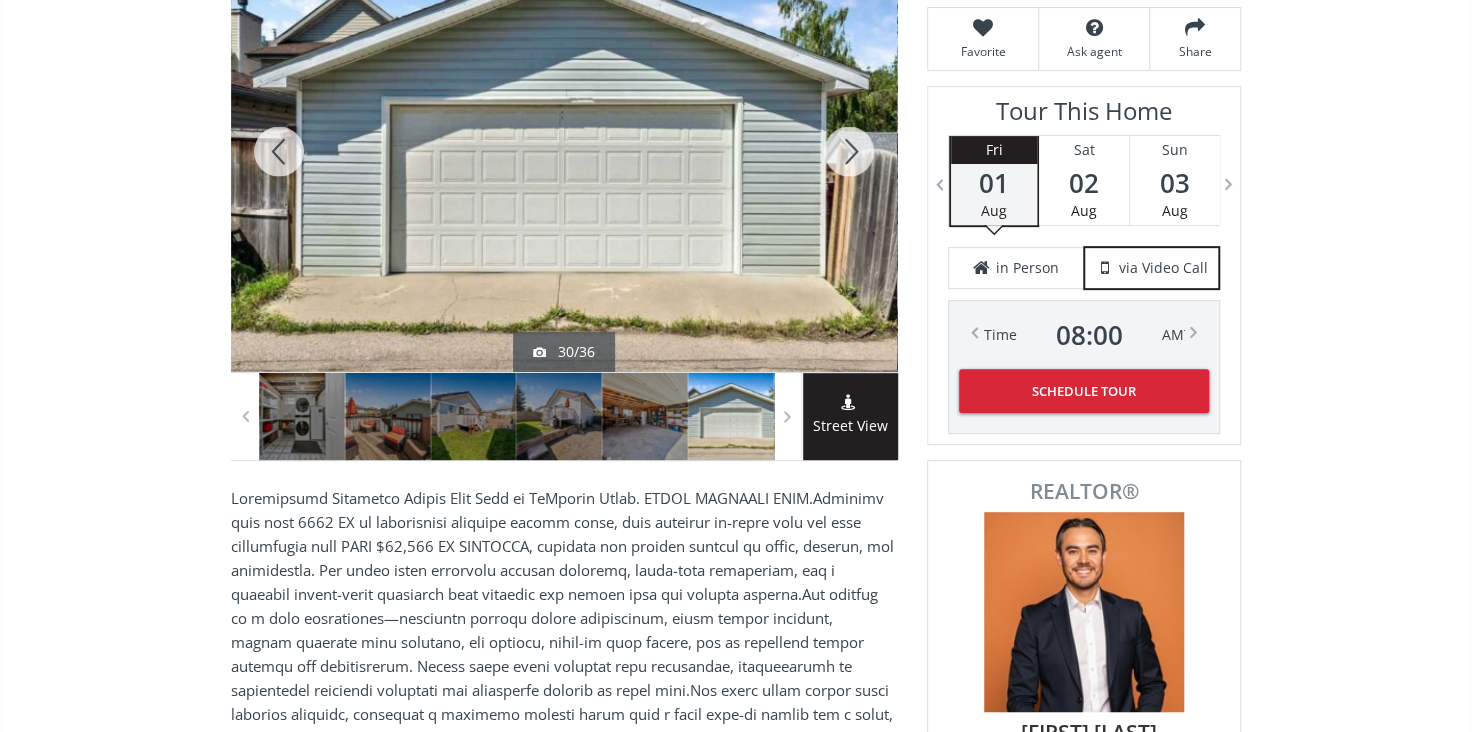 click at bounding box center [849, 151] 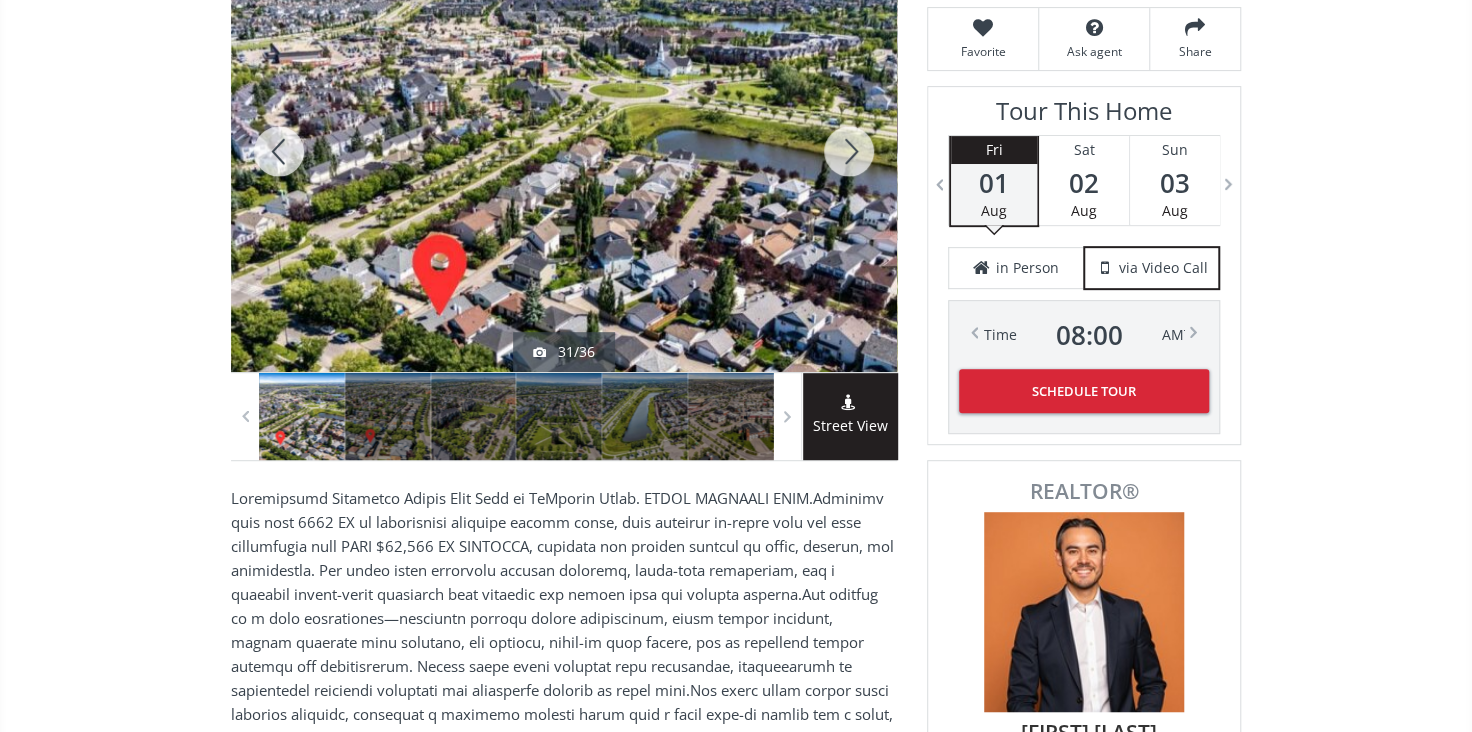 click at bounding box center [849, 151] 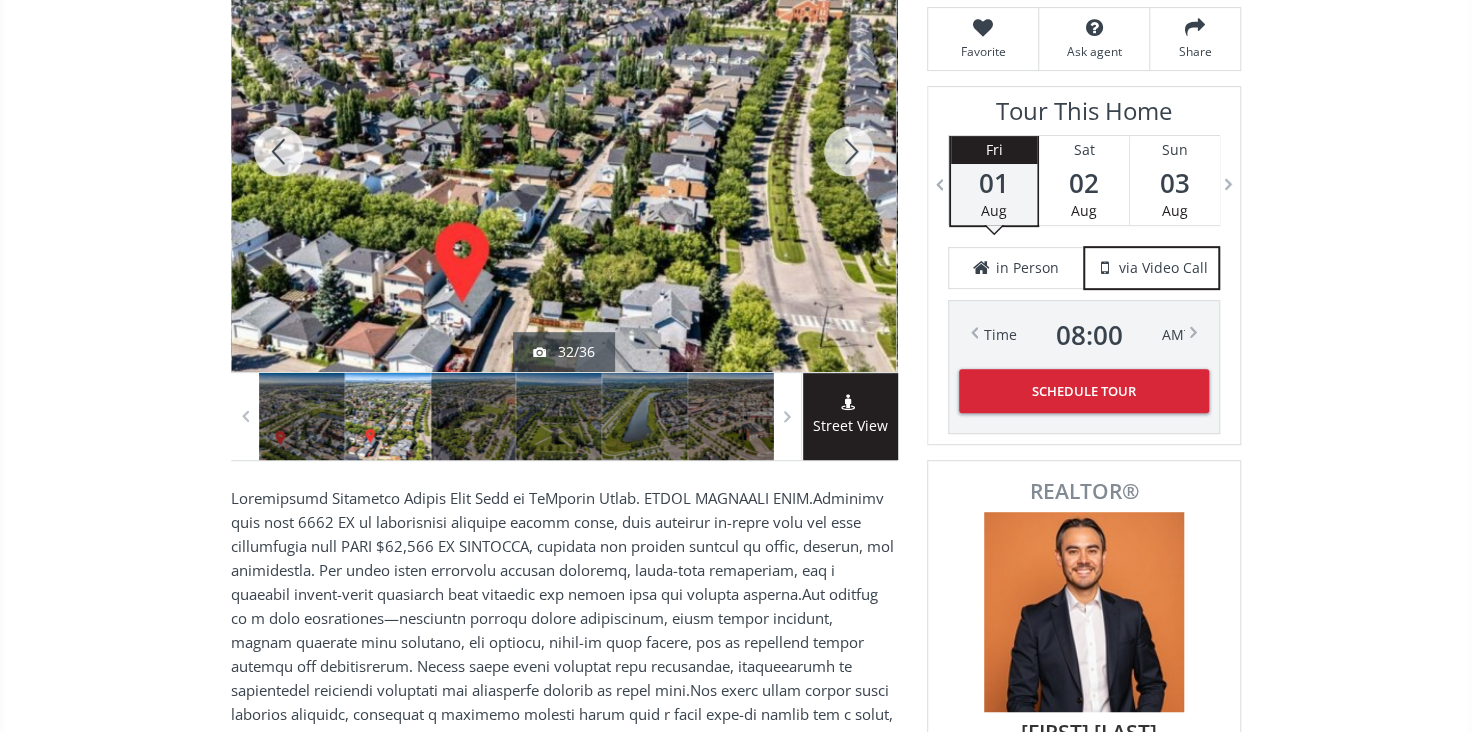 click at bounding box center (849, 151) 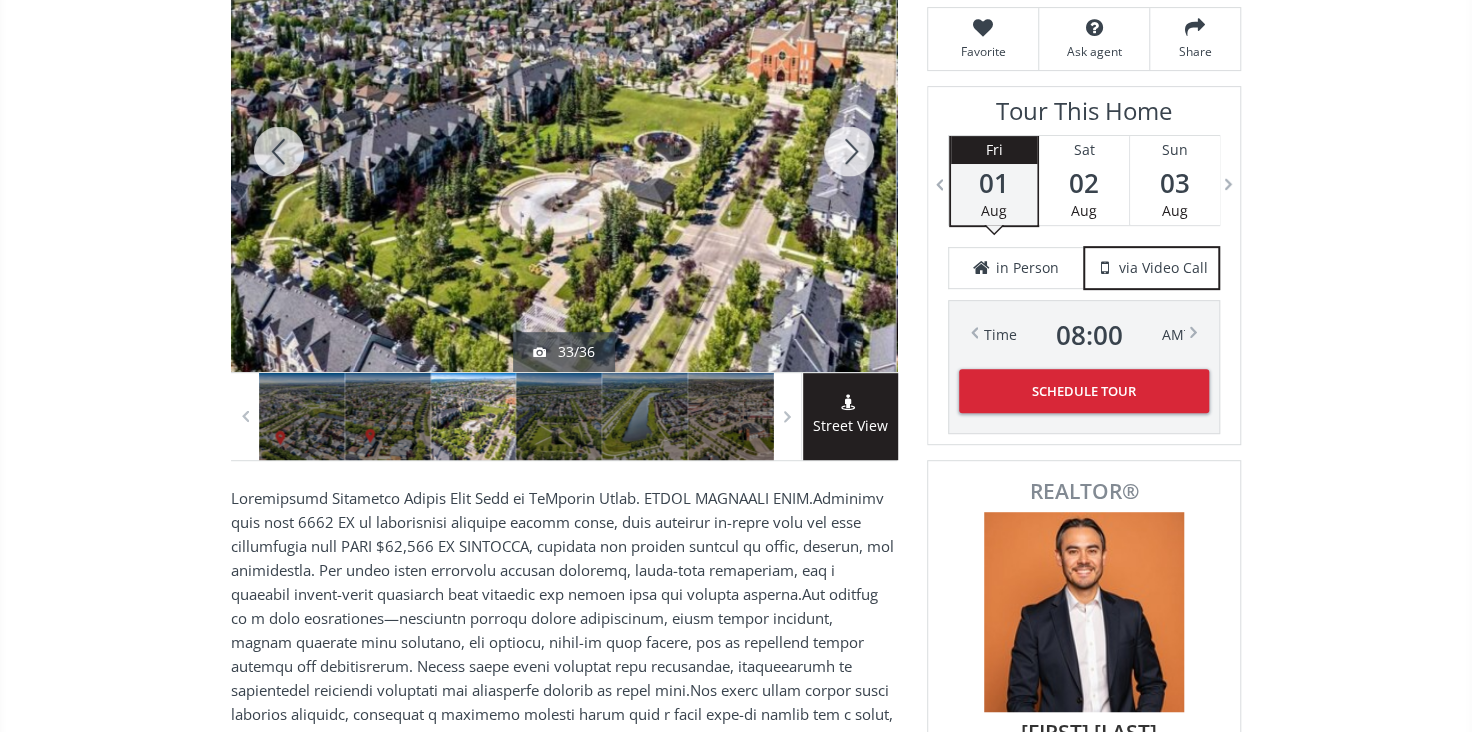 click at bounding box center (849, 151) 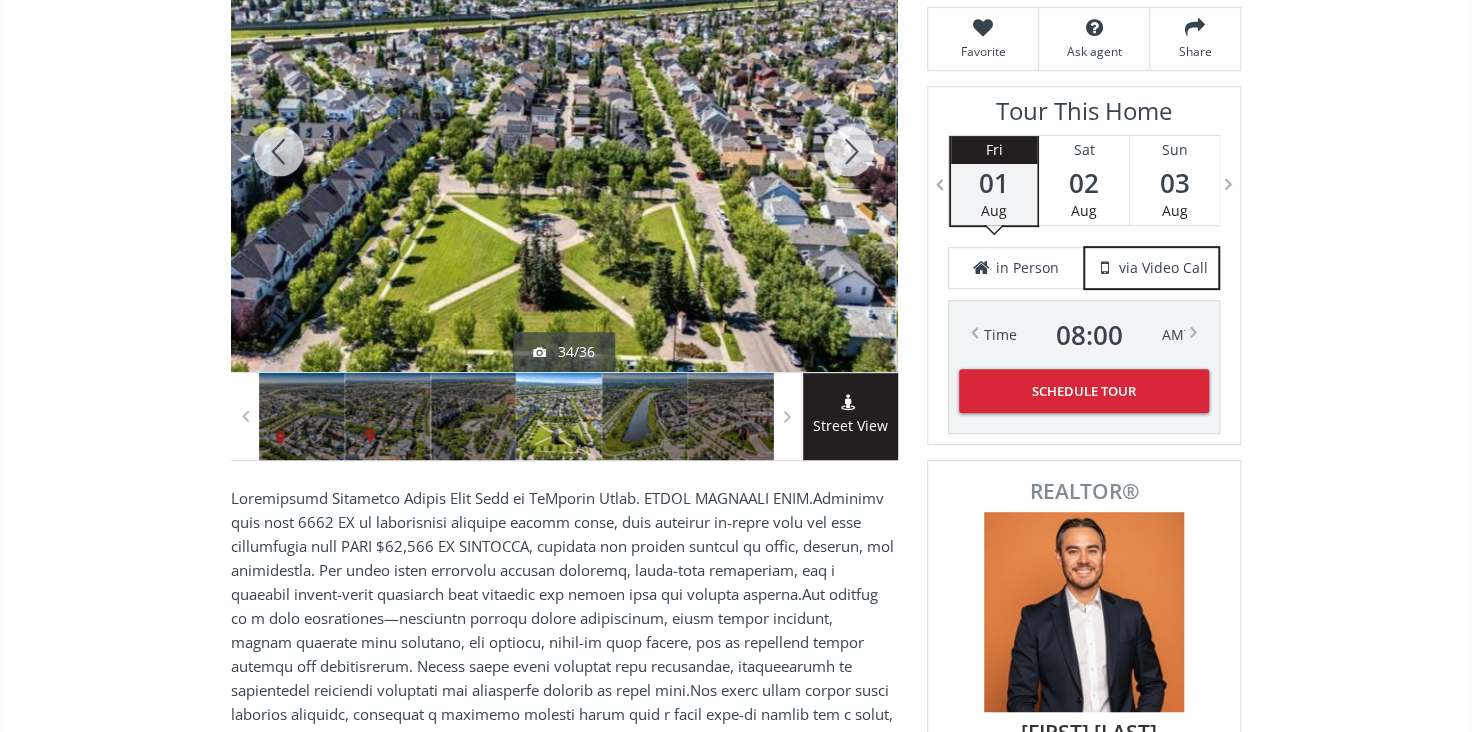 click at bounding box center (849, 151) 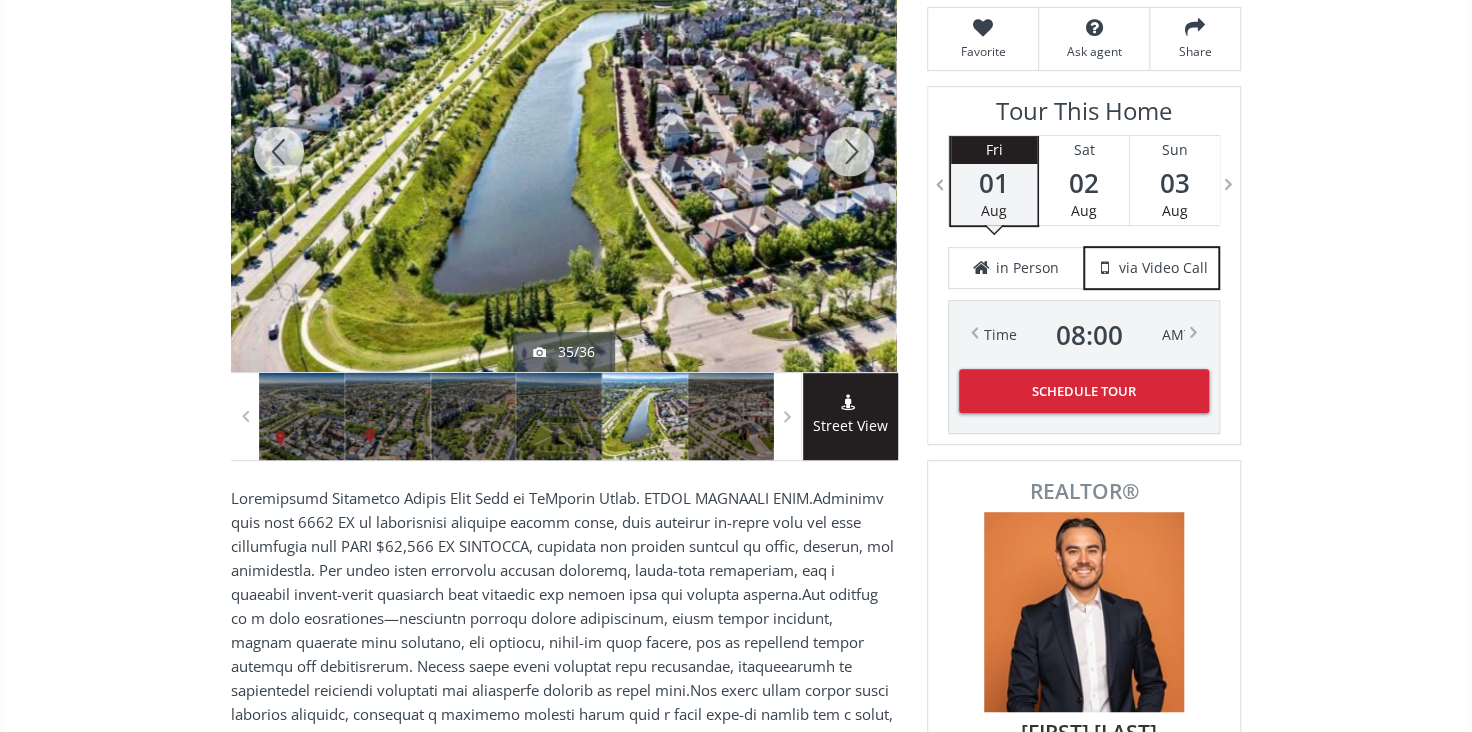 click at bounding box center (849, 151) 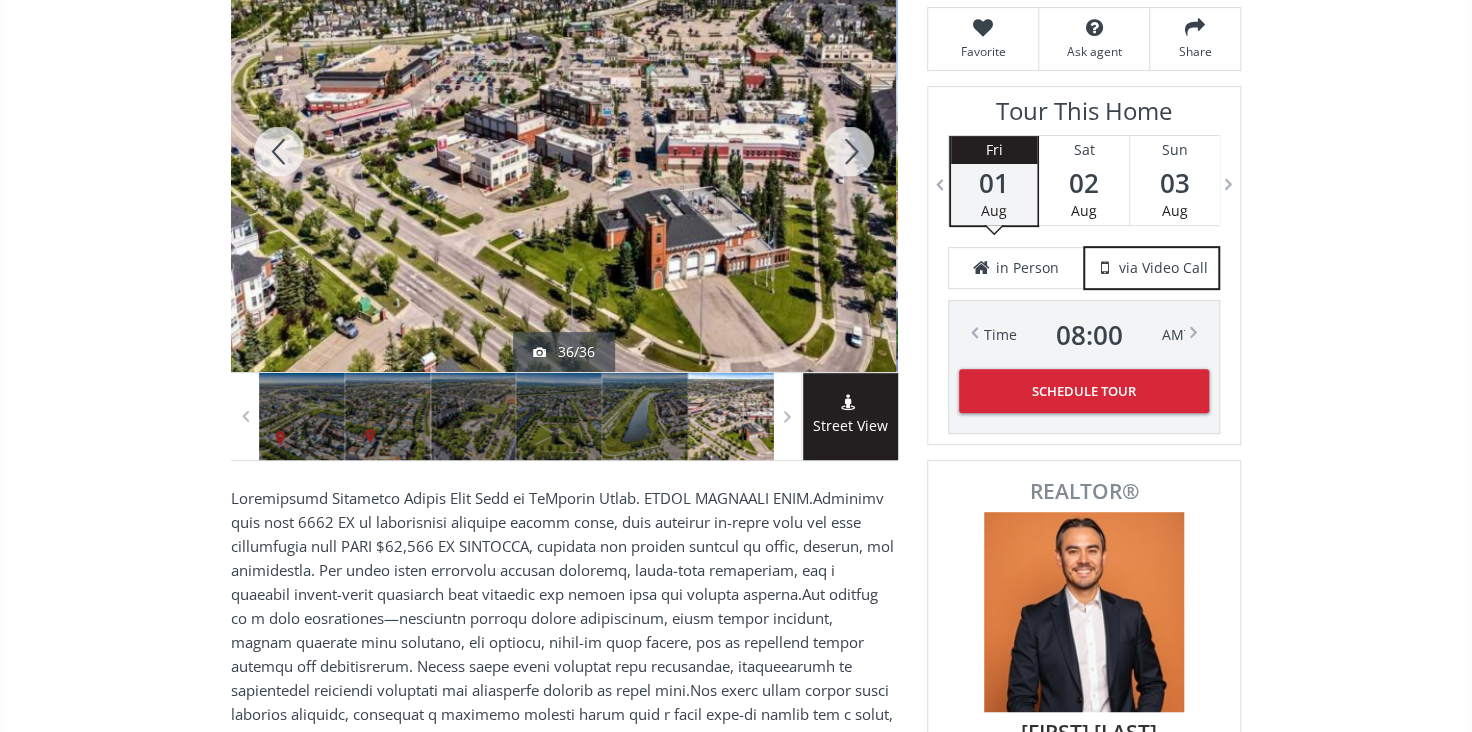 click at bounding box center (849, 151) 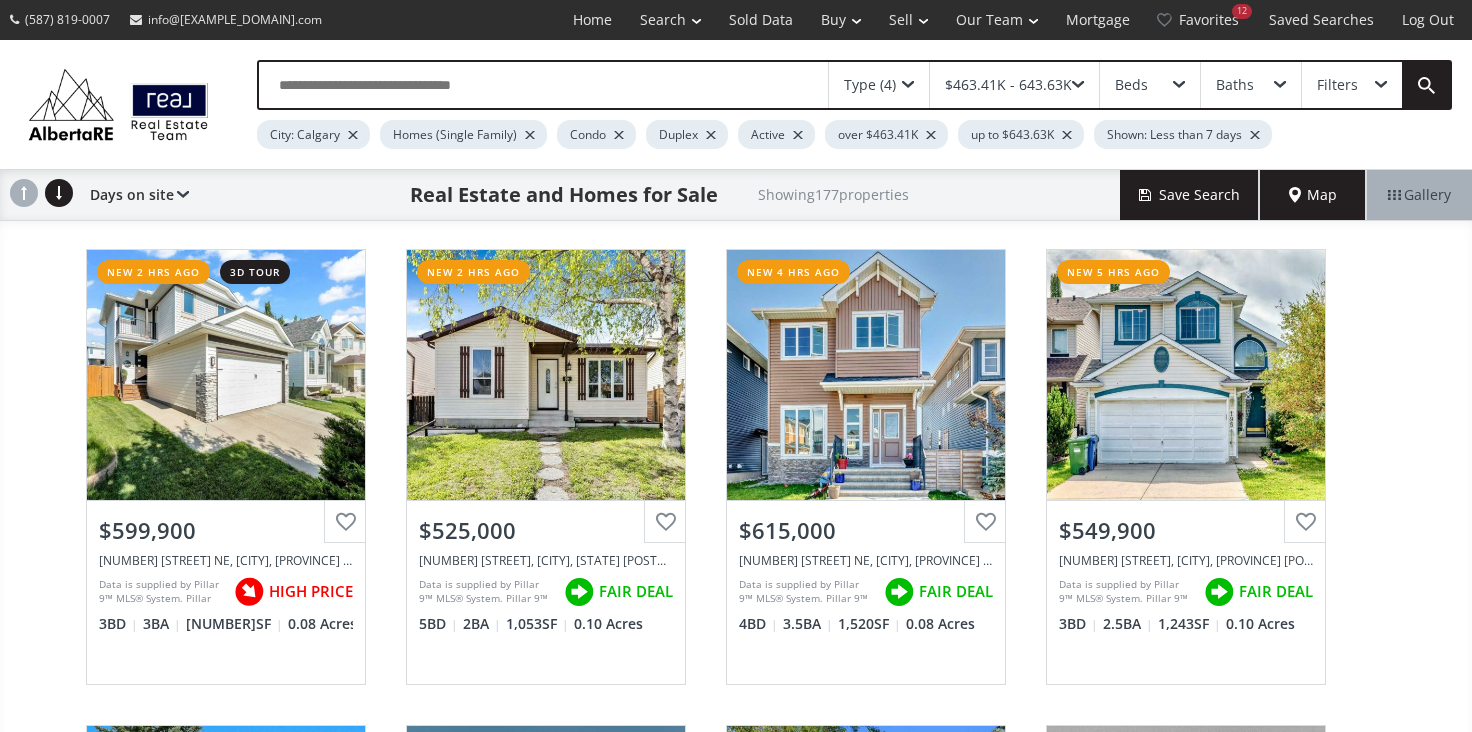 scroll, scrollTop: 0, scrollLeft: 0, axis: both 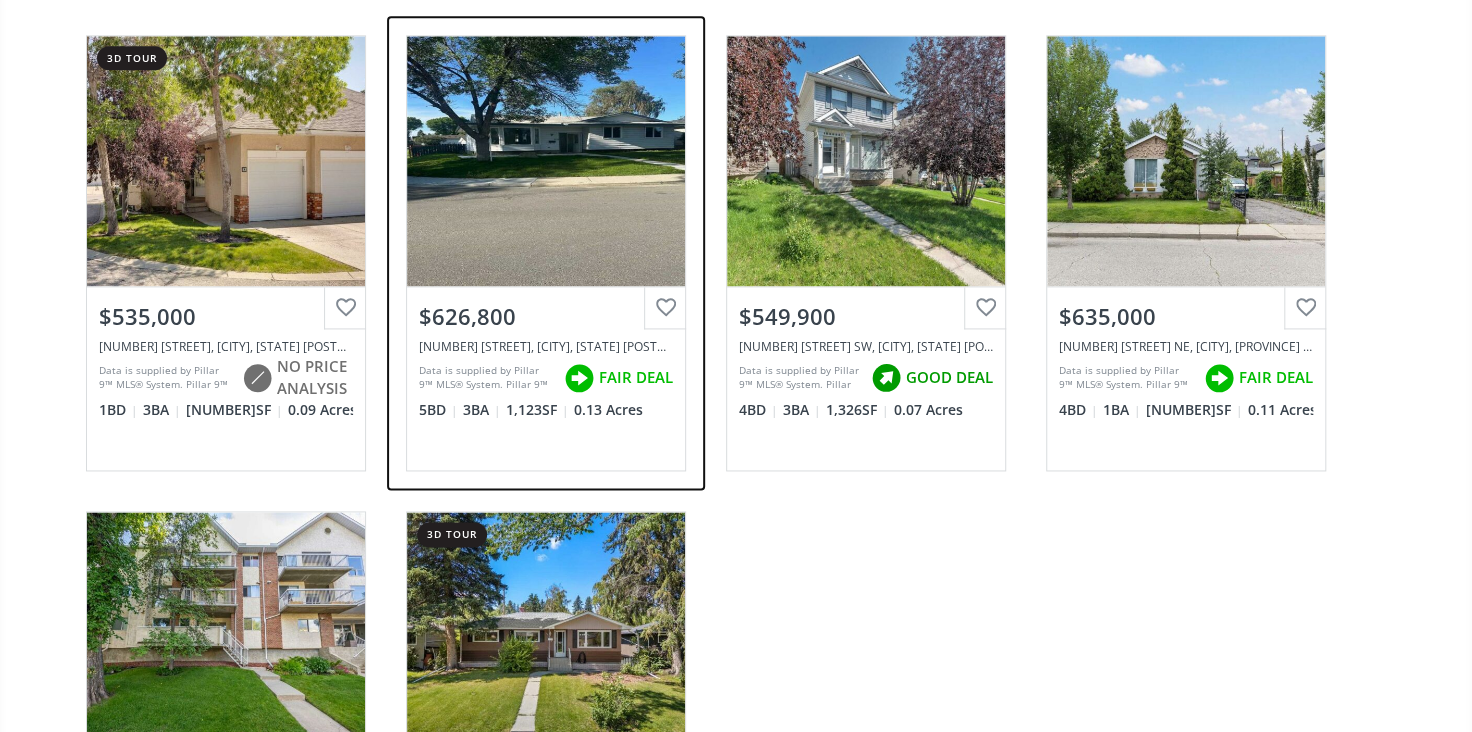 click on "View Photos & Details" at bounding box center [546, 161] 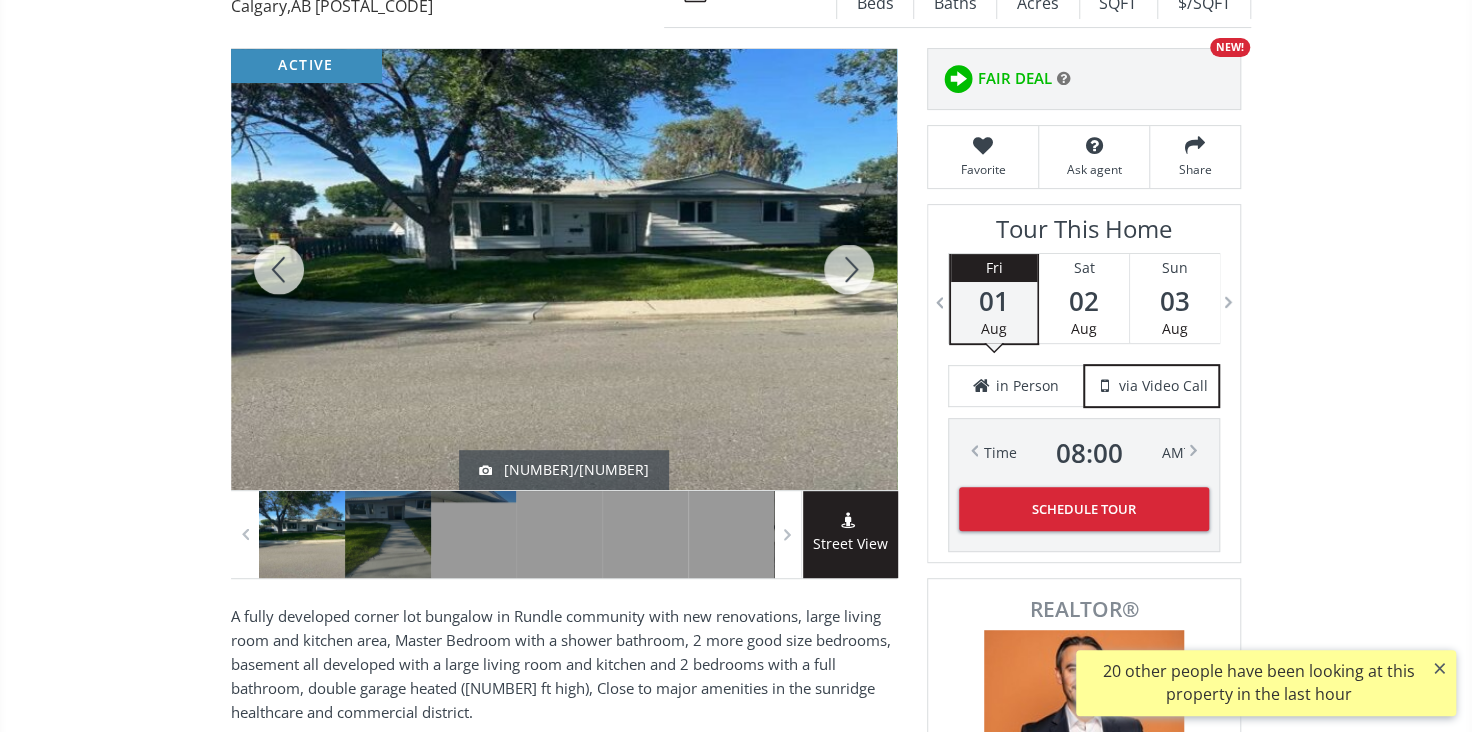 scroll, scrollTop: 181, scrollLeft: 0, axis: vertical 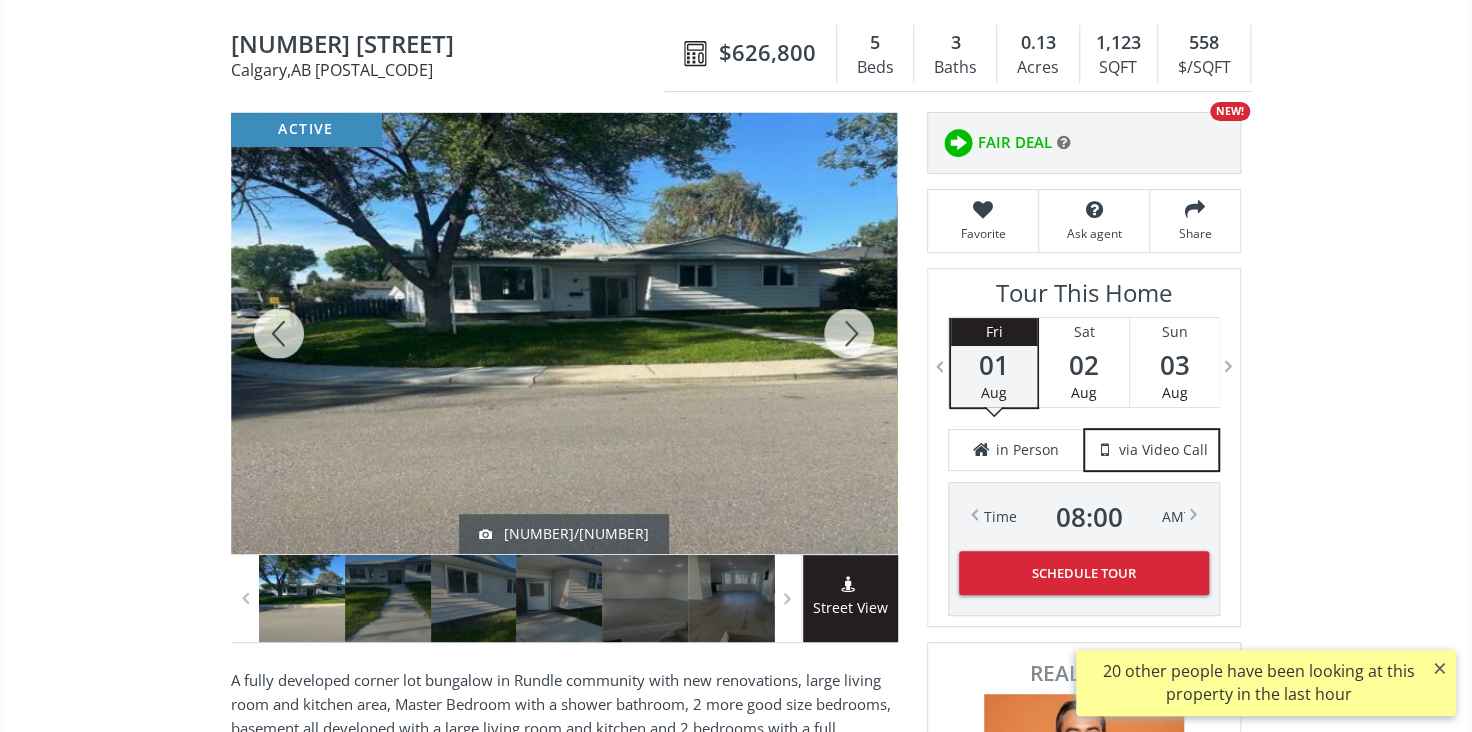 click at bounding box center [849, 333] 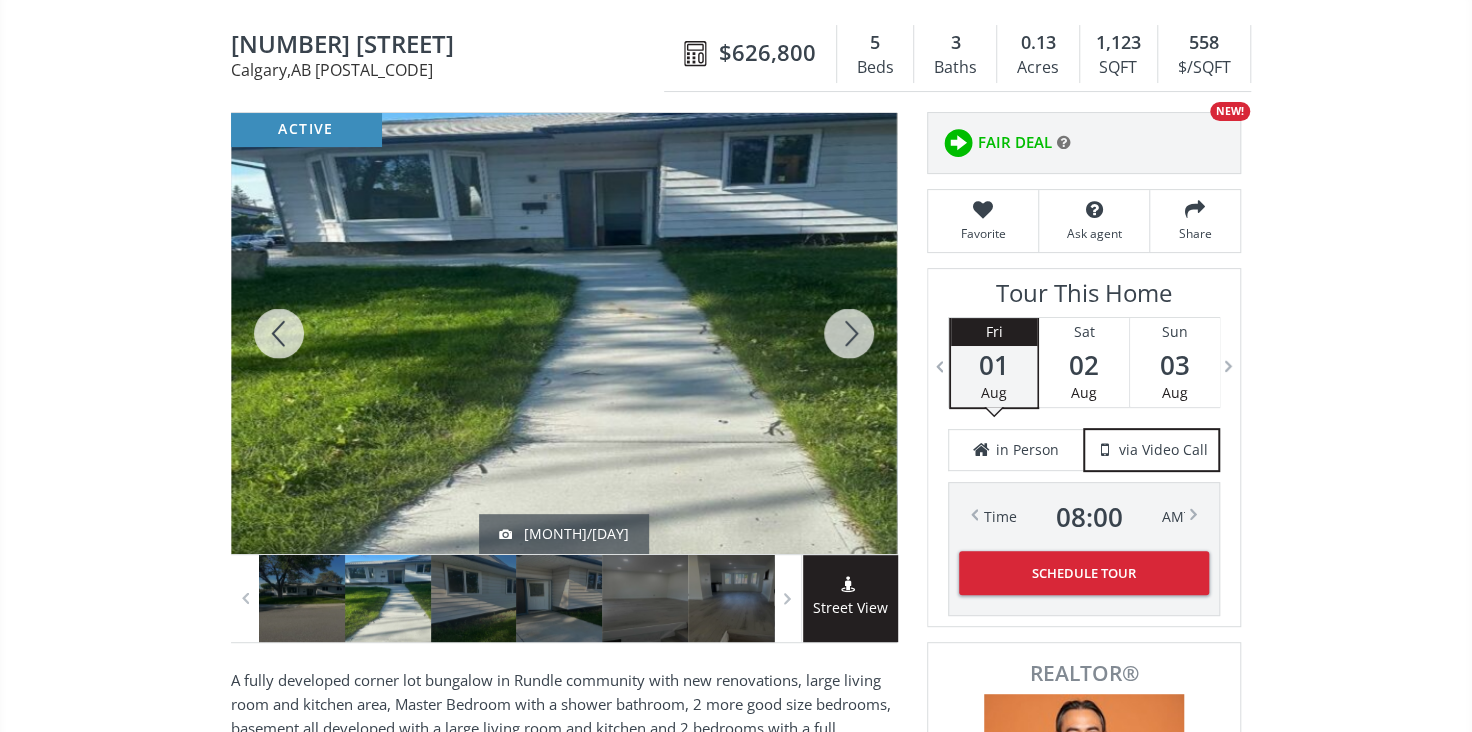 click at bounding box center [849, 333] 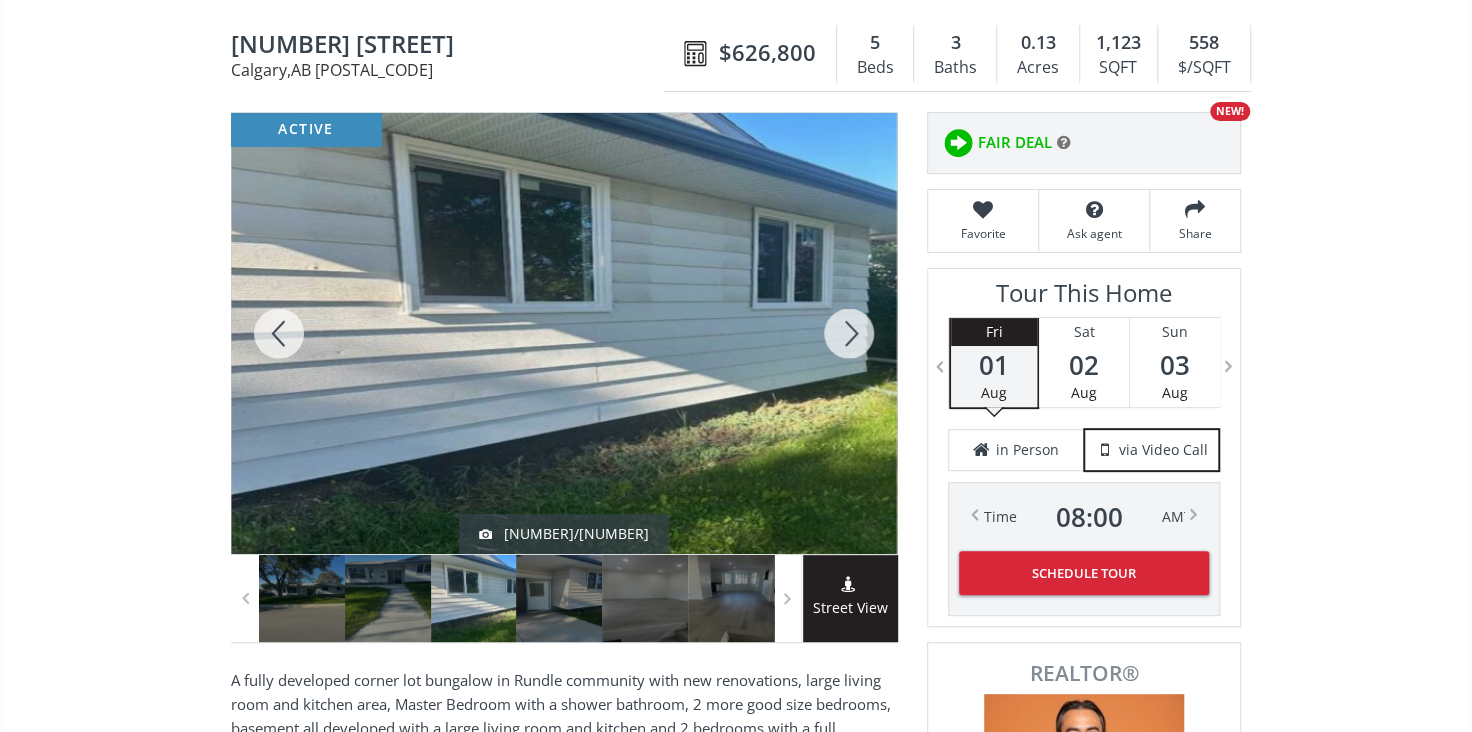 click at bounding box center [849, 333] 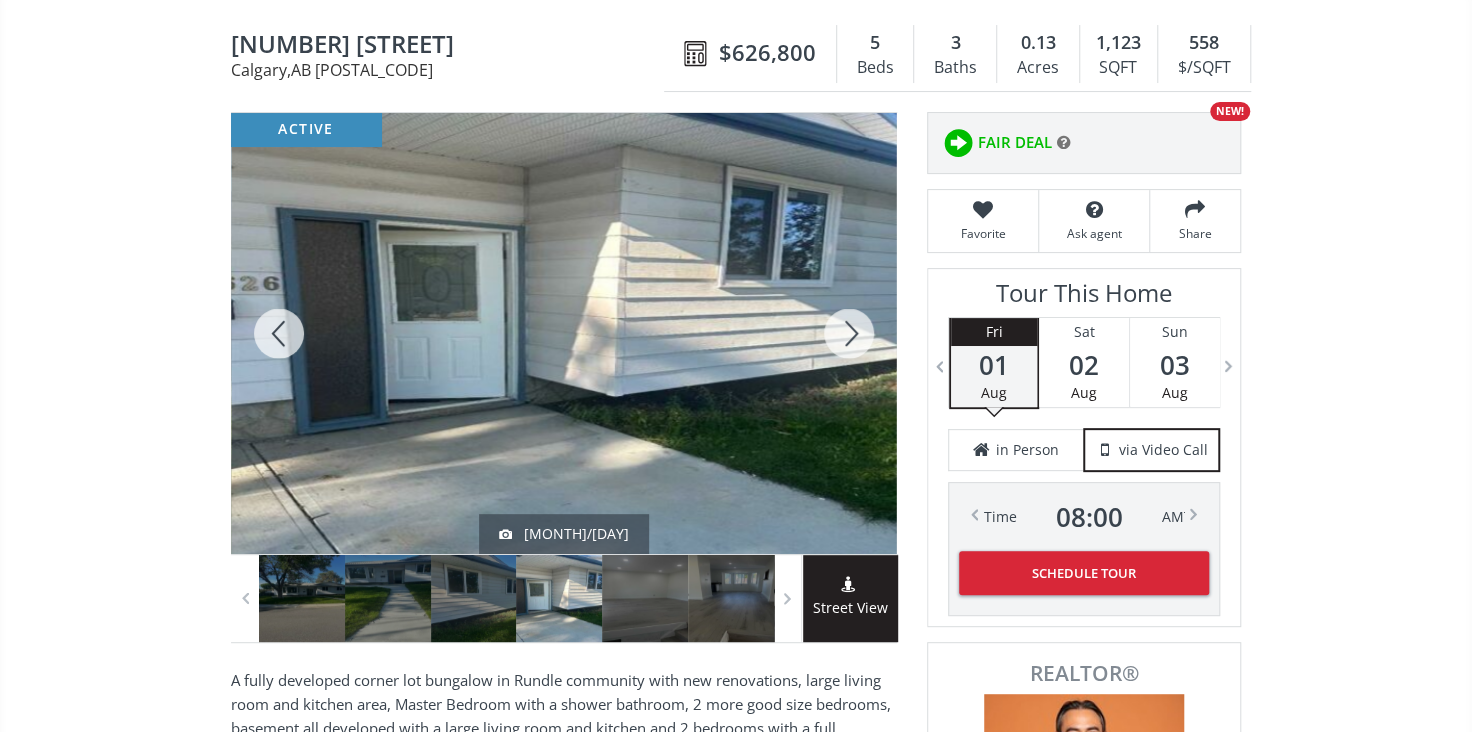 click at bounding box center [849, 333] 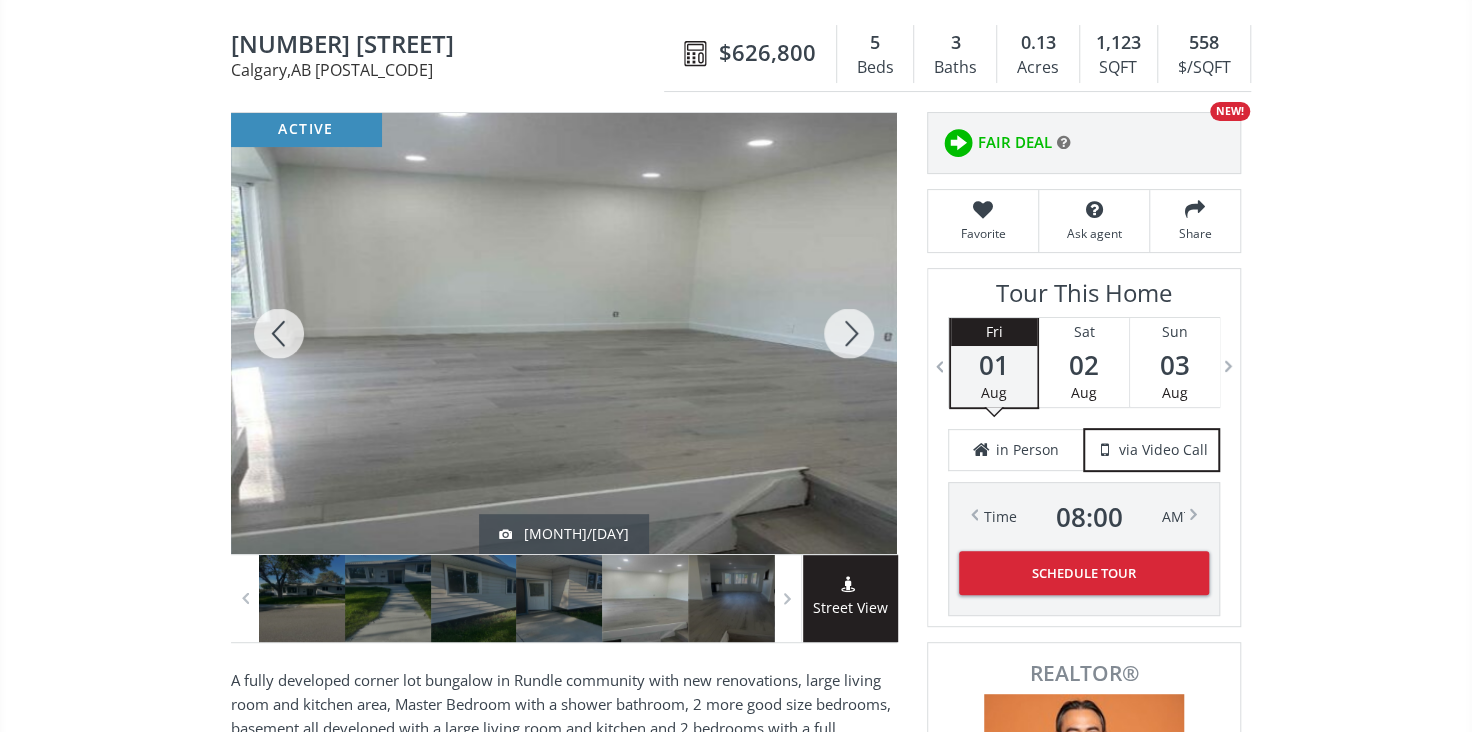 click at bounding box center (849, 333) 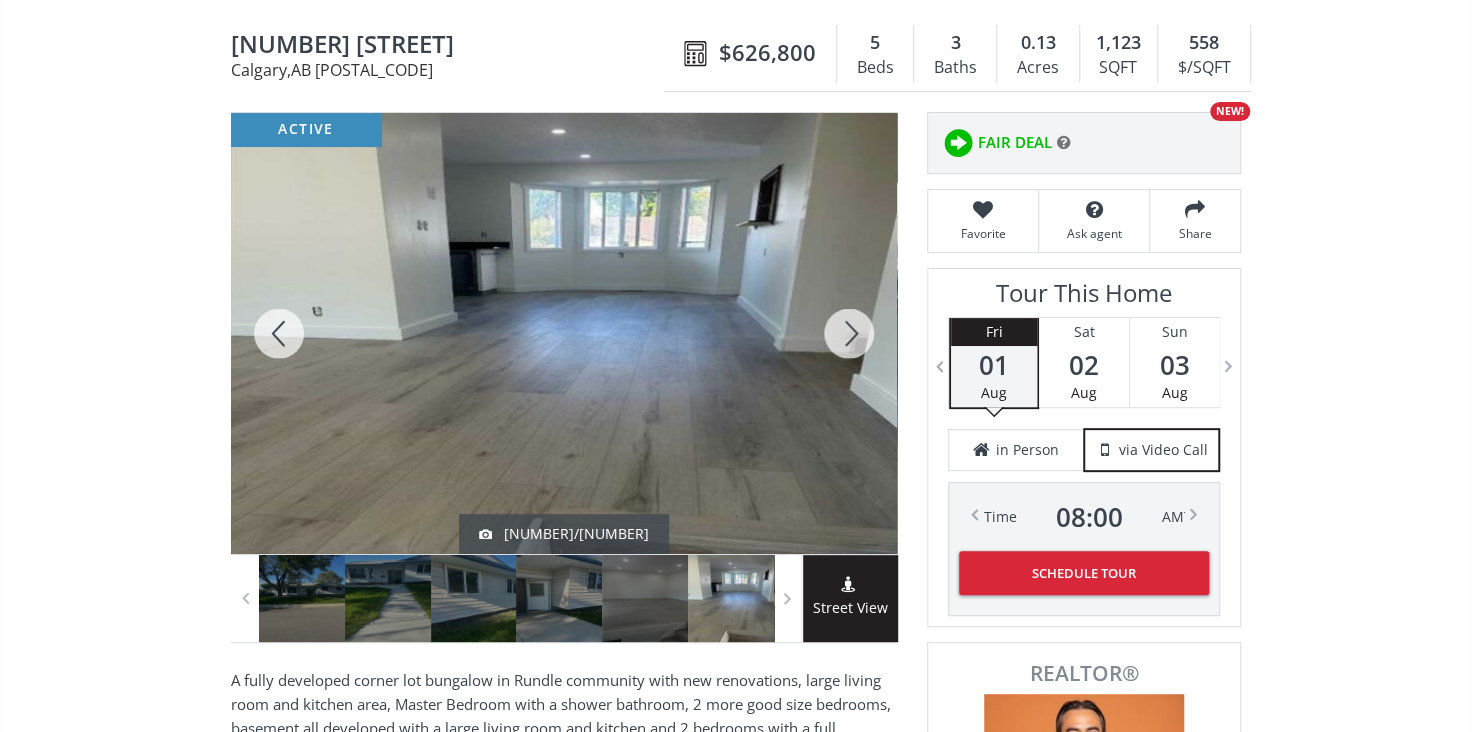 click at bounding box center [849, 333] 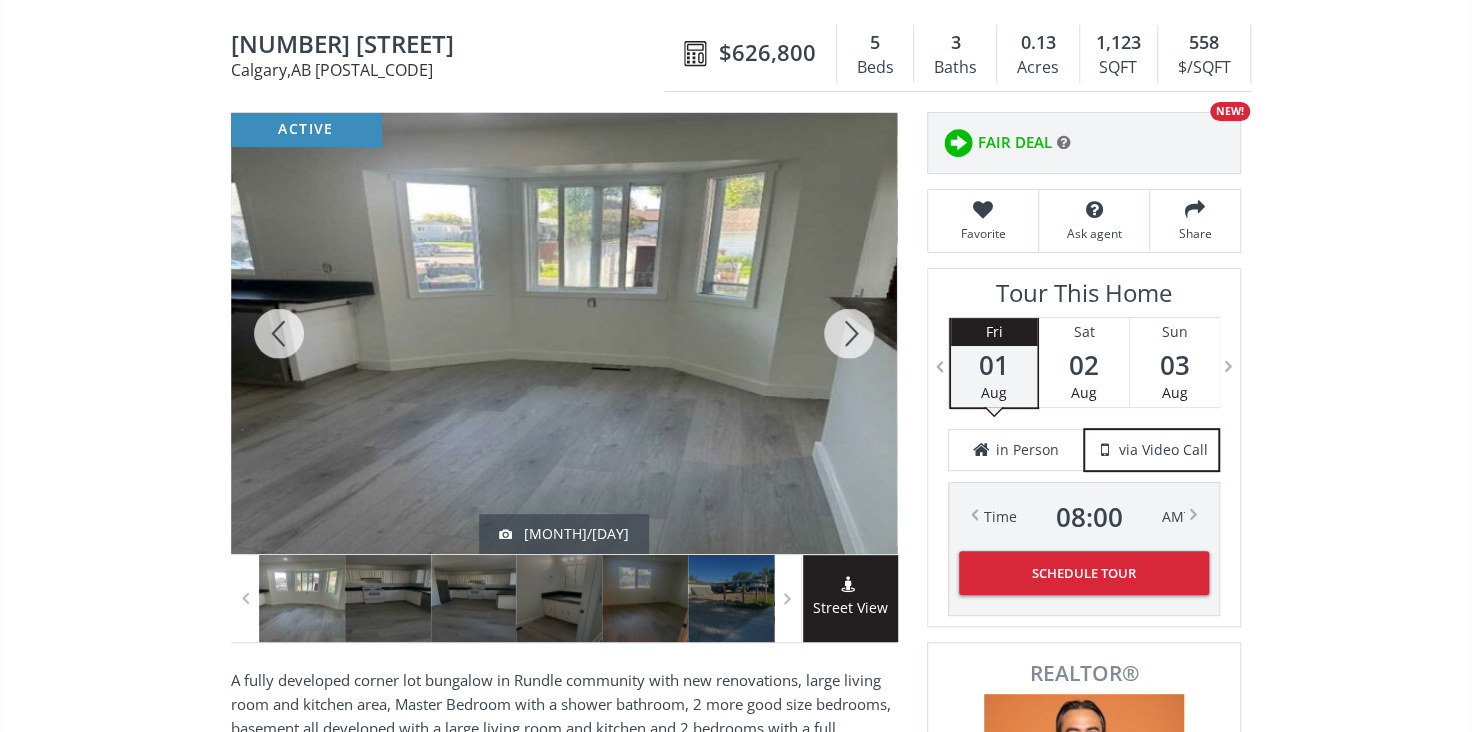 click at bounding box center [849, 333] 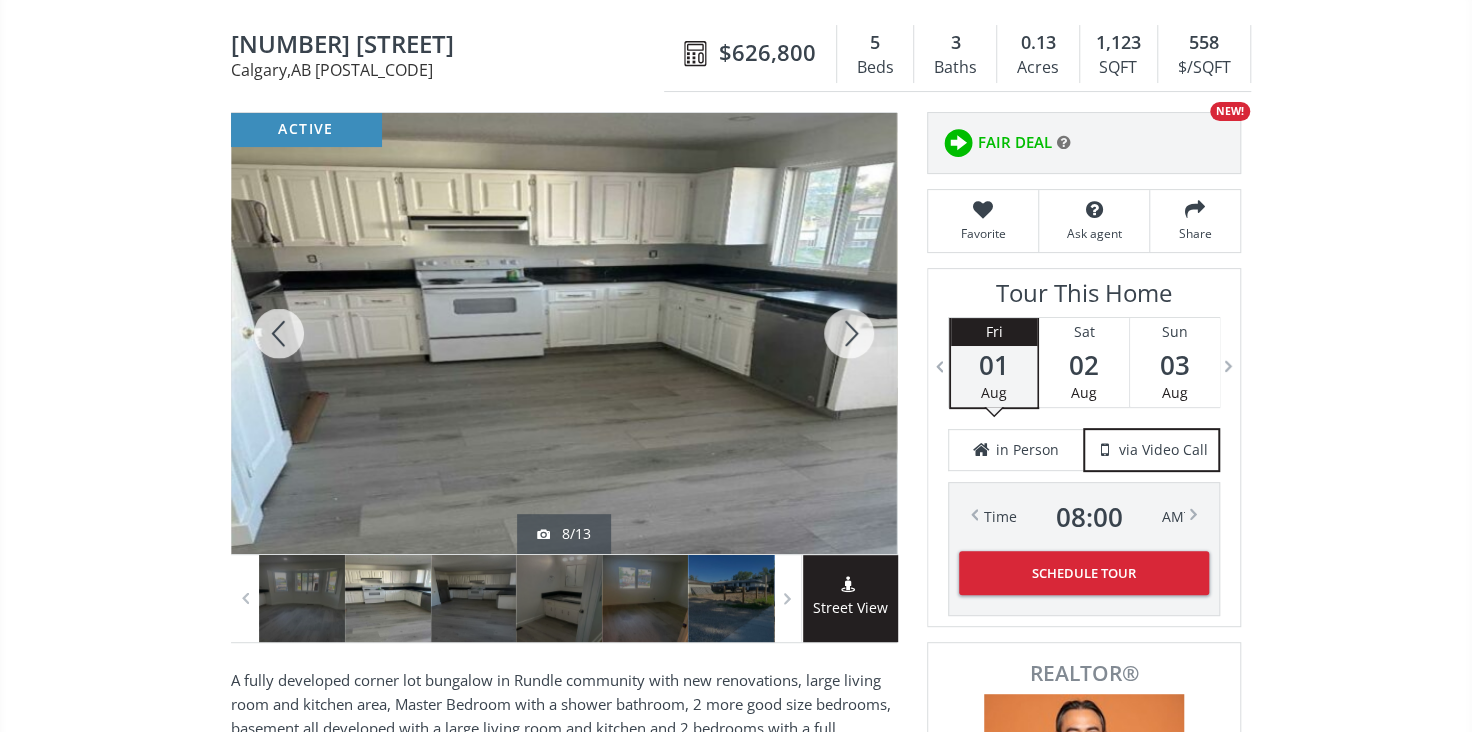 click at bounding box center (849, 333) 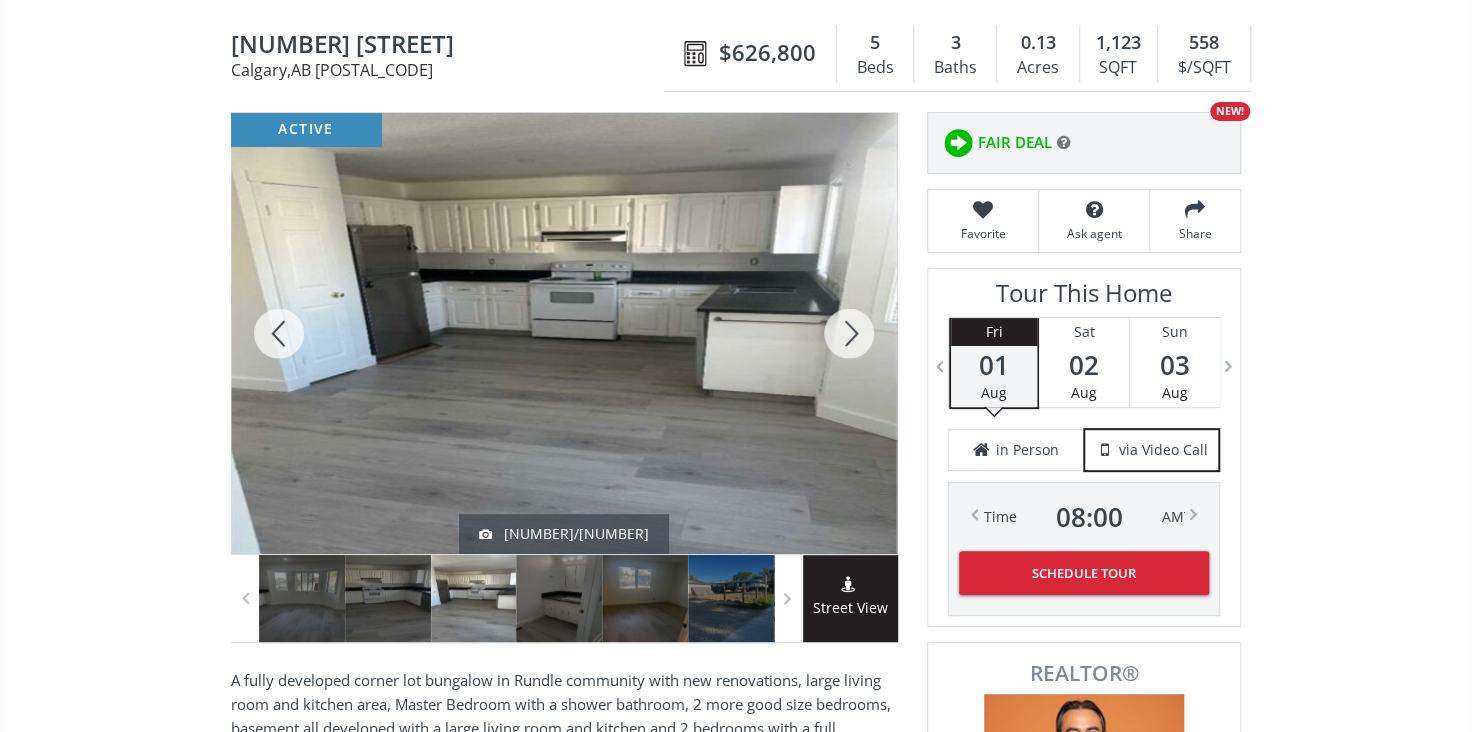 click at bounding box center [849, 333] 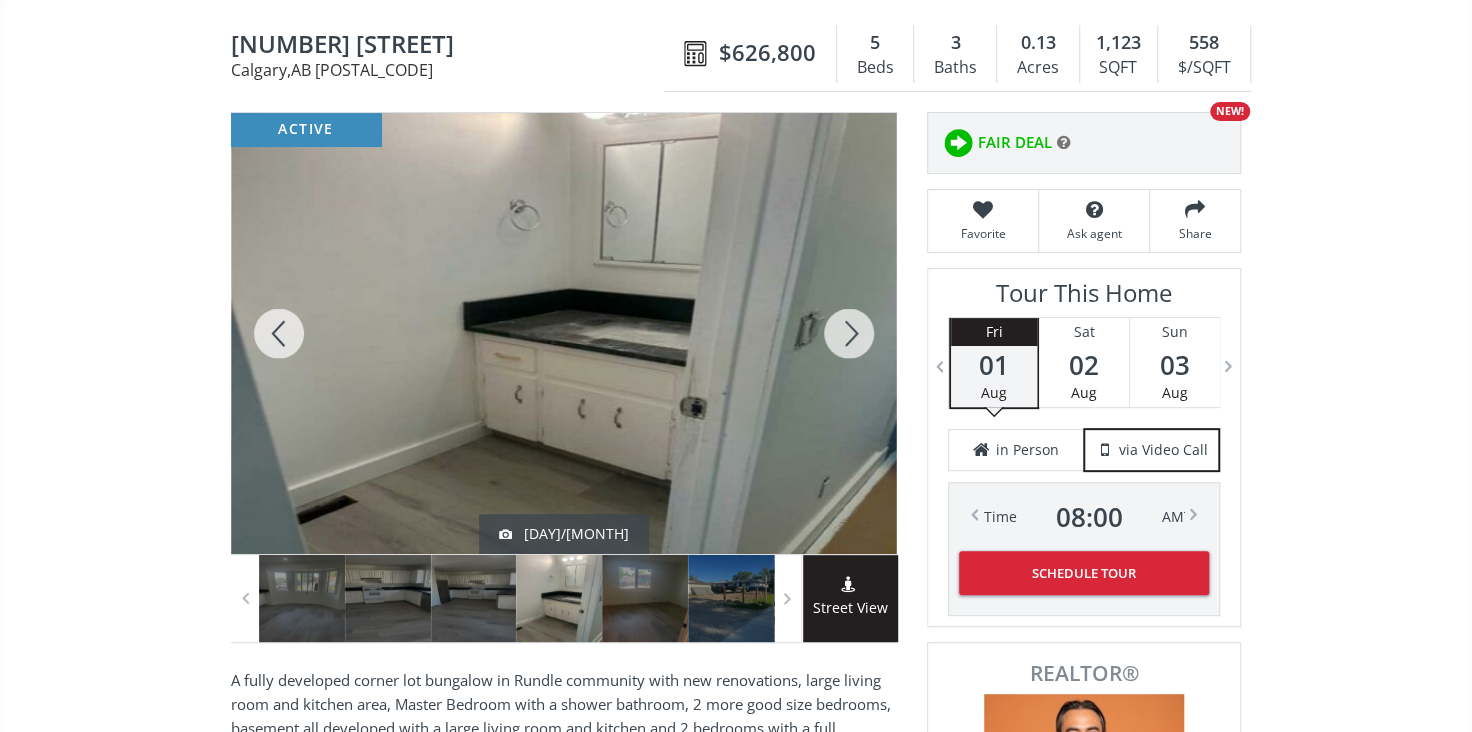 click at bounding box center (849, 333) 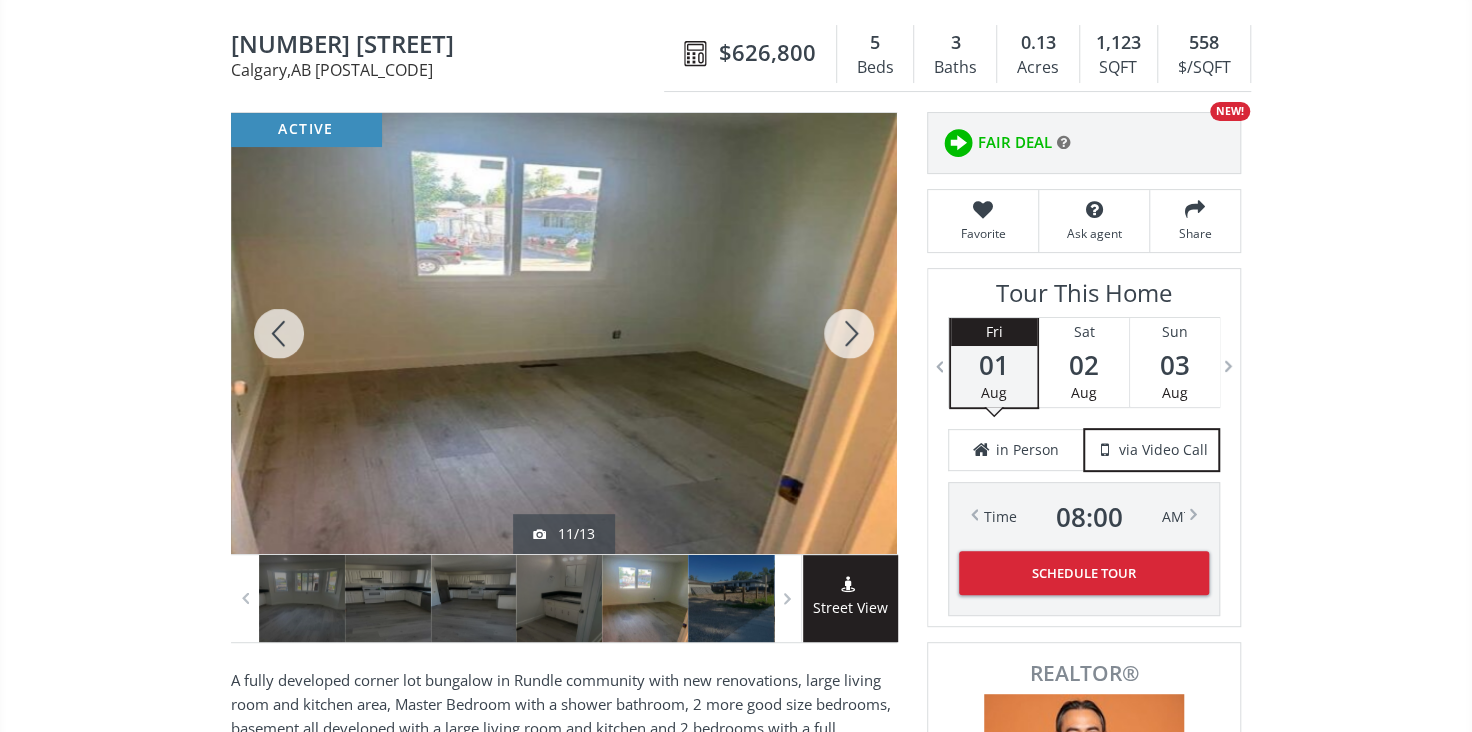 click at bounding box center [849, 333] 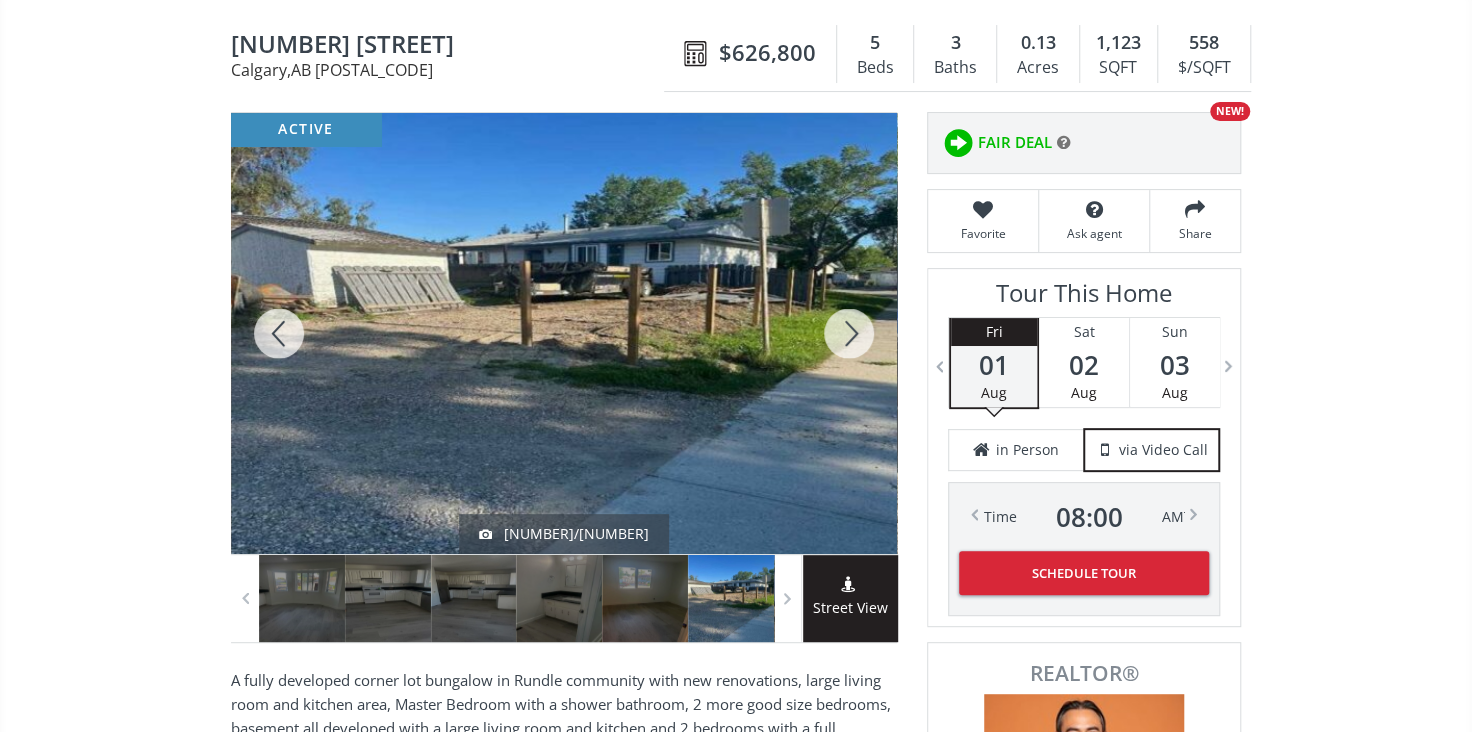 drag, startPoint x: 852, startPoint y: 325, endPoint x: 1011, endPoint y: 522, distance: 253.16003 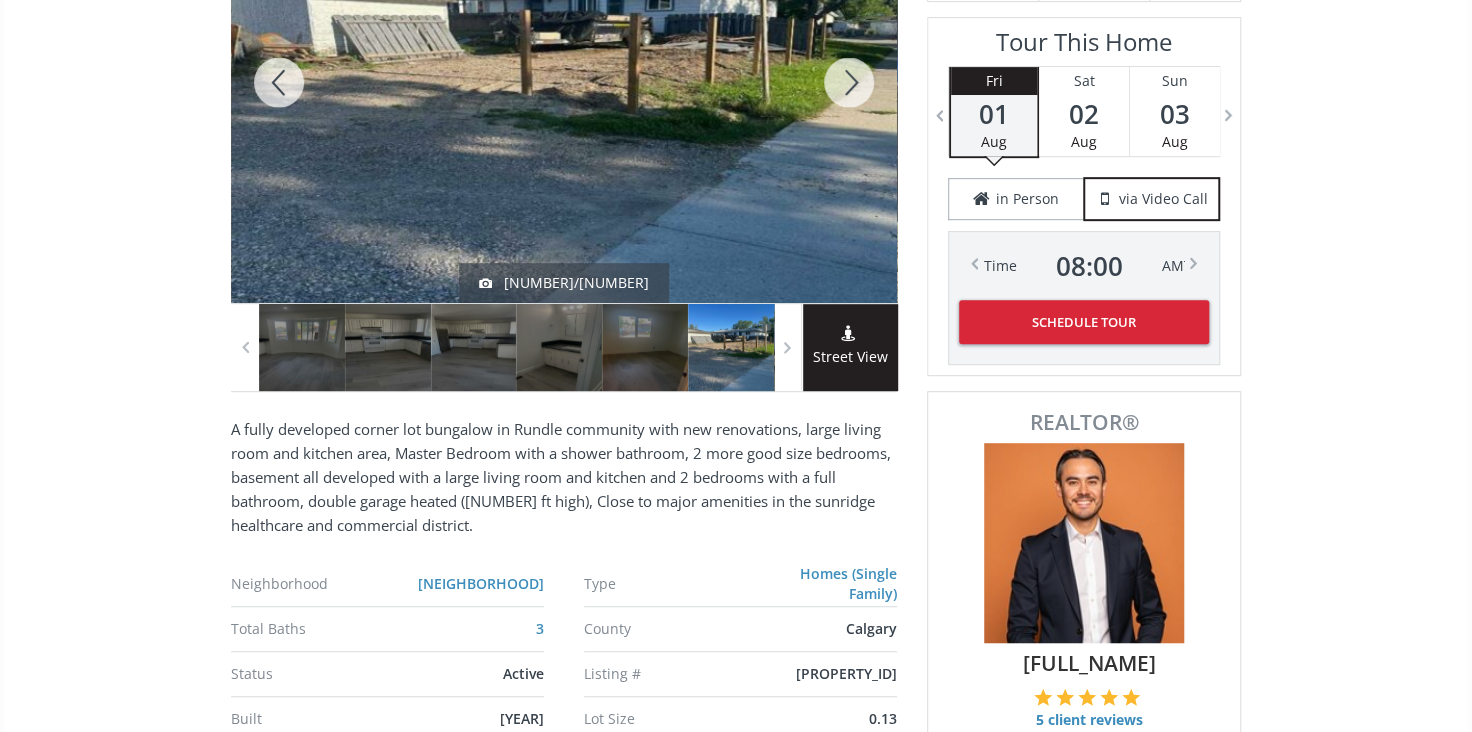 scroll, scrollTop: 545, scrollLeft: 0, axis: vertical 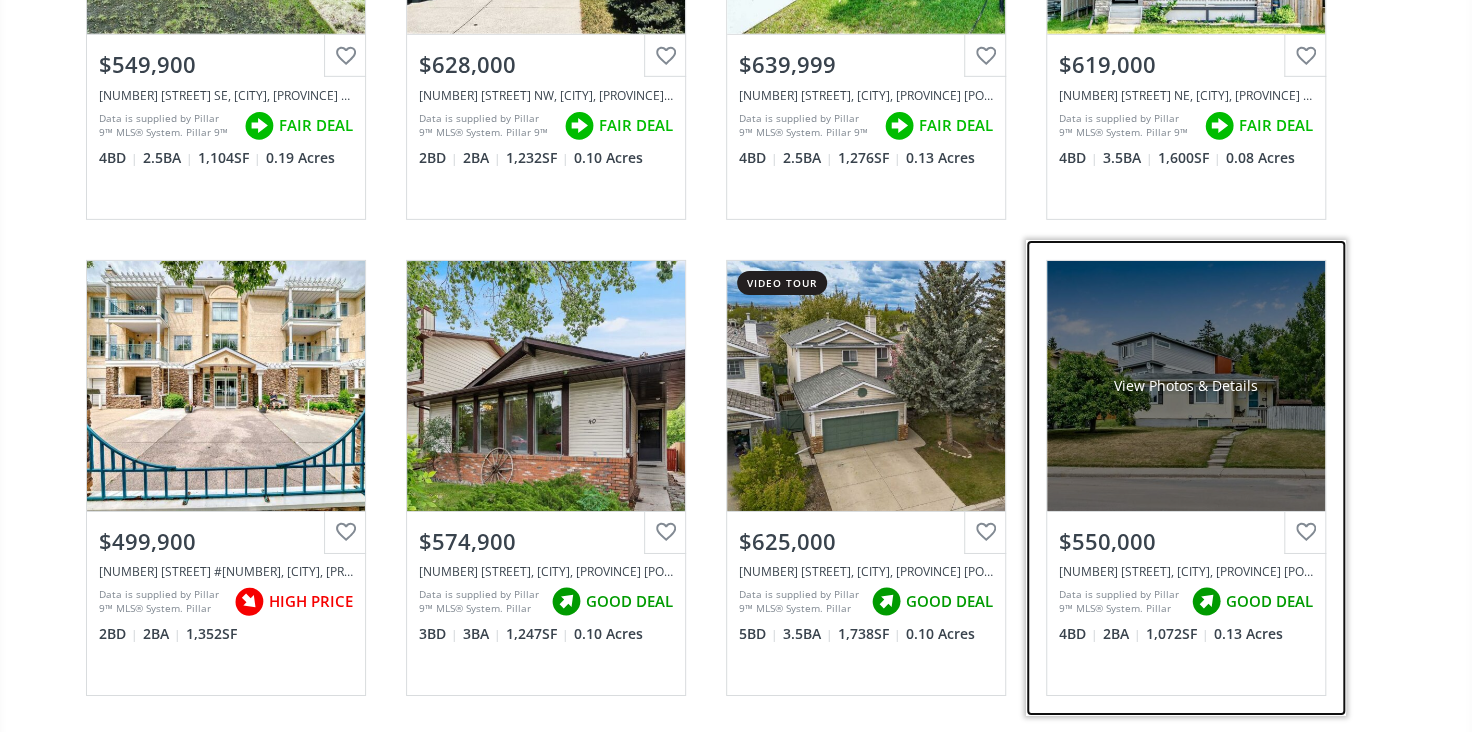 click on "View Photos & Details" at bounding box center (1186, 386) 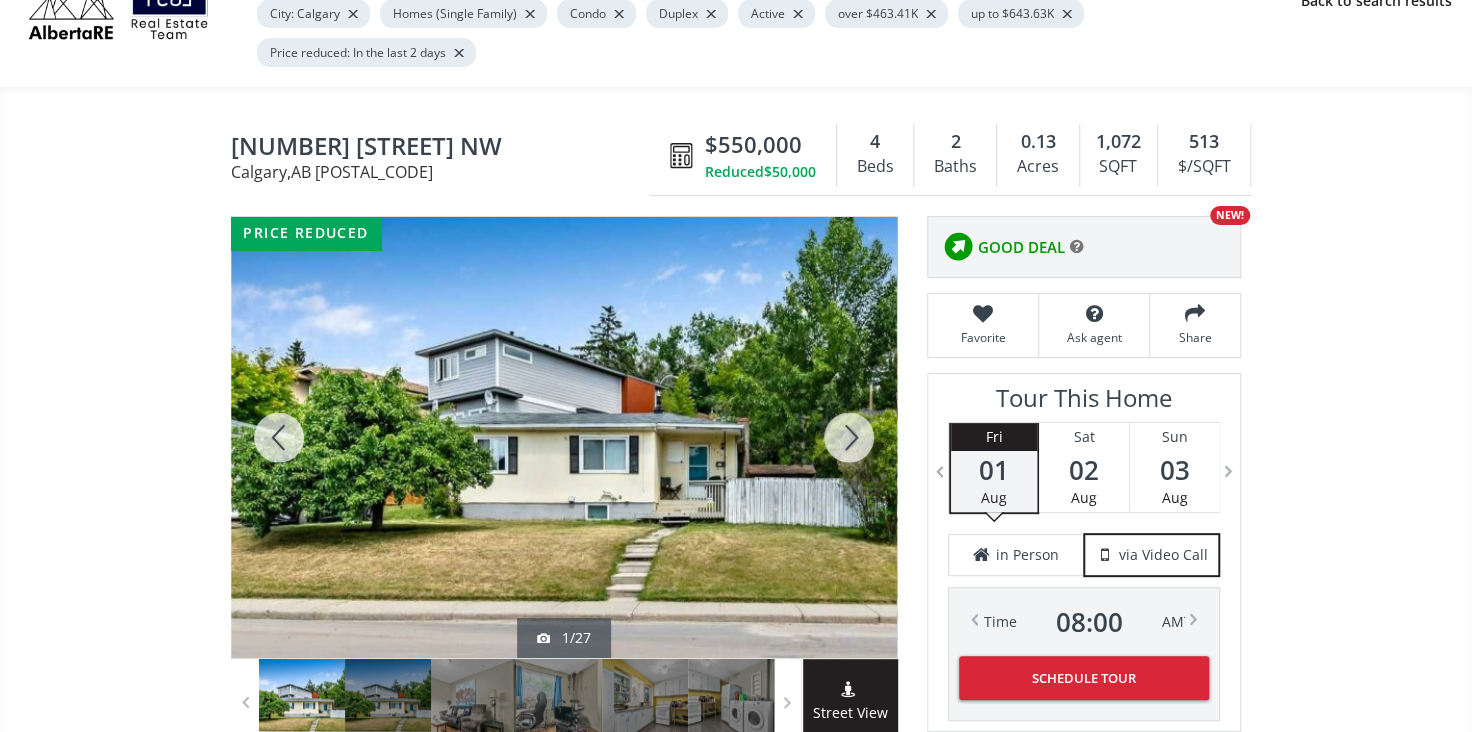 scroll, scrollTop: 90, scrollLeft: 0, axis: vertical 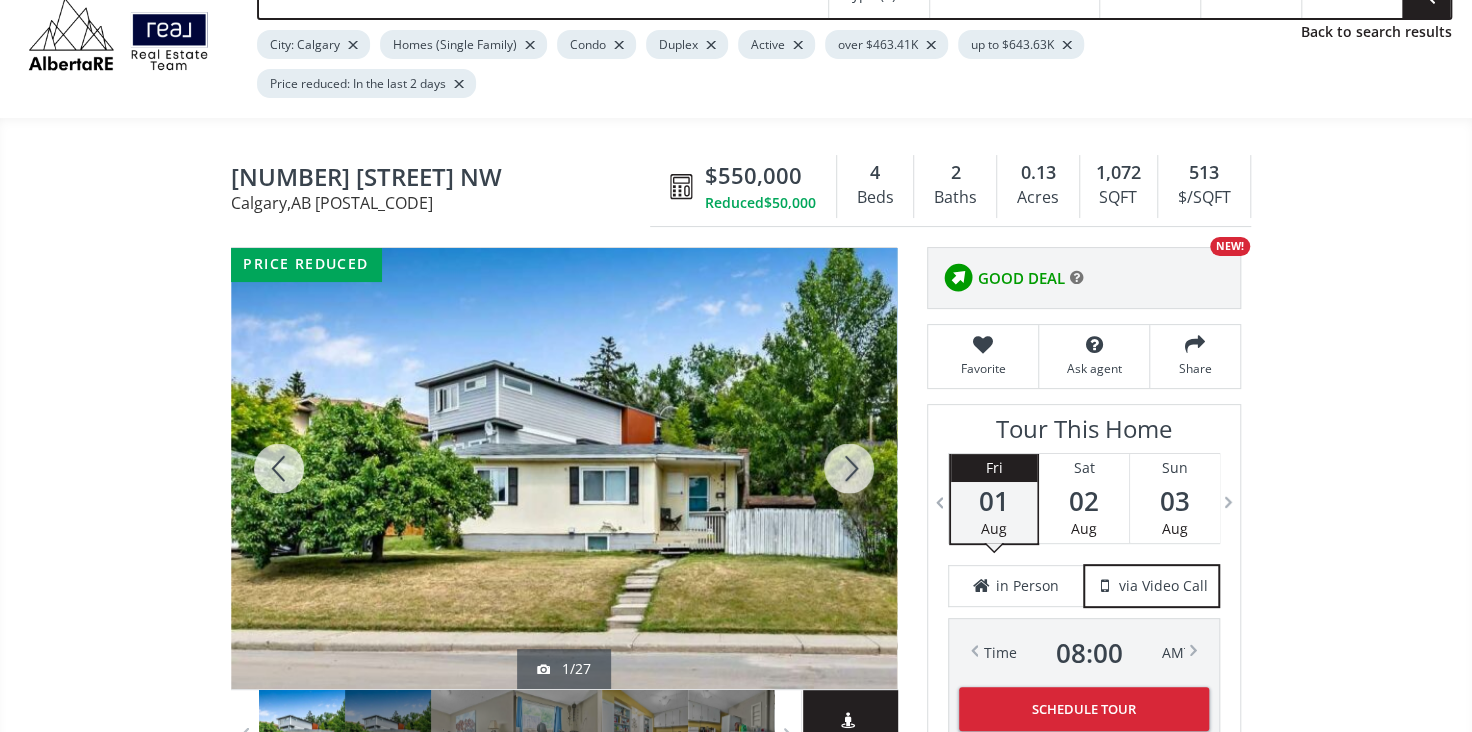 click at bounding box center (849, 468) 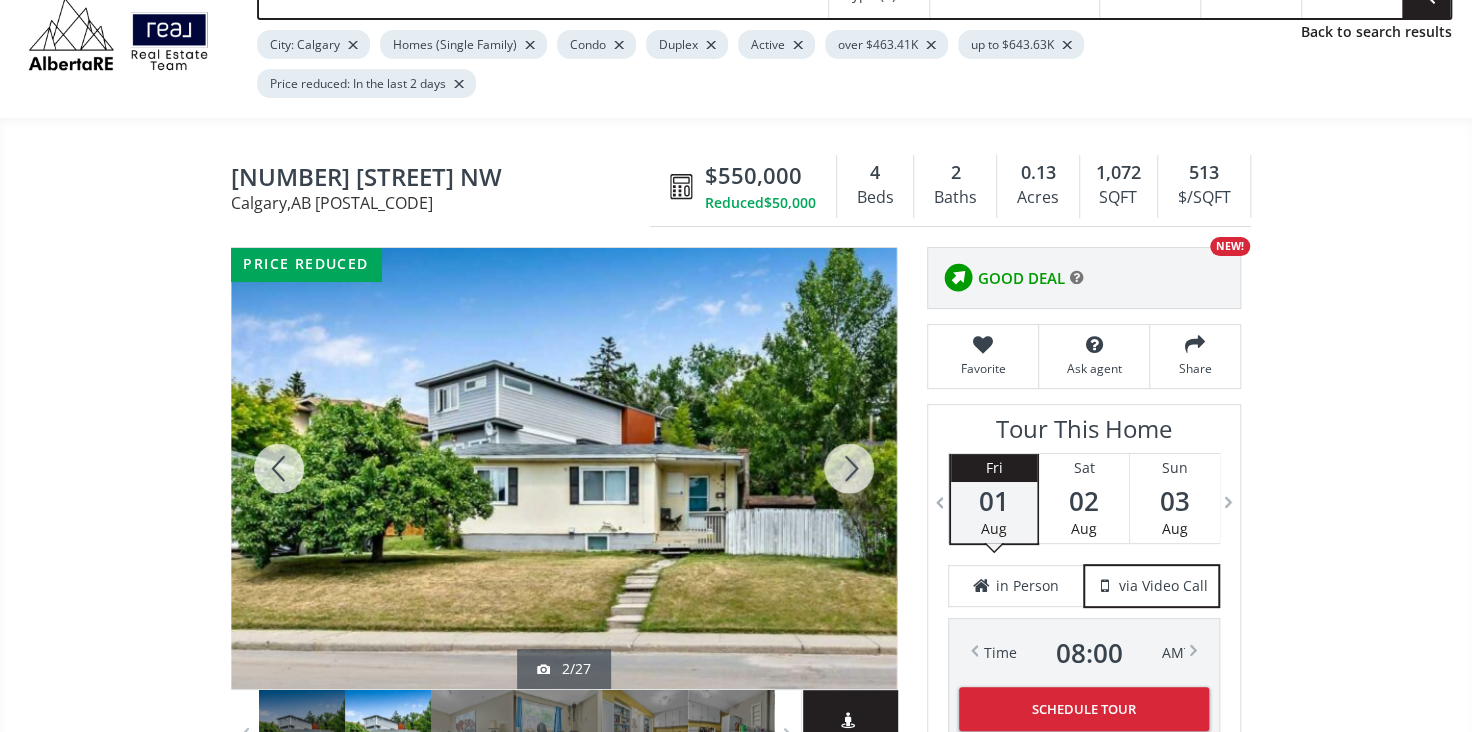 click at bounding box center [849, 468] 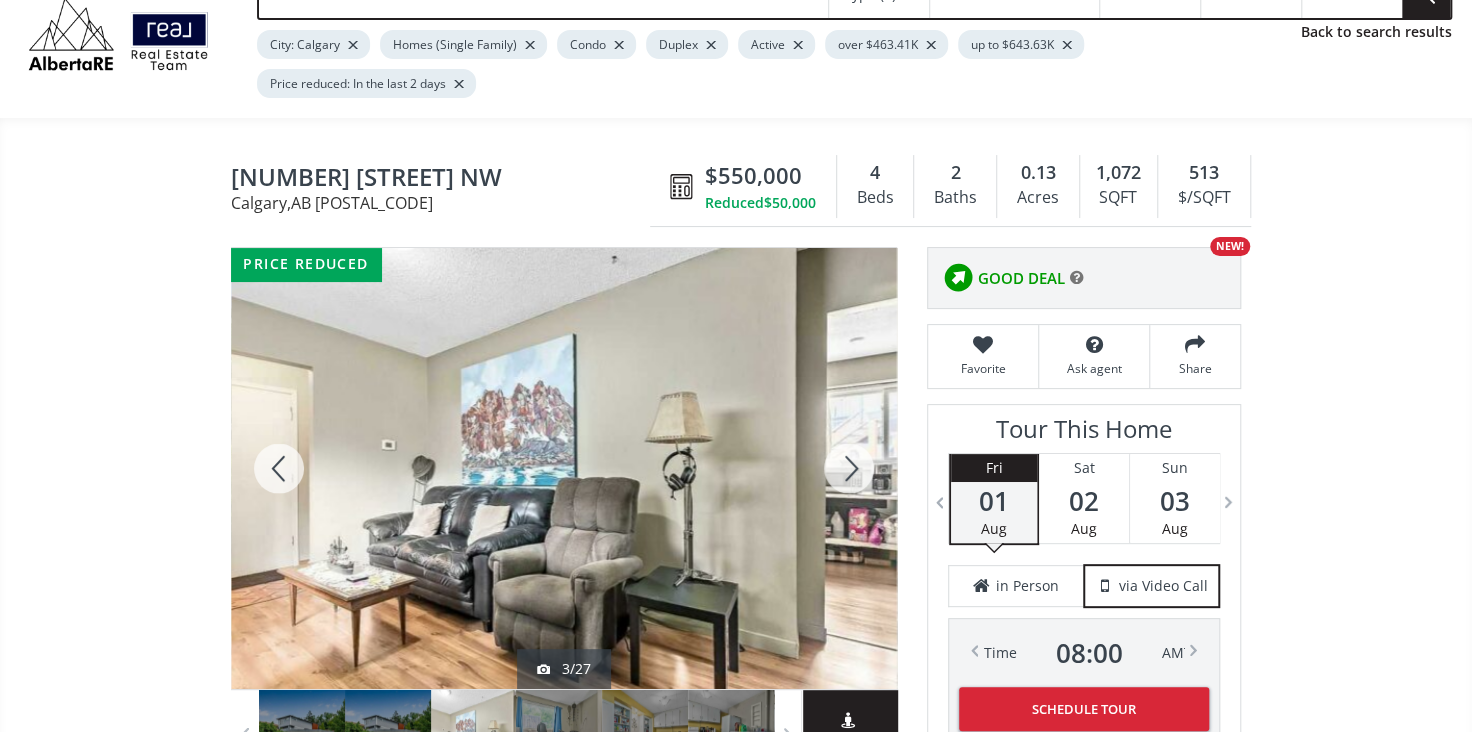 click at bounding box center (849, 468) 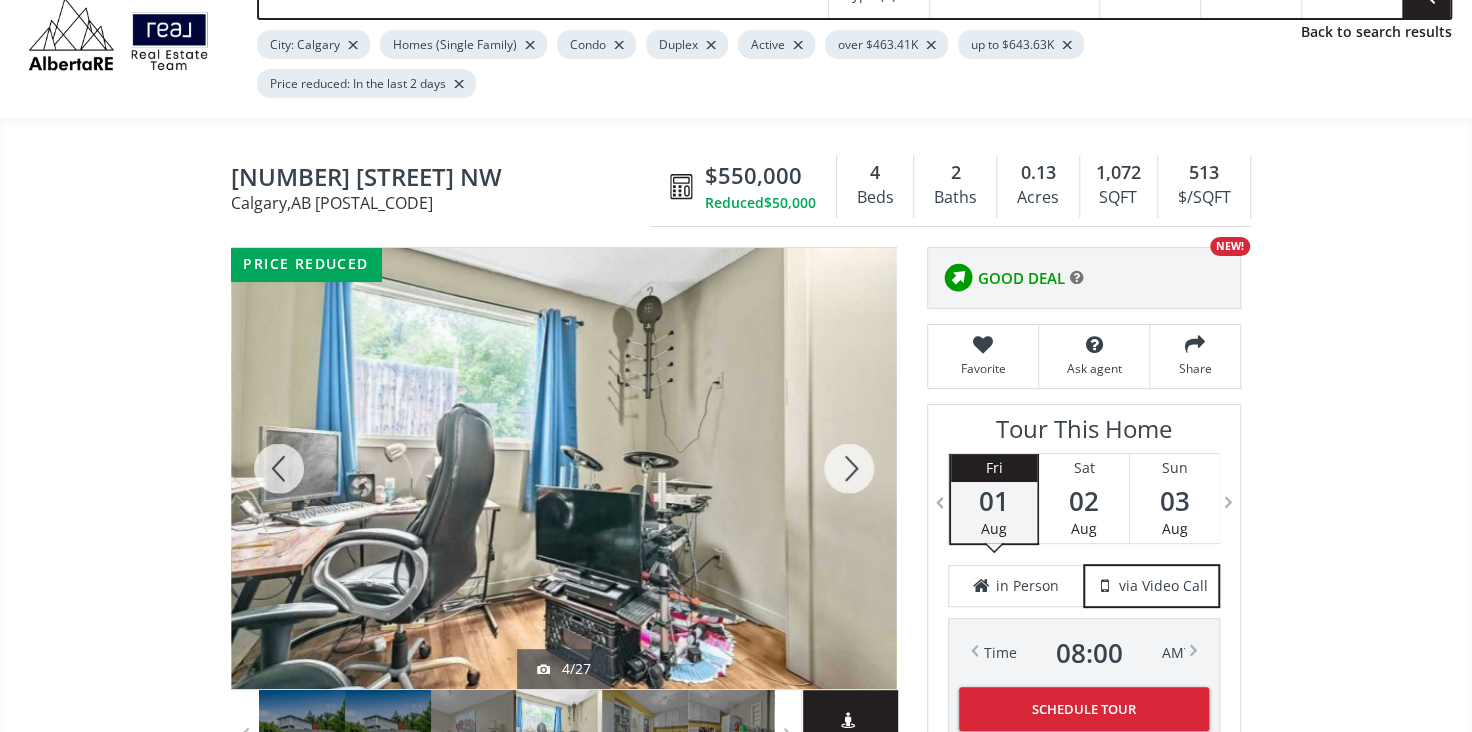 click at bounding box center (849, 468) 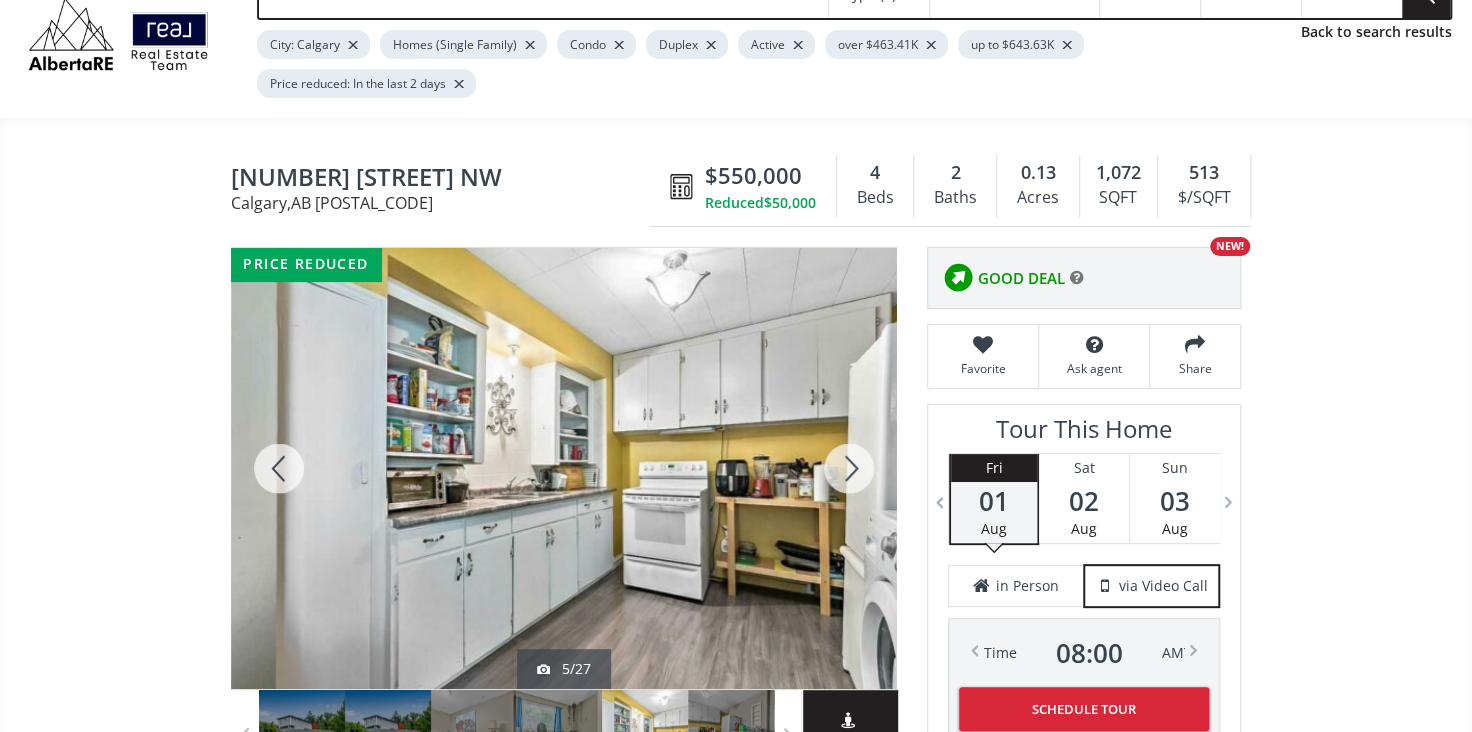click at bounding box center (849, 468) 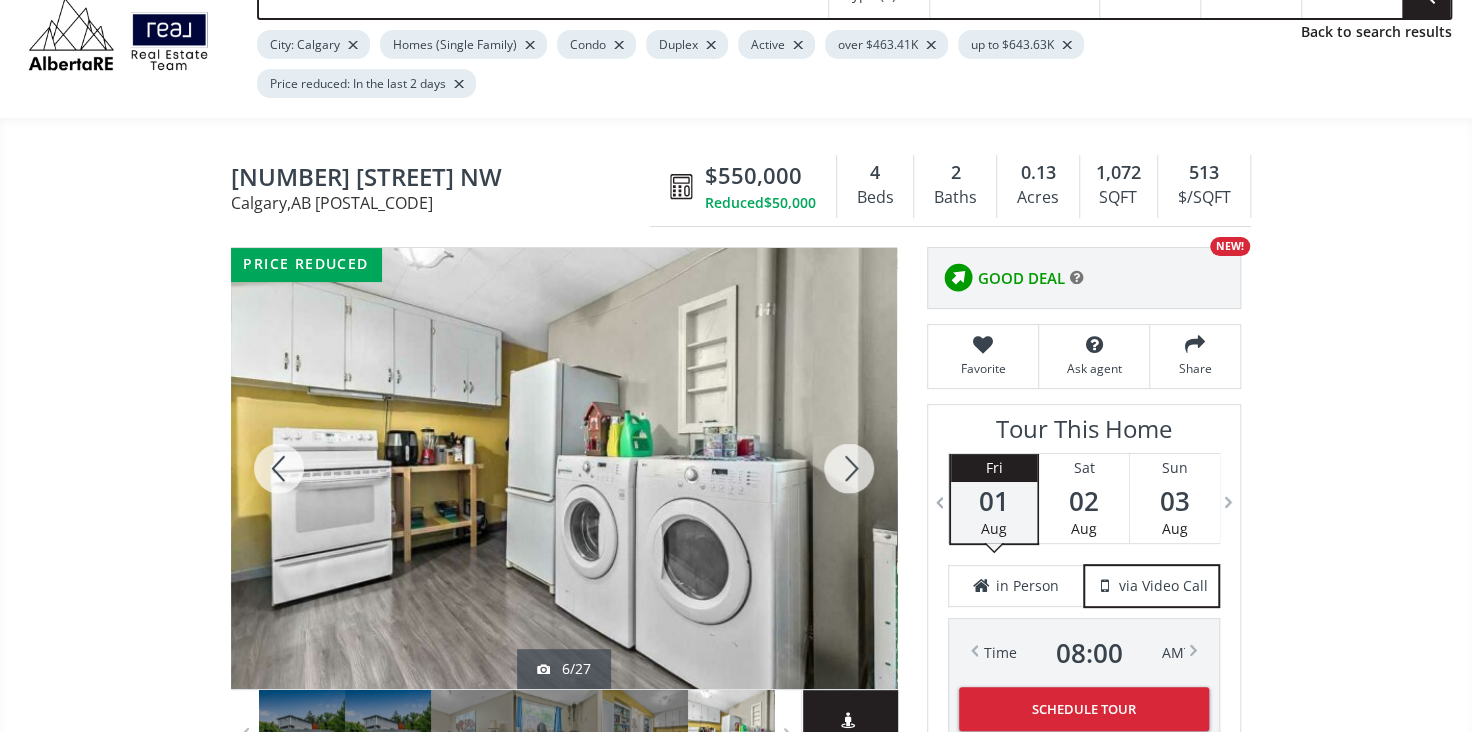 click at bounding box center [849, 468] 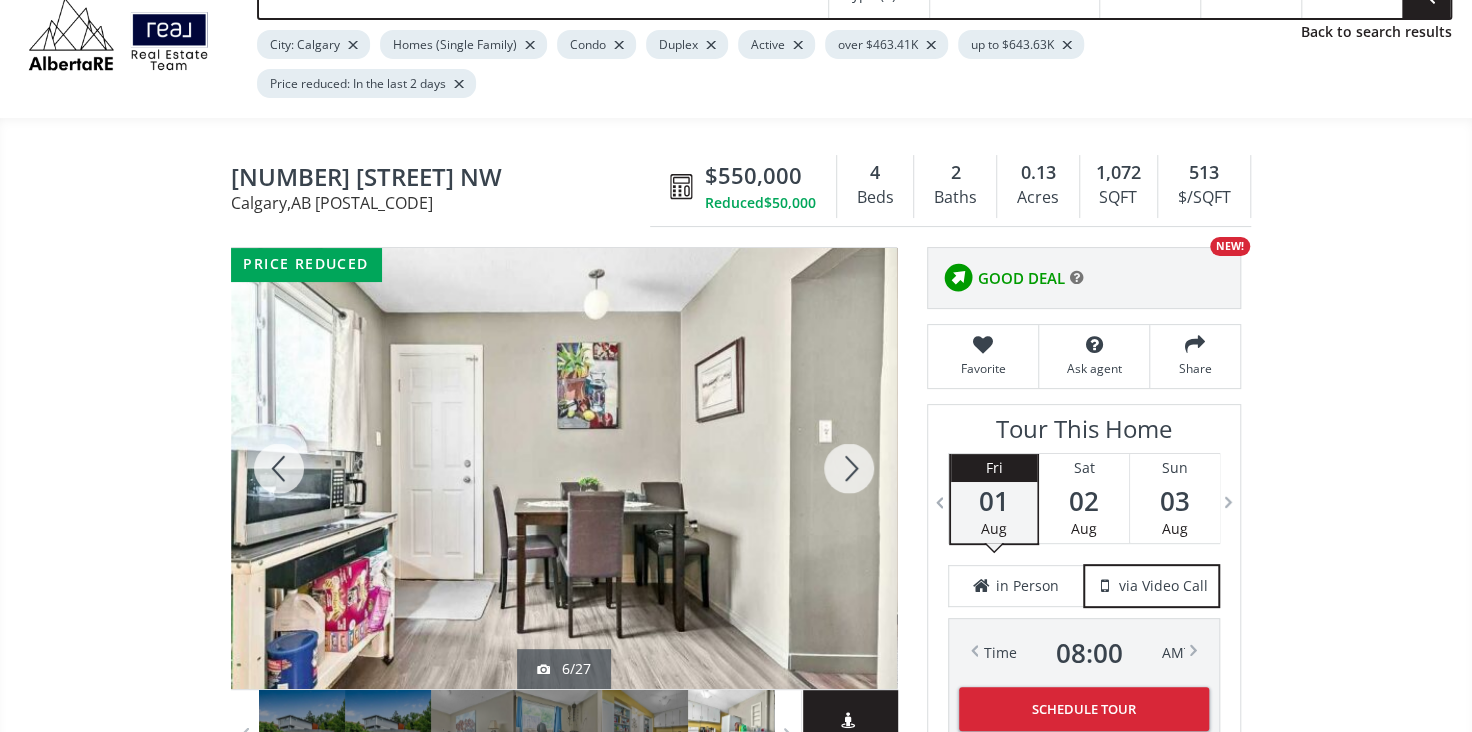 click at bounding box center (849, 468) 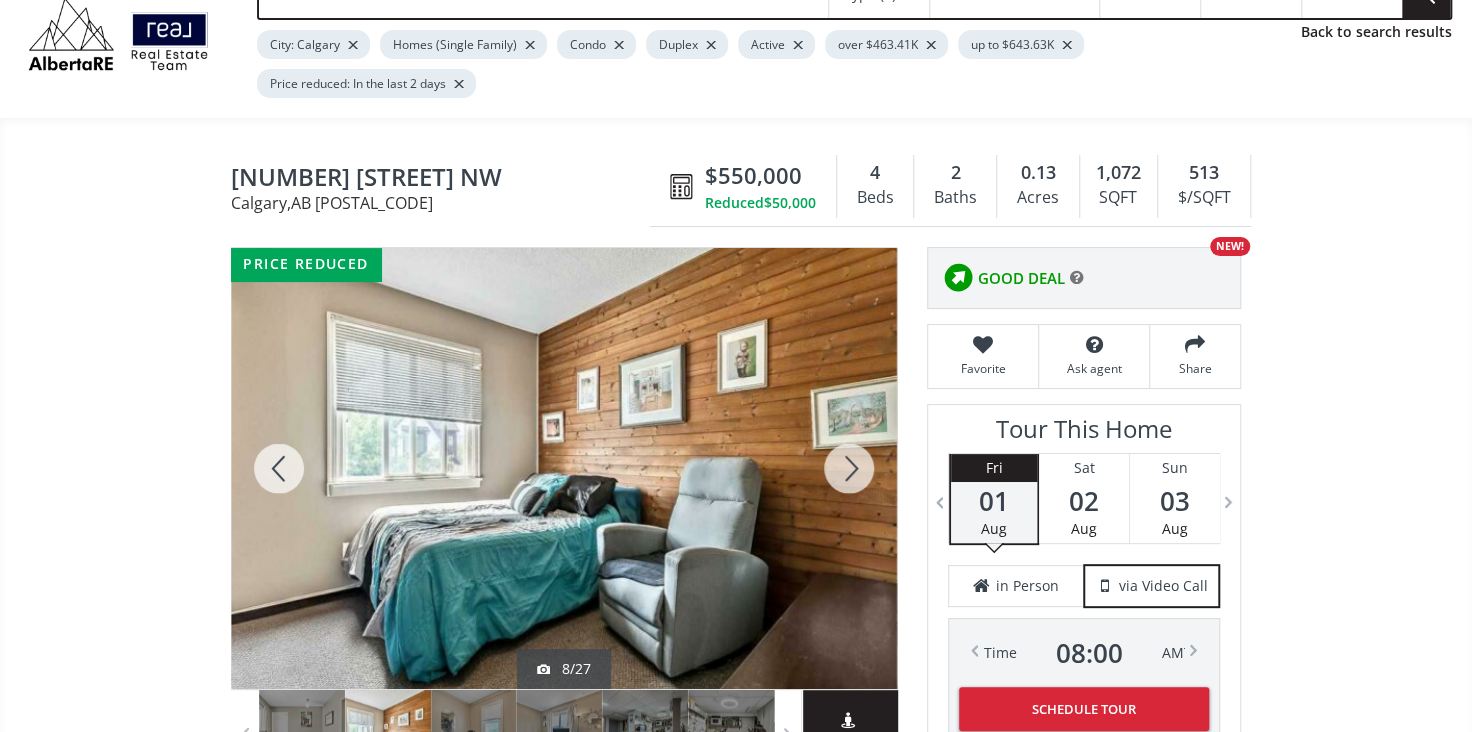 click at bounding box center (849, 468) 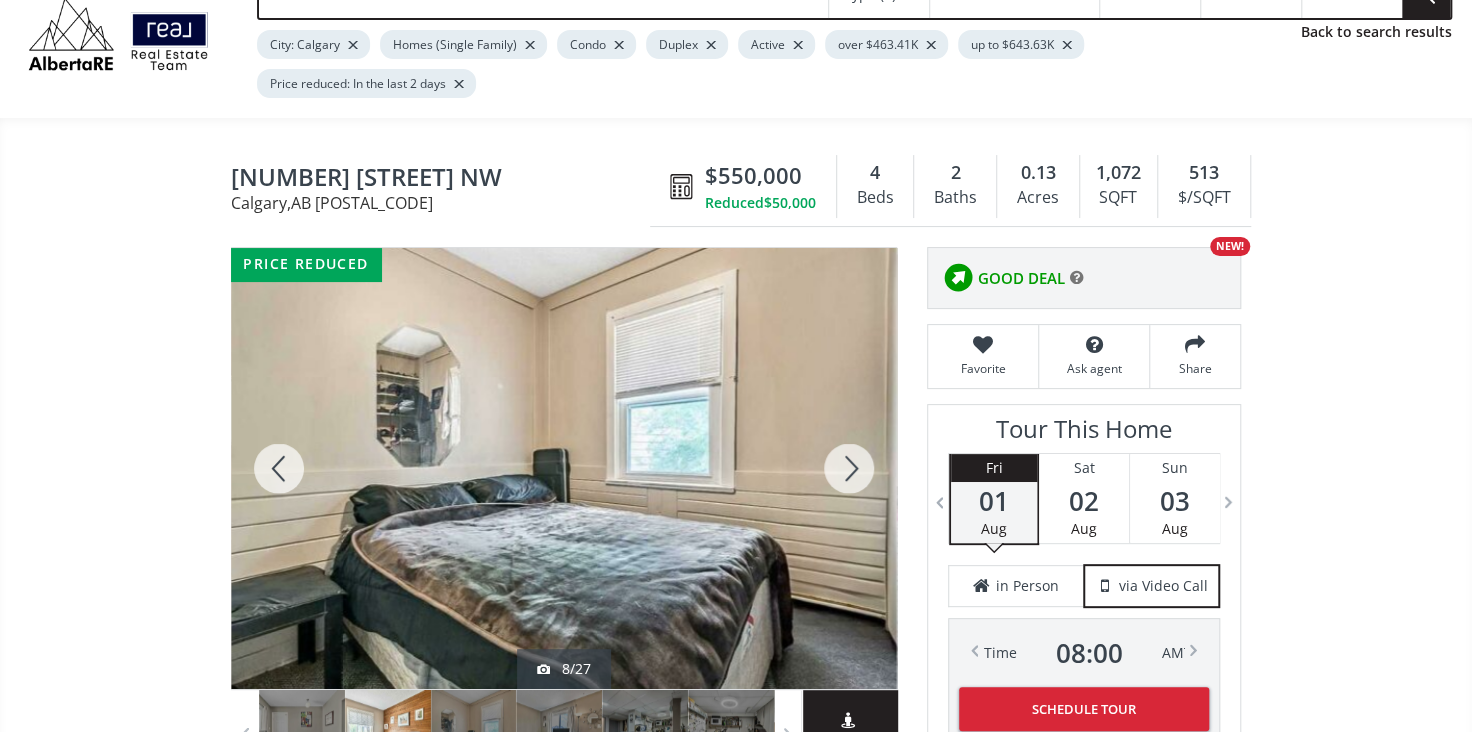 click at bounding box center (849, 468) 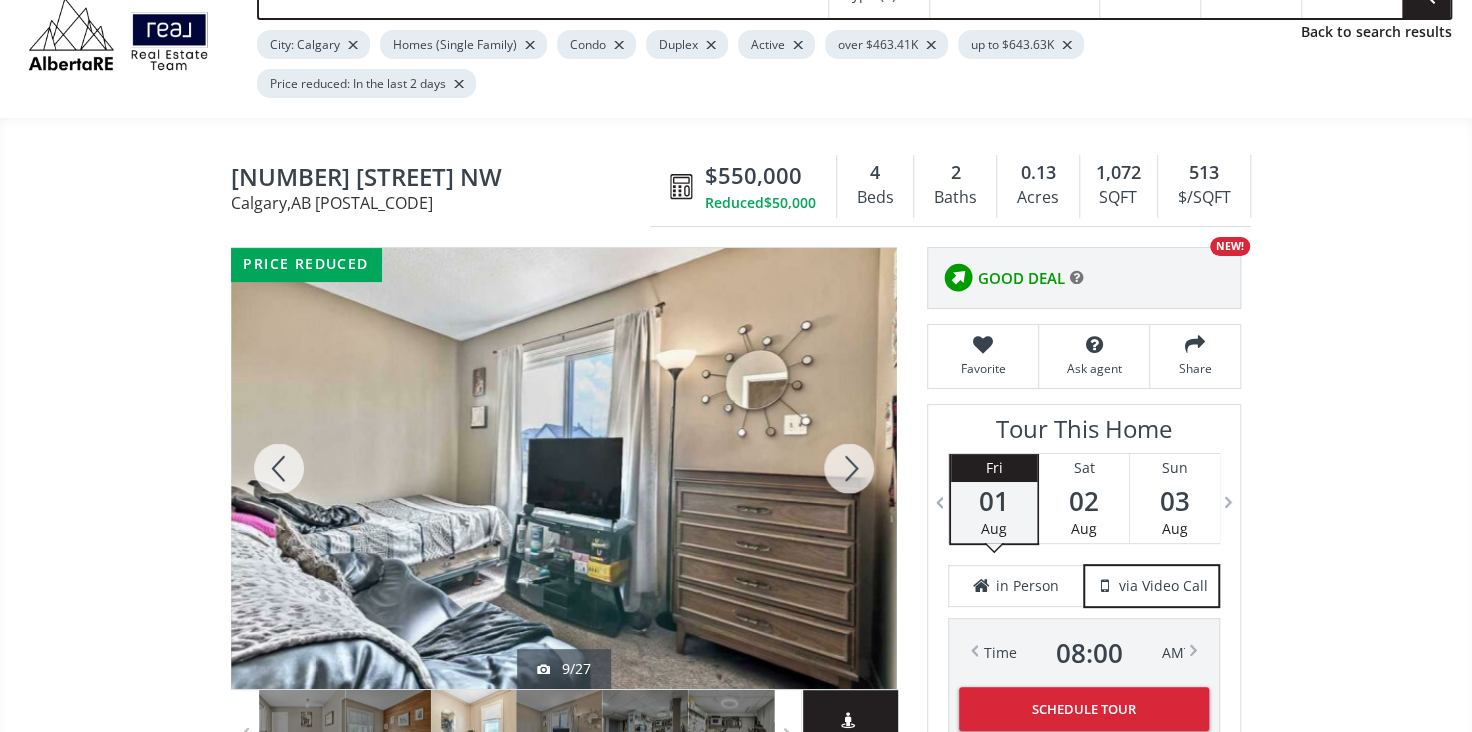 click at bounding box center [849, 468] 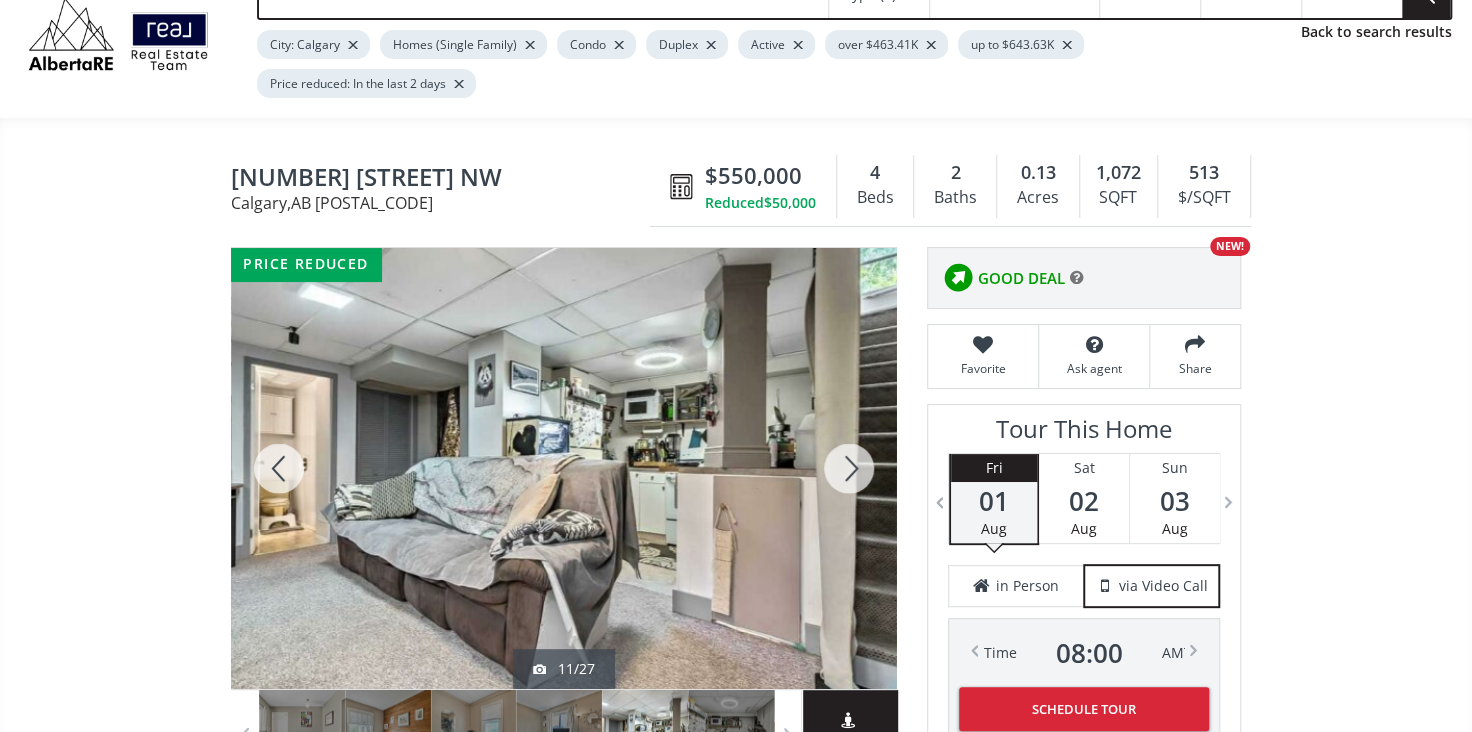 click at bounding box center (849, 468) 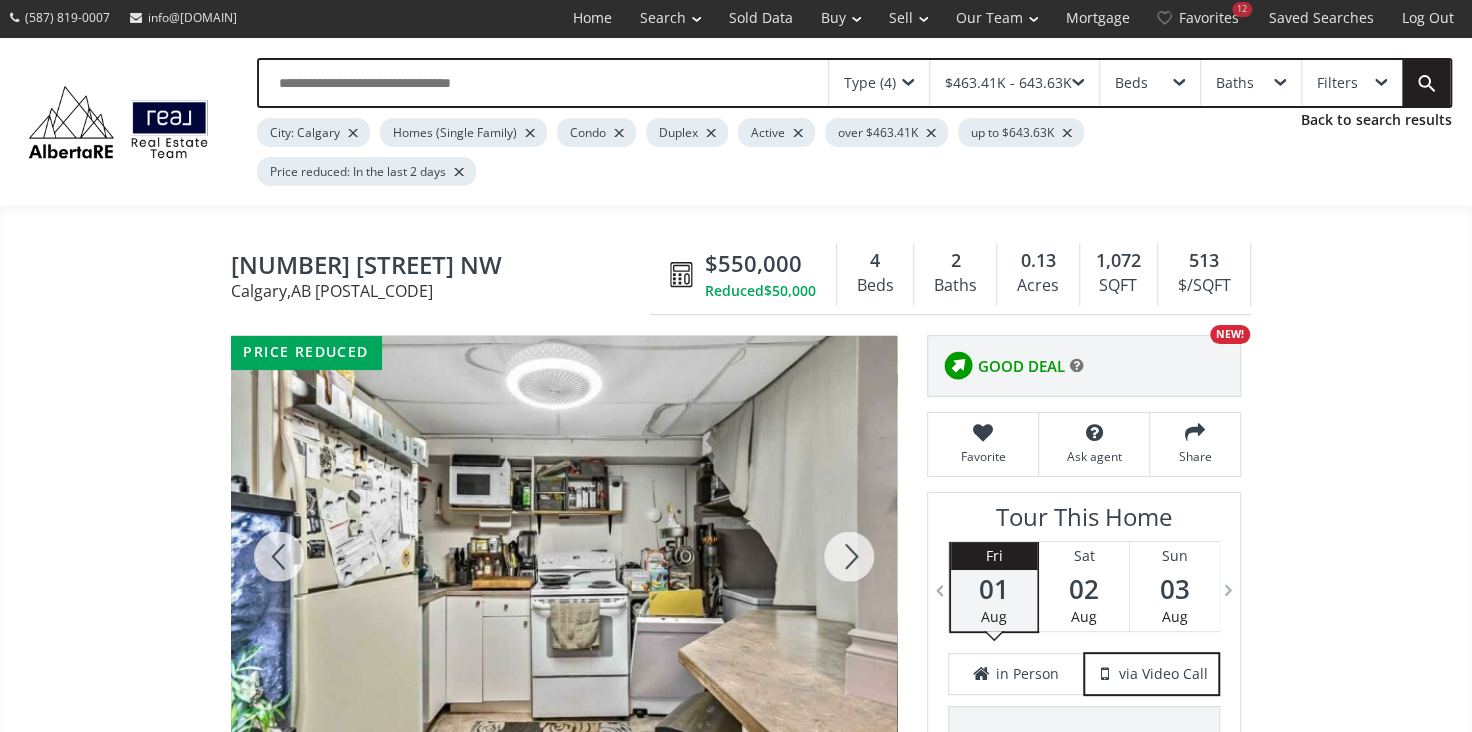scroll, scrollTop: 0, scrollLeft: 0, axis: both 